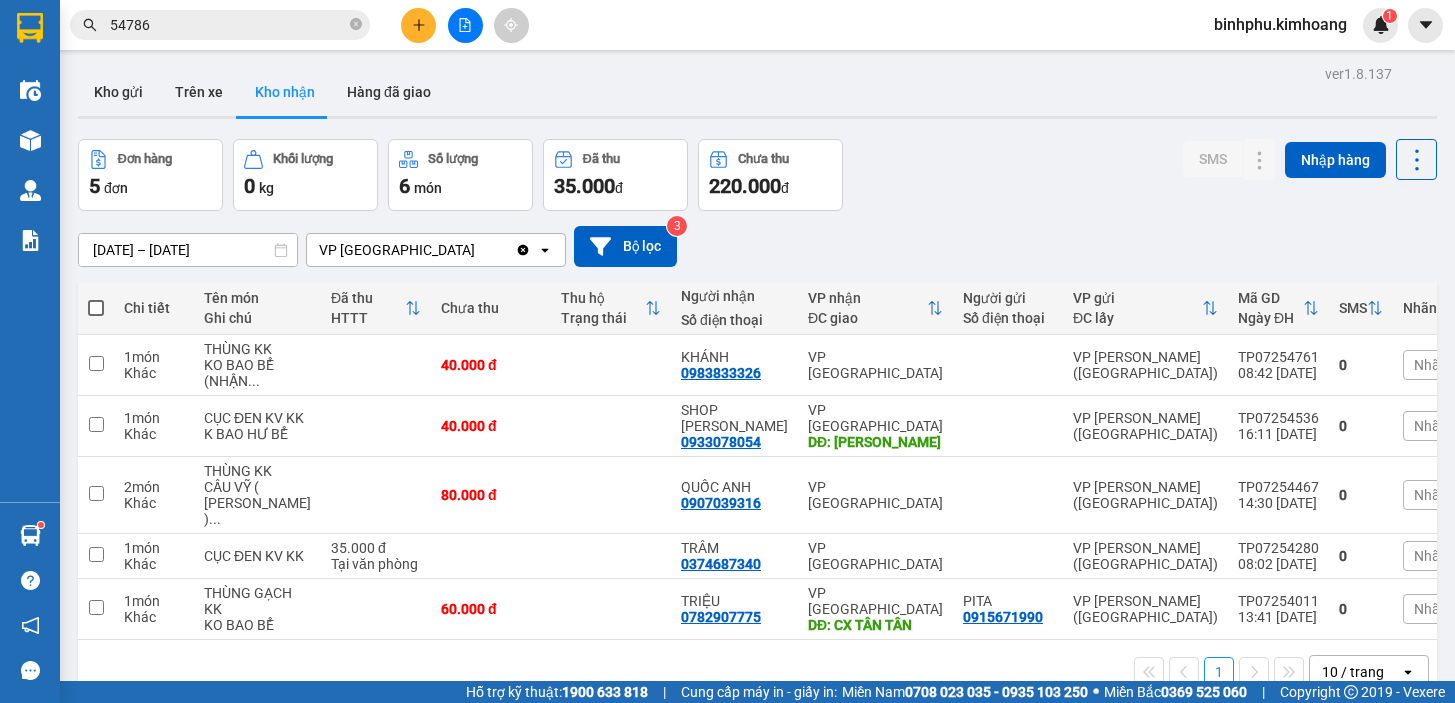 scroll, scrollTop: 0, scrollLeft: 0, axis: both 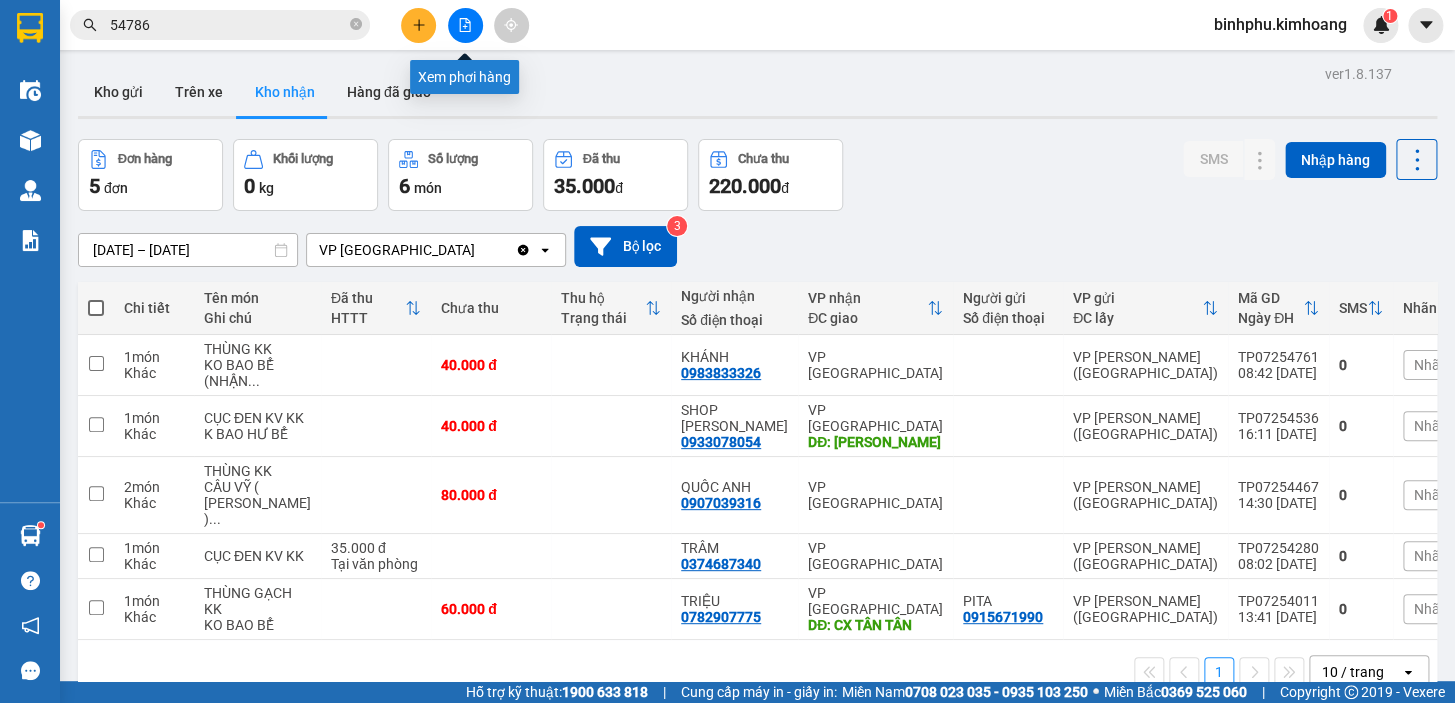 click 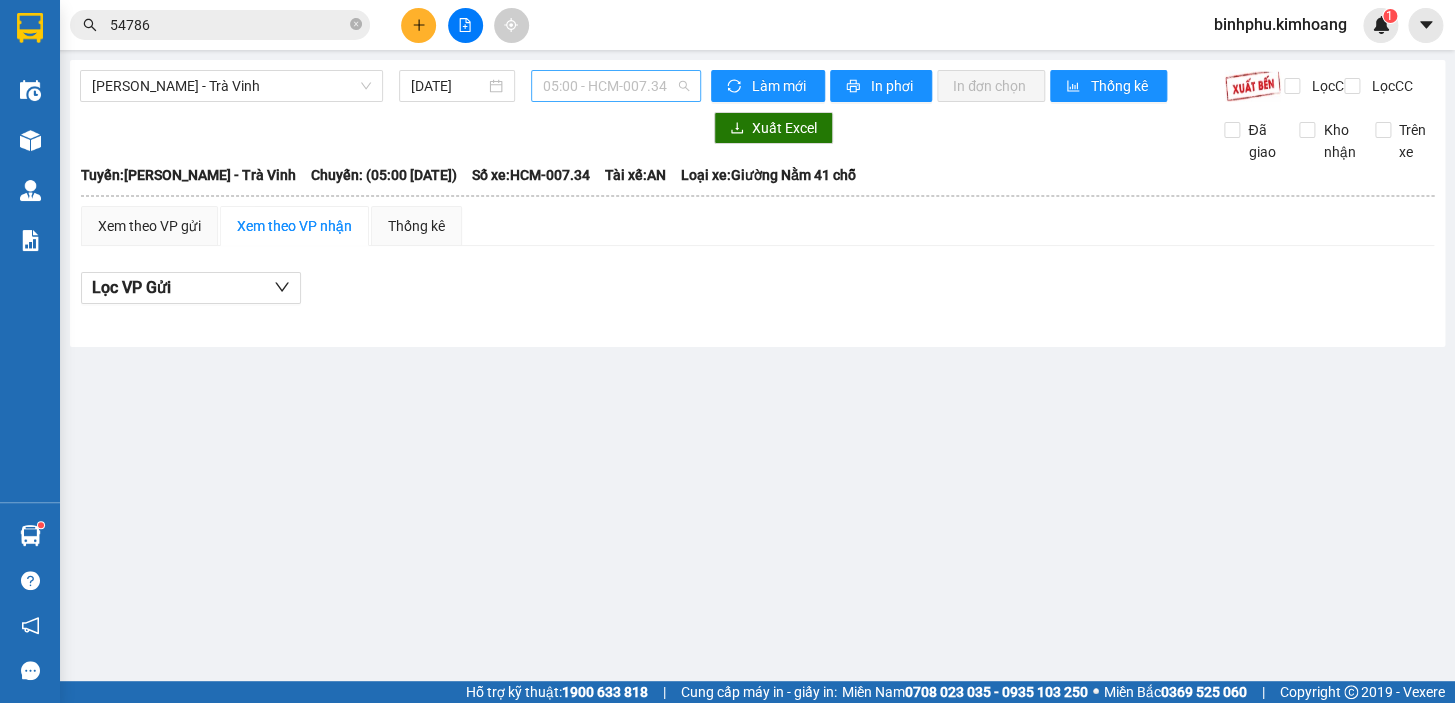 click on "05:00     - HCM-007.34" at bounding box center (616, 86) 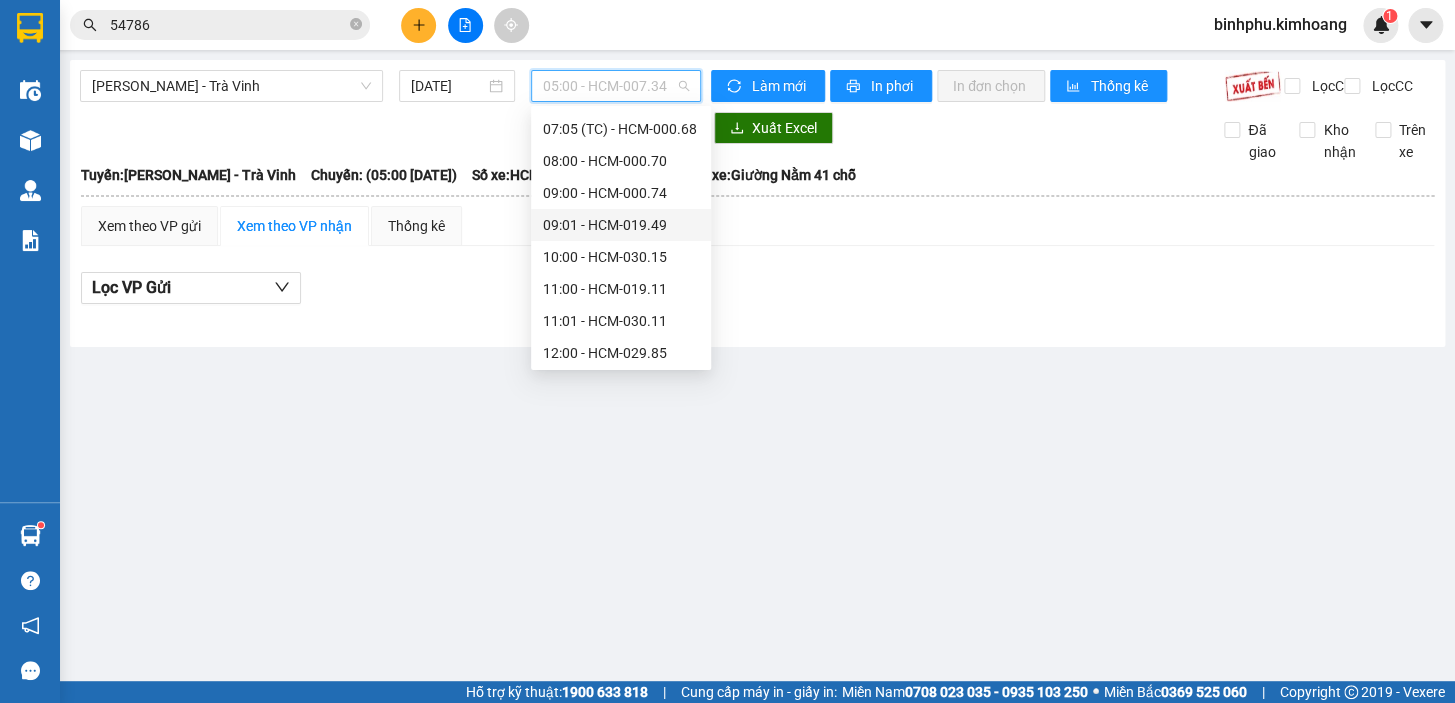 scroll, scrollTop: 272, scrollLeft: 0, axis: vertical 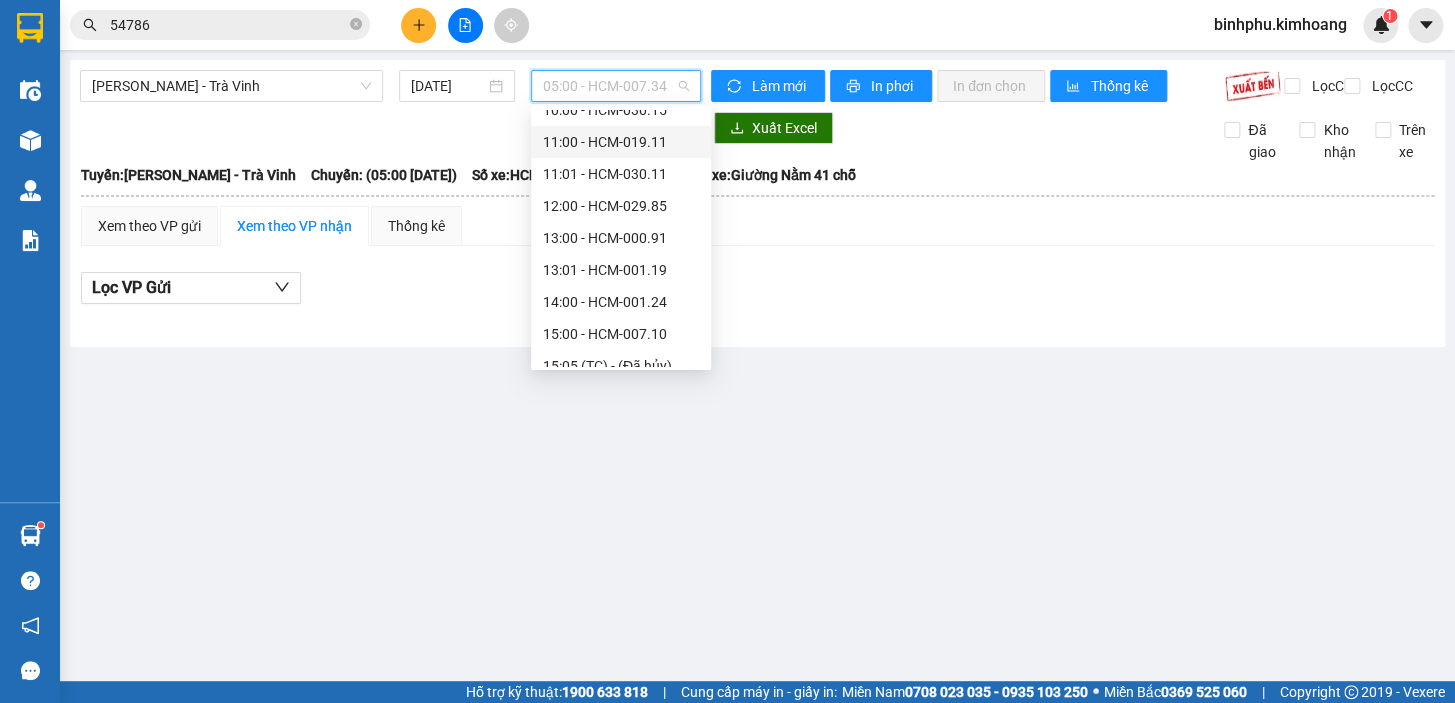 click on "11:00     - HCM-019.11" at bounding box center (621, 142) 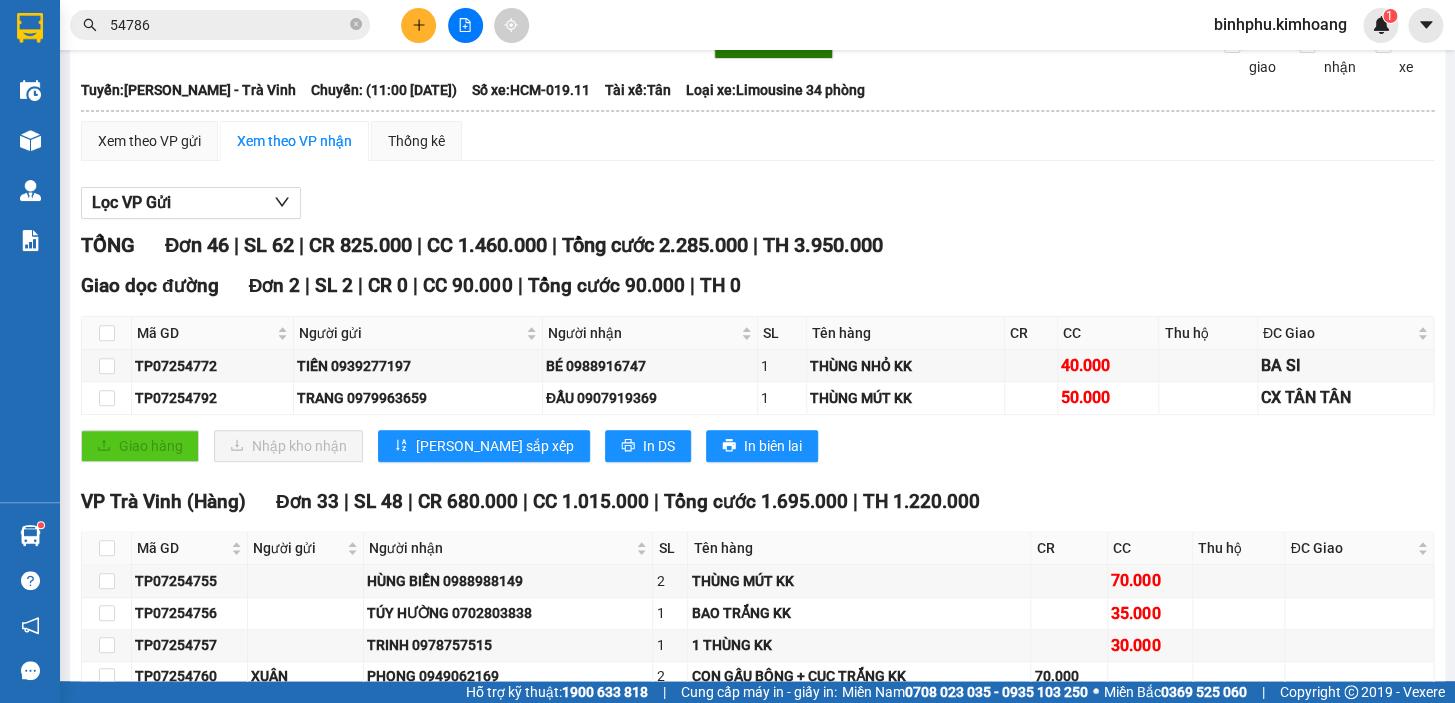 scroll, scrollTop: 0, scrollLeft: 0, axis: both 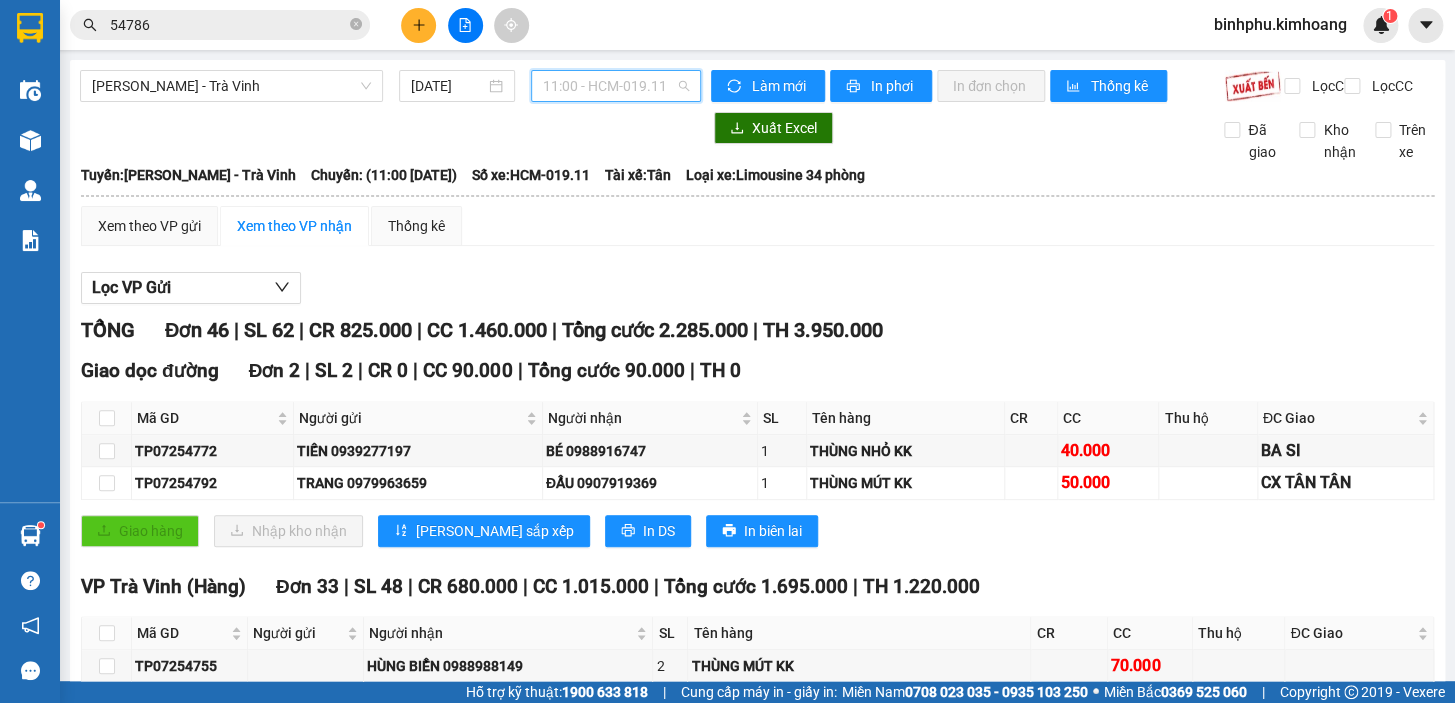 click on "11:00     - HCM-019.11" at bounding box center (616, 86) 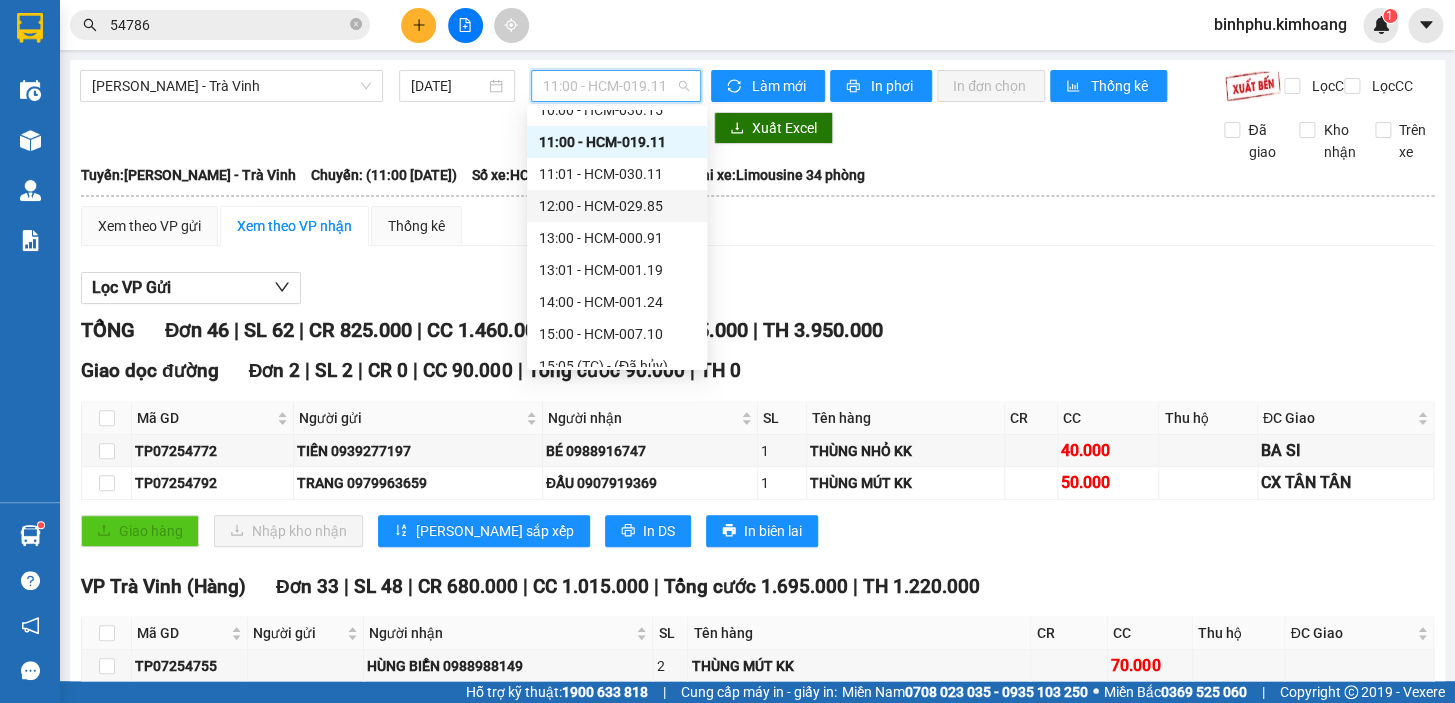 click on "12:00     - HCM-029.85" at bounding box center [617, 206] 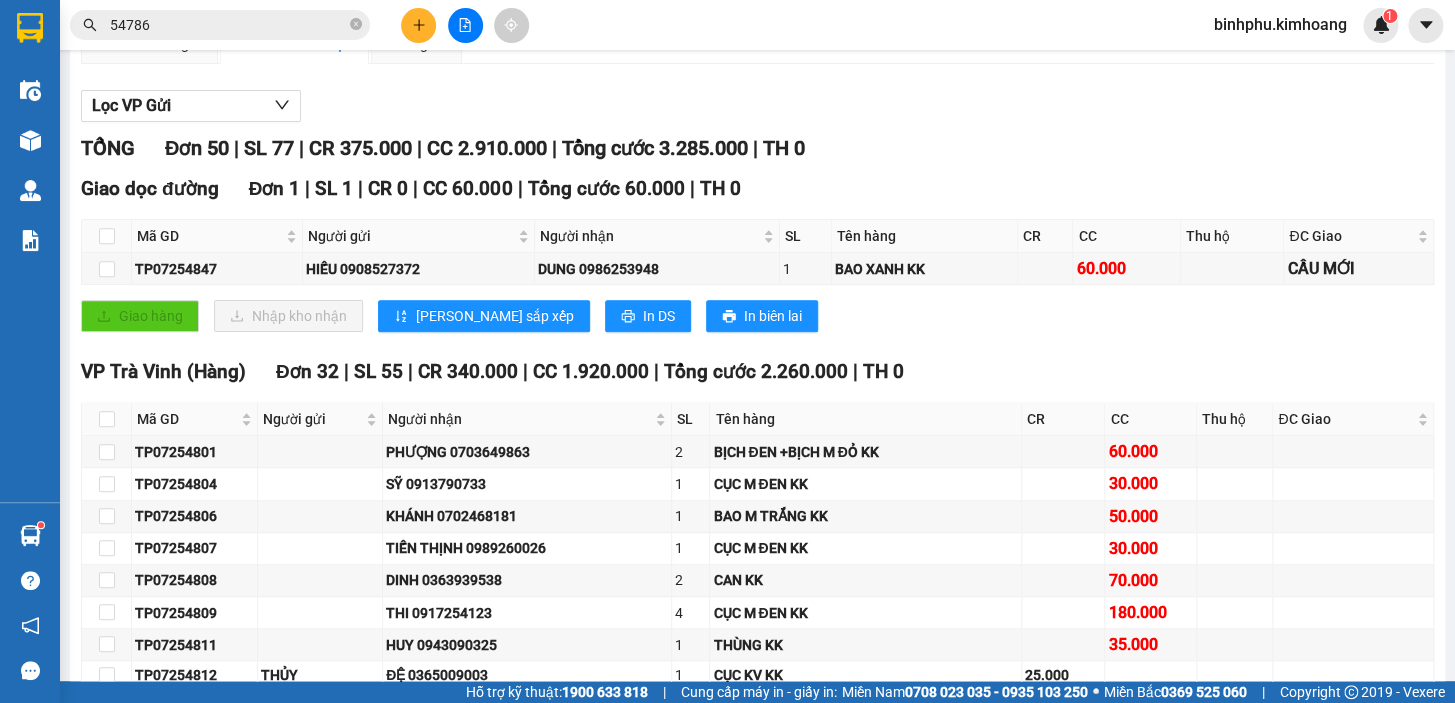 scroll, scrollTop: 181, scrollLeft: 0, axis: vertical 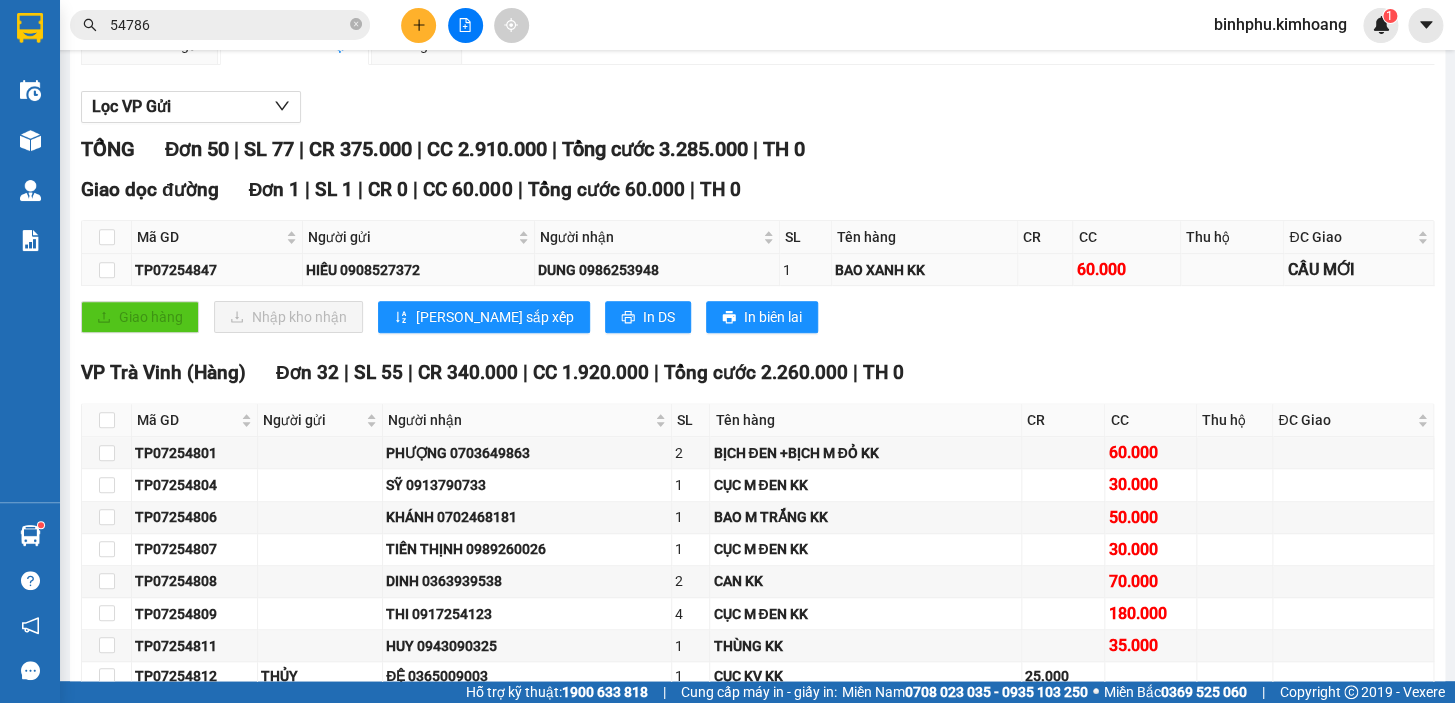 click at bounding box center (107, 270) 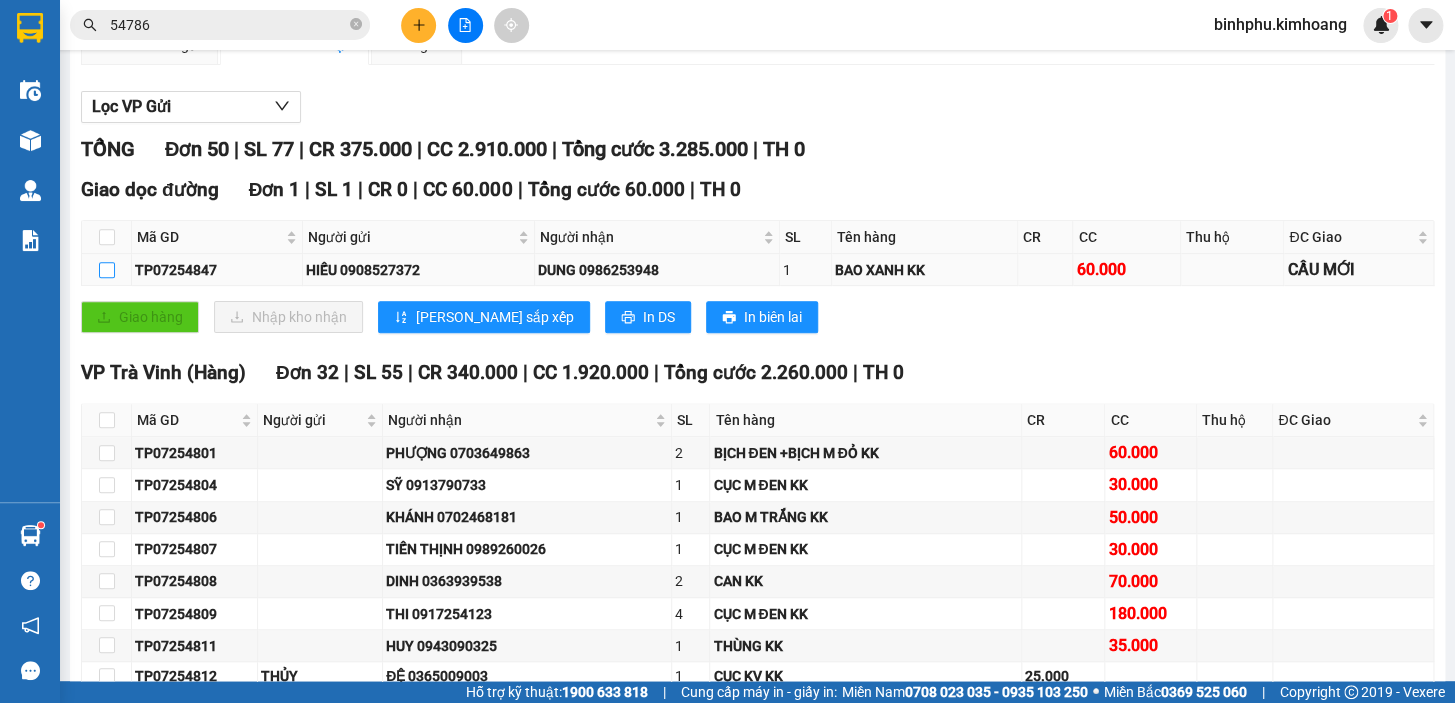 click at bounding box center (107, 270) 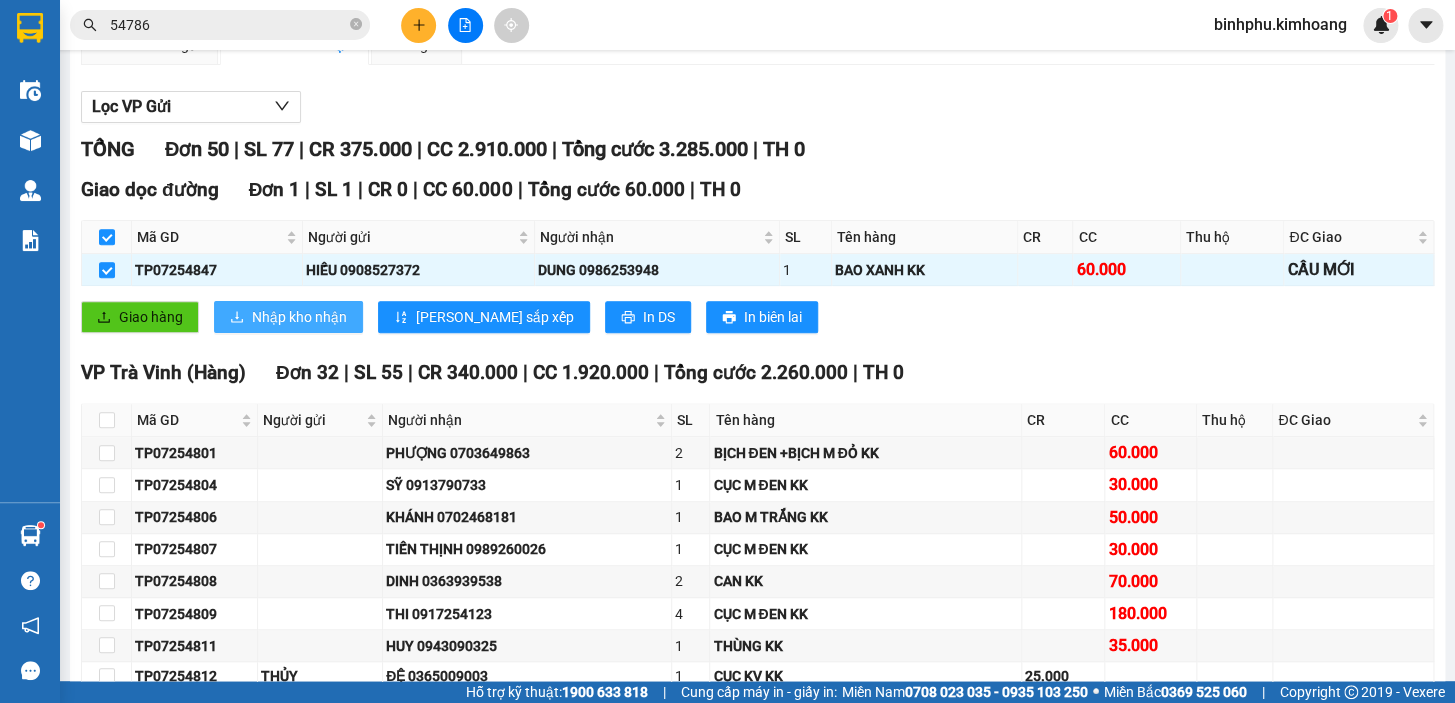 click on "Nhập kho nhận" at bounding box center [299, 317] 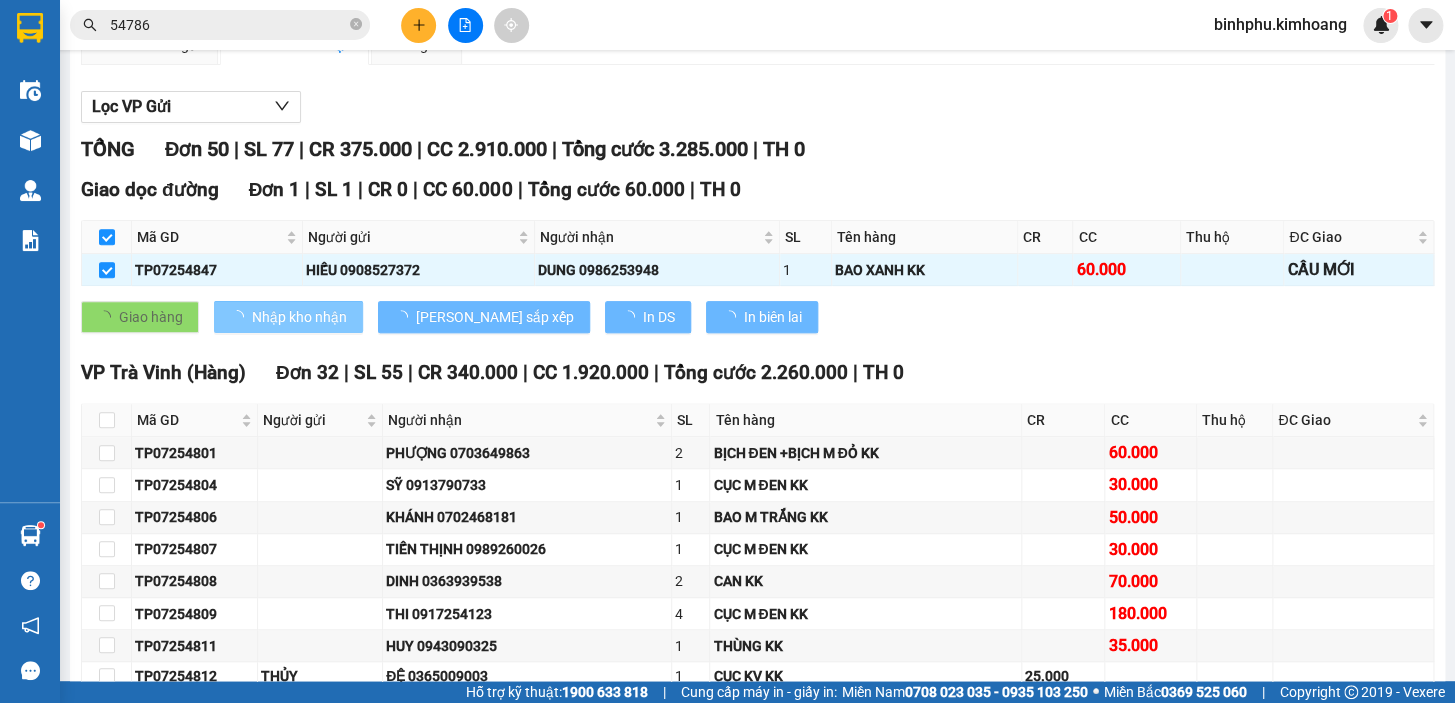 checkbox on "false" 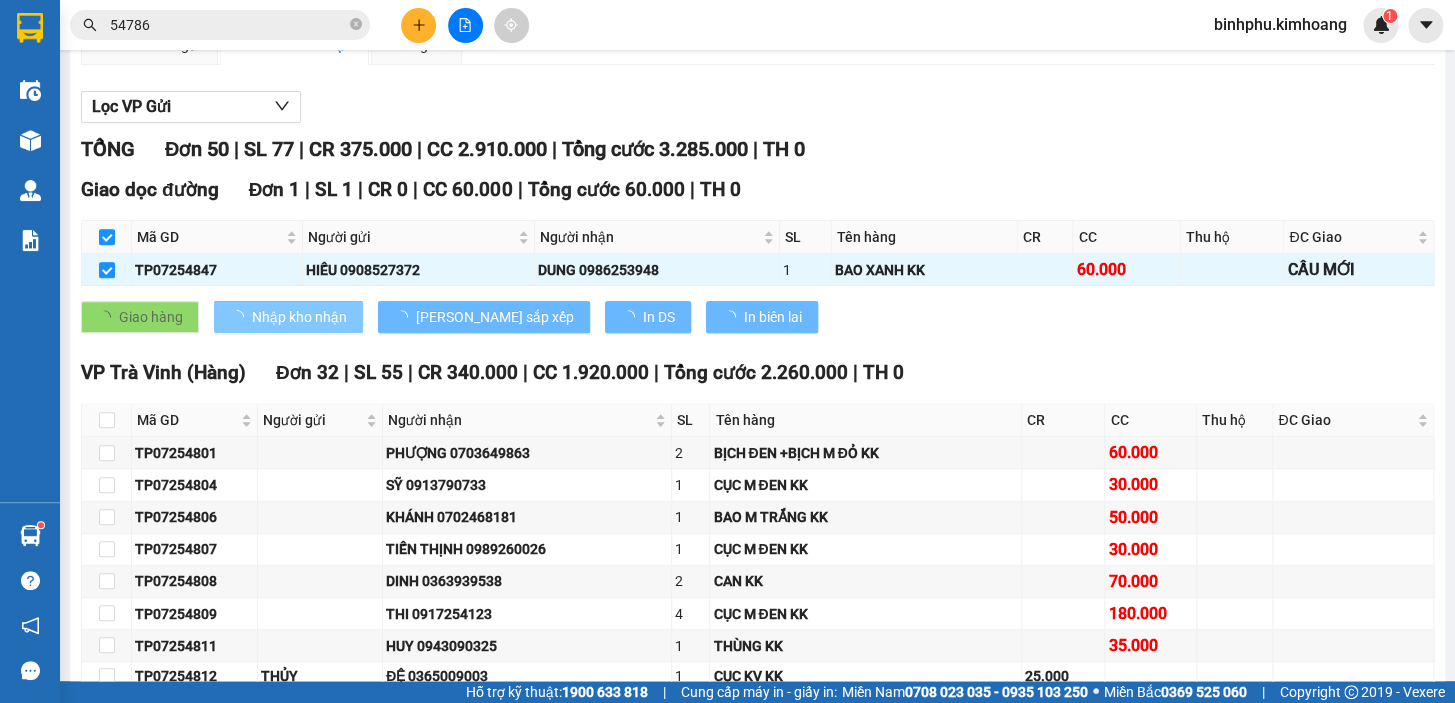 checkbox on "false" 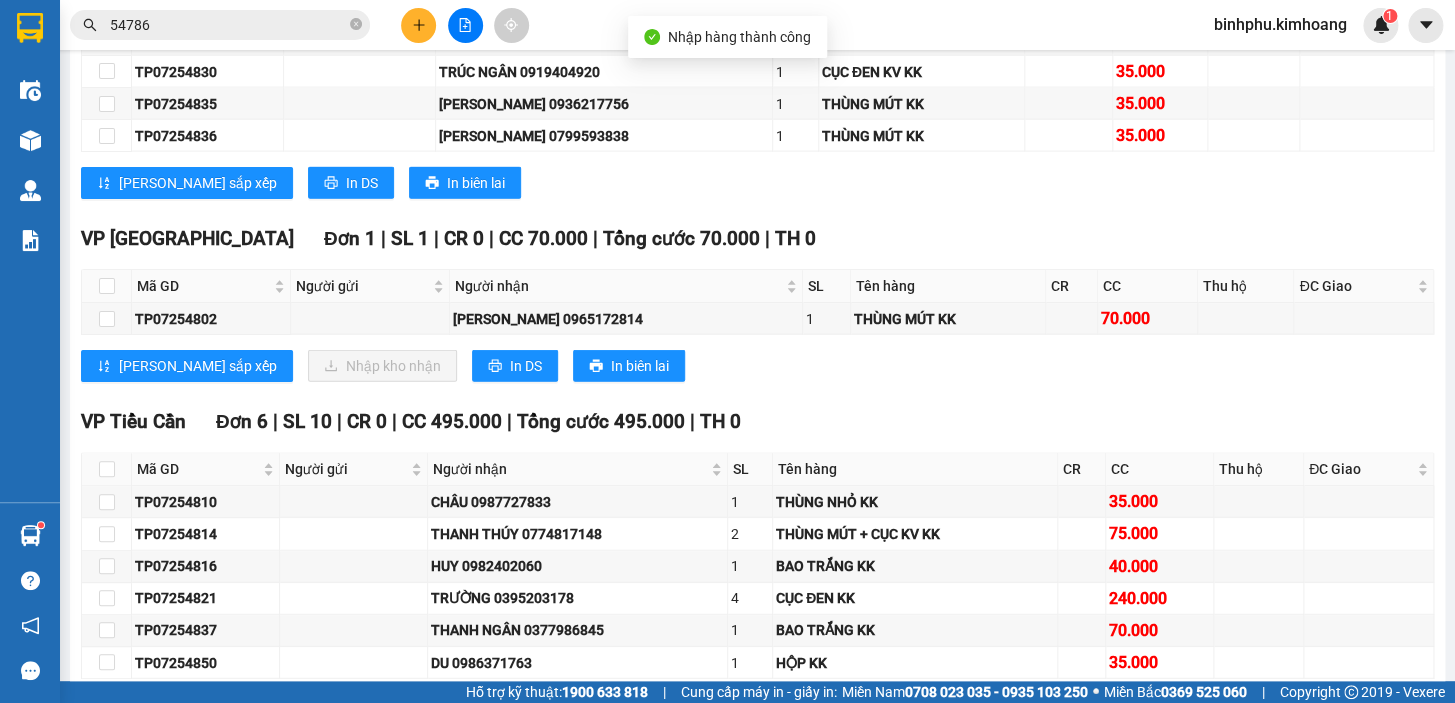 scroll, scrollTop: 1818, scrollLeft: 0, axis: vertical 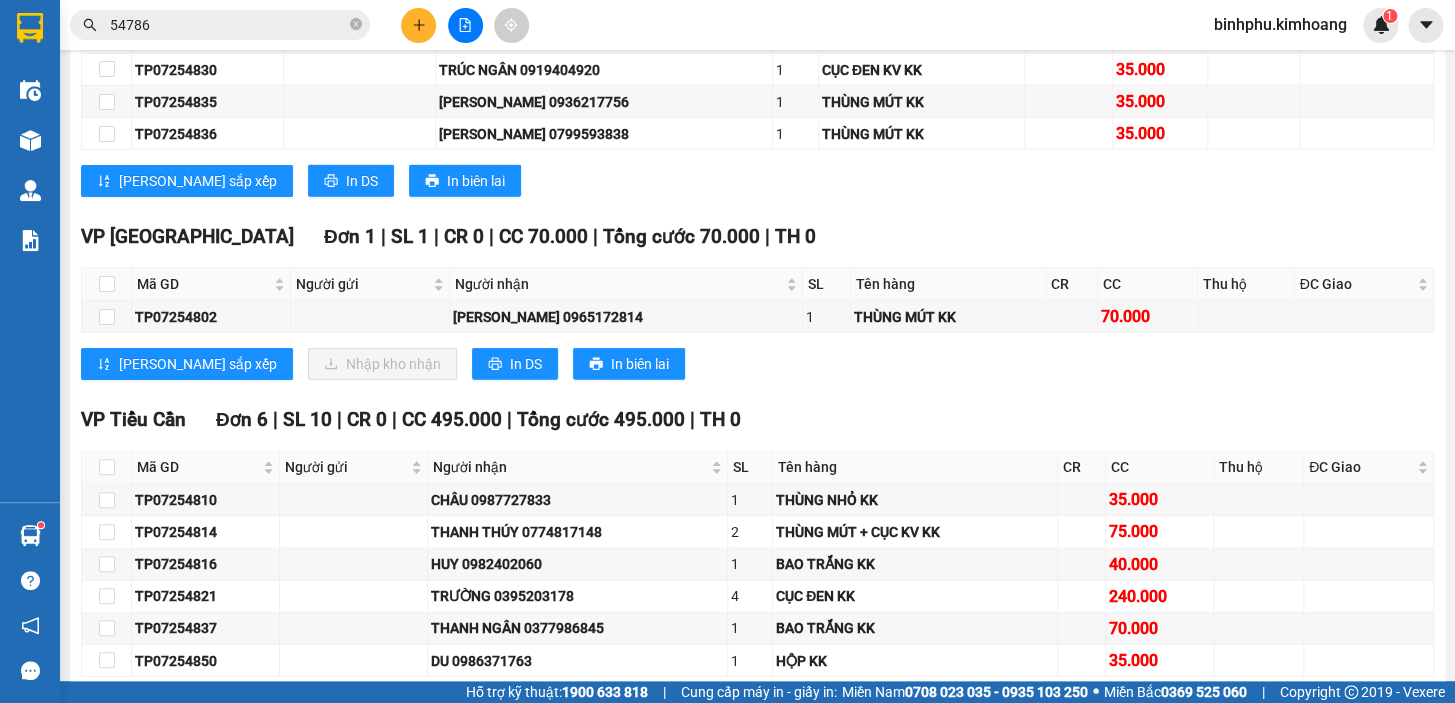 click at bounding box center [107, 284] 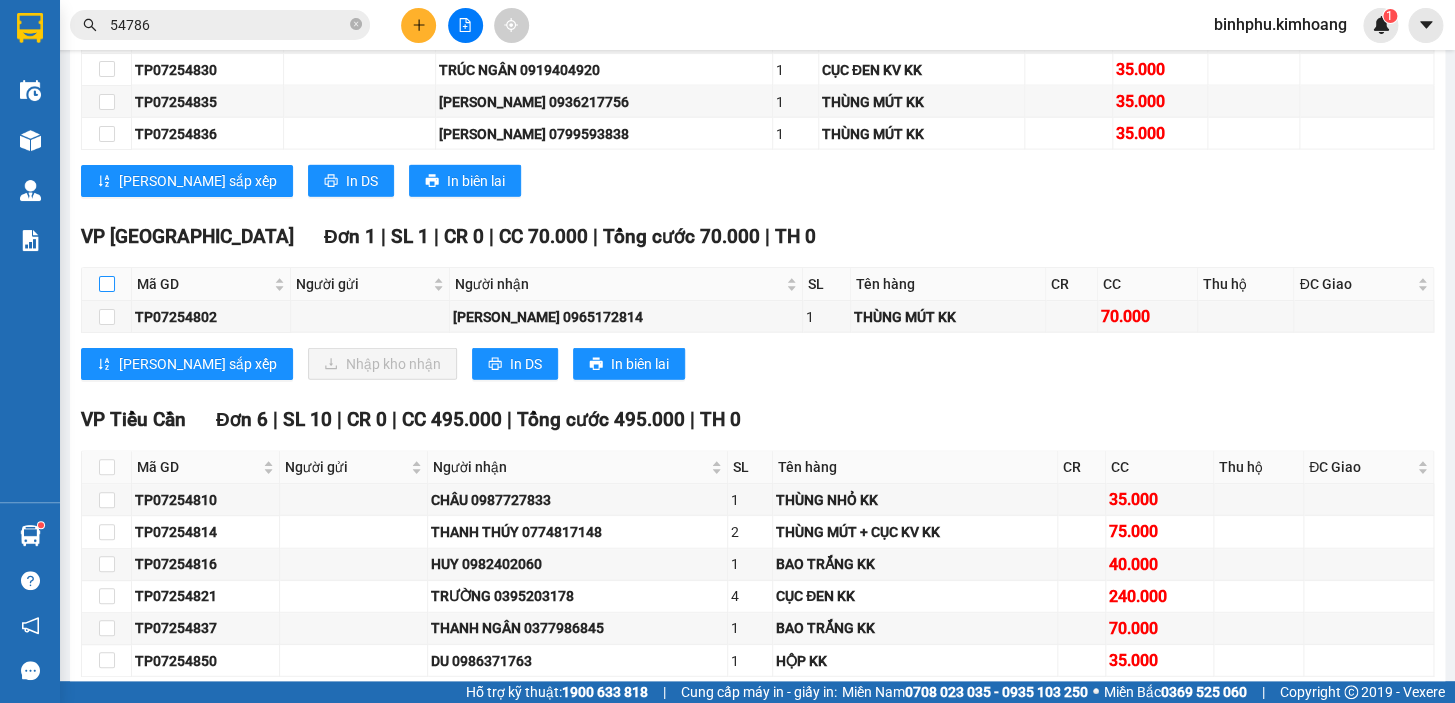 click at bounding box center [107, 284] 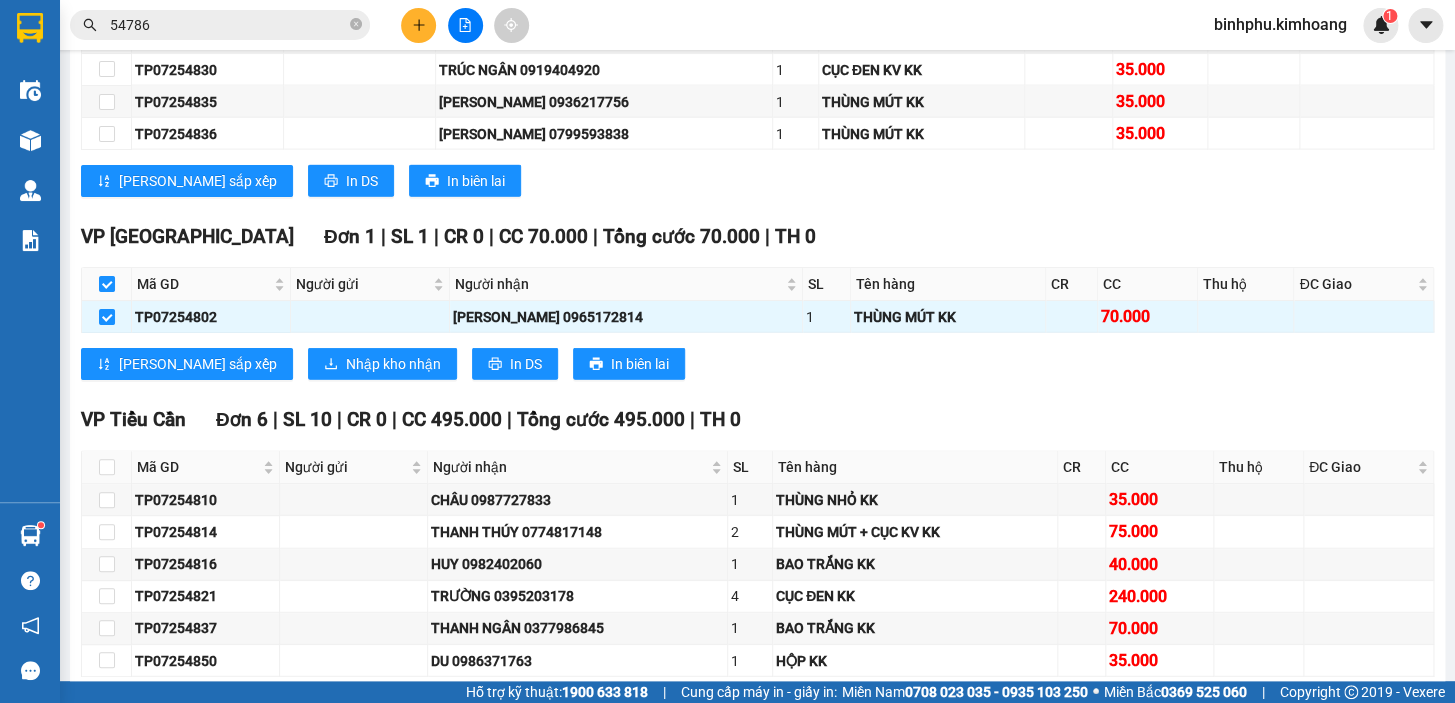 click on "VP [GEOGRAPHIC_DATA]   1 | SL   1 | CR   0 | CC   70.000 | Tổng cước   70.000 | TH   0 Mã GD Người gửi Người nhận SL Tên hàng CR CC Thu hộ ĐC Giao Ký nhận                       TP07254802   MỘNG KIỀU 0965172814 1 THÙNG MÚT KK  70.000 Lưu sắp xếp Nhập kho nhận In DS In biên lai [PERSON_NAME]   [PHONE_NUMBER],   273 - 273B [PERSON_NAME] PHƠI HÀNG VP [GEOGRAPHIC_DATA]  -  16:05 [DATE] [GEOGRAPHIC_DATA]:  [GEOGRAPHIC_DATA] - [GEOGRAPHIC_DATA]:   (12:00 [DATE]) Tài xế:  Hố   Số xe:  HCM-029.85   Loại xe:  Limousine 34 phòng Mã GD Người gửi Người nhận SL Tên hàng CR CC Thu hộ ĐC Giao Ký nhận VP [GEOGRAPHIC_DATA]   1 | SL   1 | CR   0 | CC   70.000 | Tổng cước   70.000 | TH   0 TP07254802   MỘNG KIỀU 0965172814 1 THÙNG MÚT KK  70.000 1 1 0 70.000 0 Cước rồi :   0  VNĐ Chưa cước :   70.000  VNĐ Thu hộ:  0  VNĐ VP Gửi ([PERSON_NAME] & ghi rõ họ tên) Tài xế ([PERSON_NAME] & ghi rõ họ tên) VP Nhận ([PERSON_NAME] & ghi rõ họ tên)" at bounding box center [757, 308] 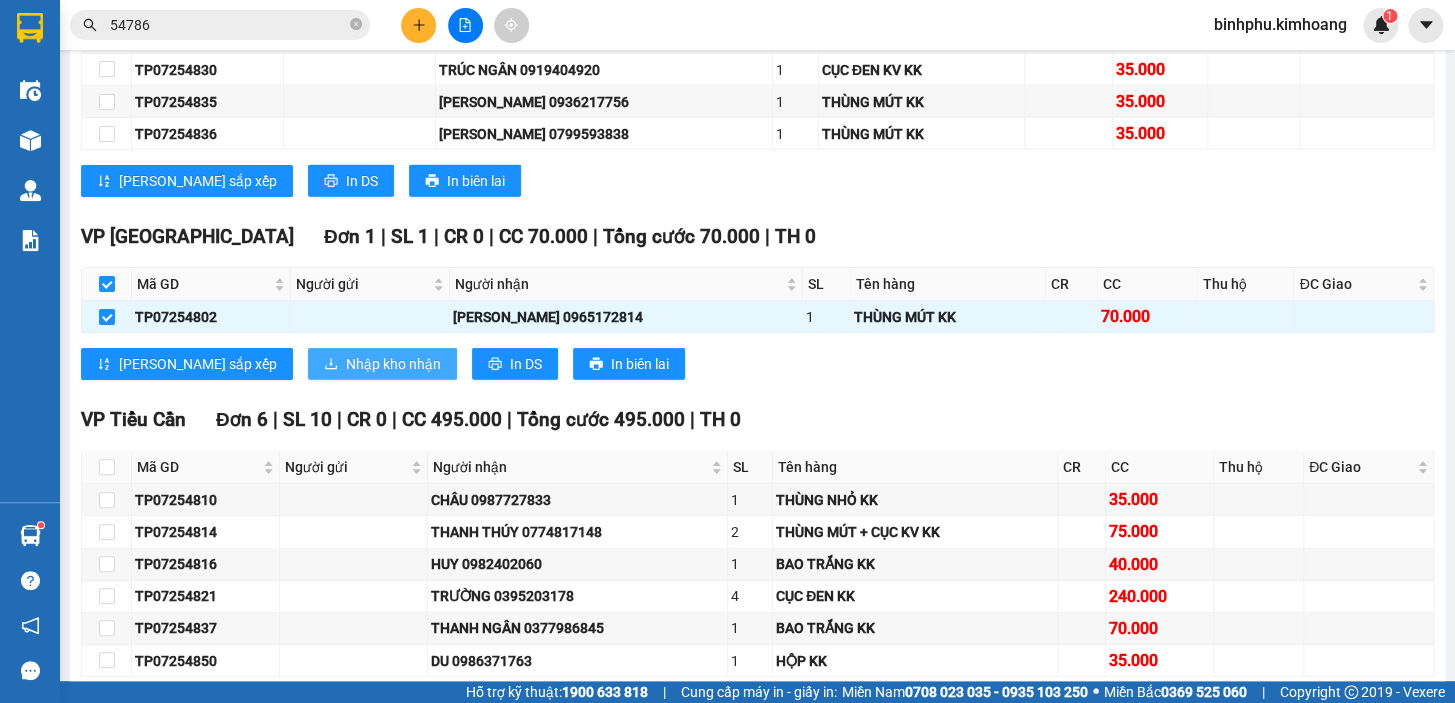 click on "Nhập kho nhận" at bounding box center [393, 364] 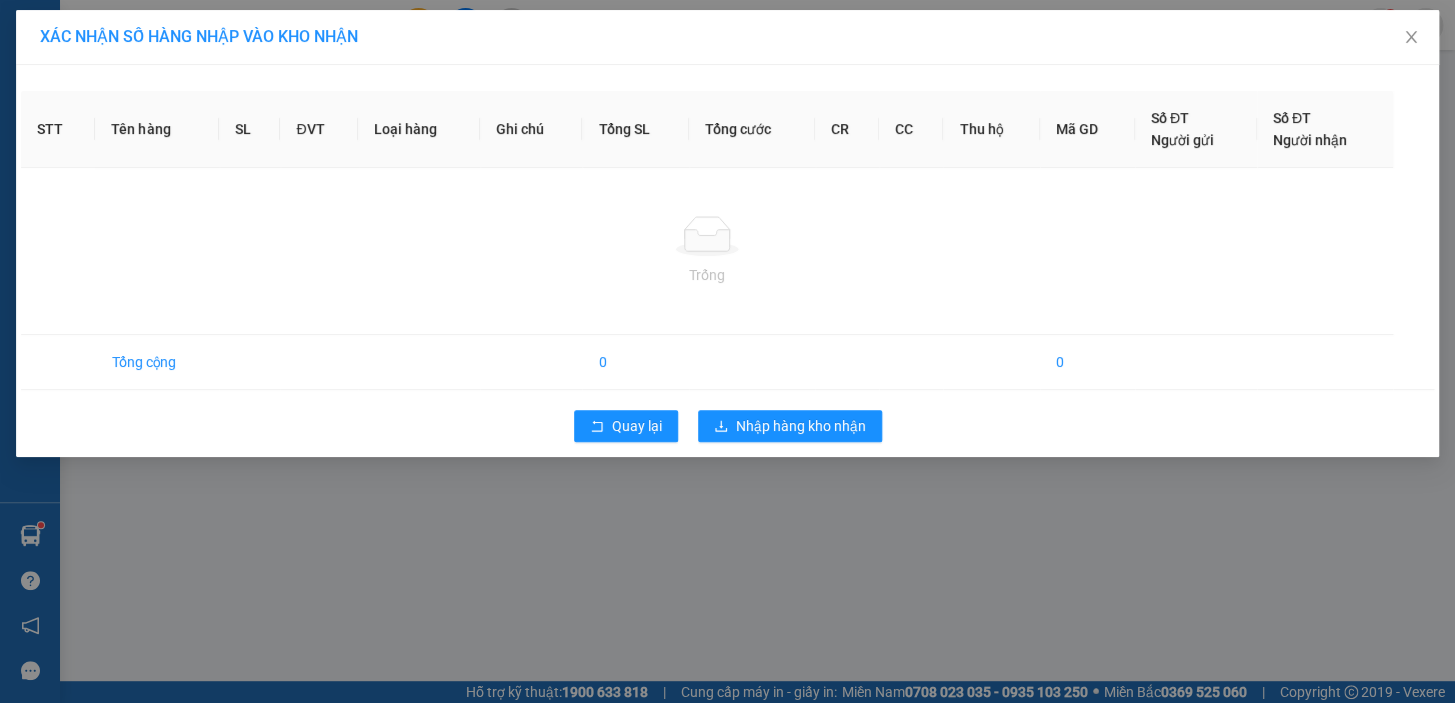 scroll, scrollTop: 0, scrollLeft: 0, axis: both 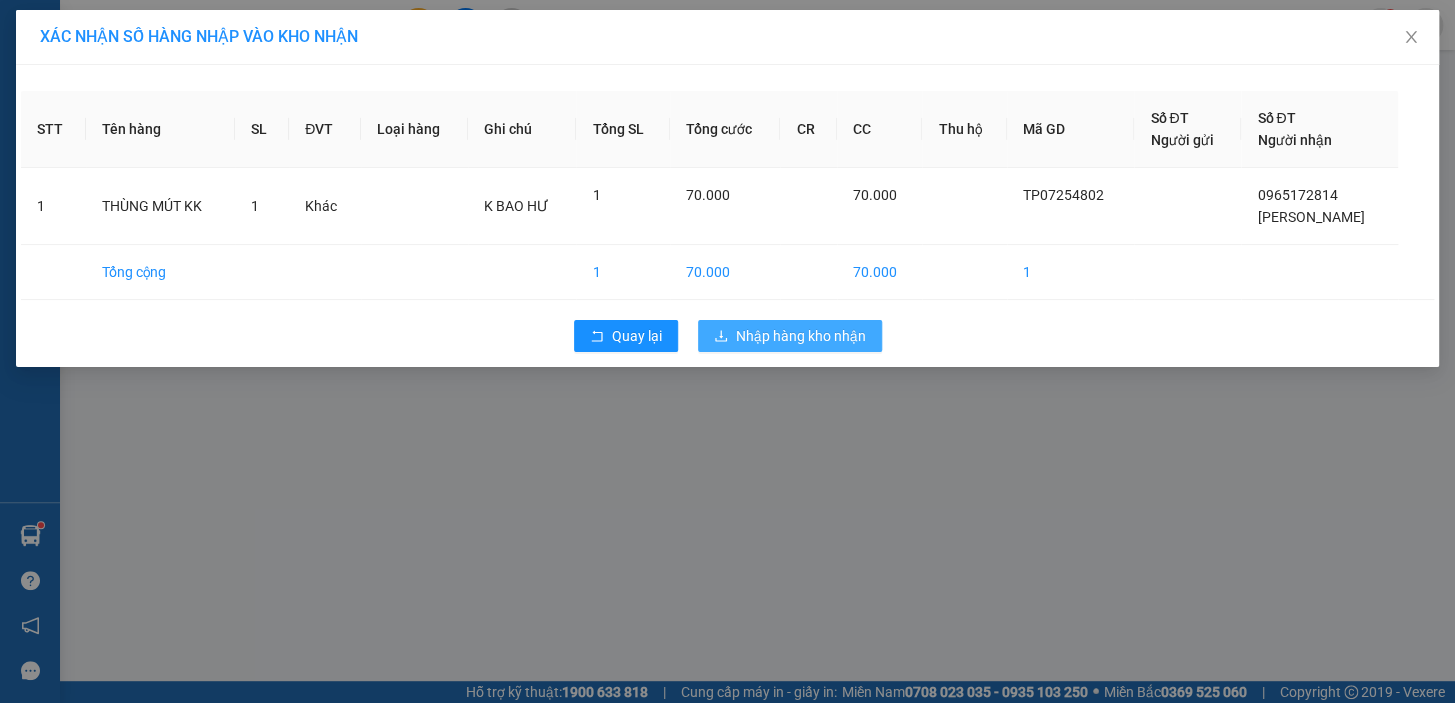 click on "Nhập hàng kho nhận" at bounding box center [801, 336] 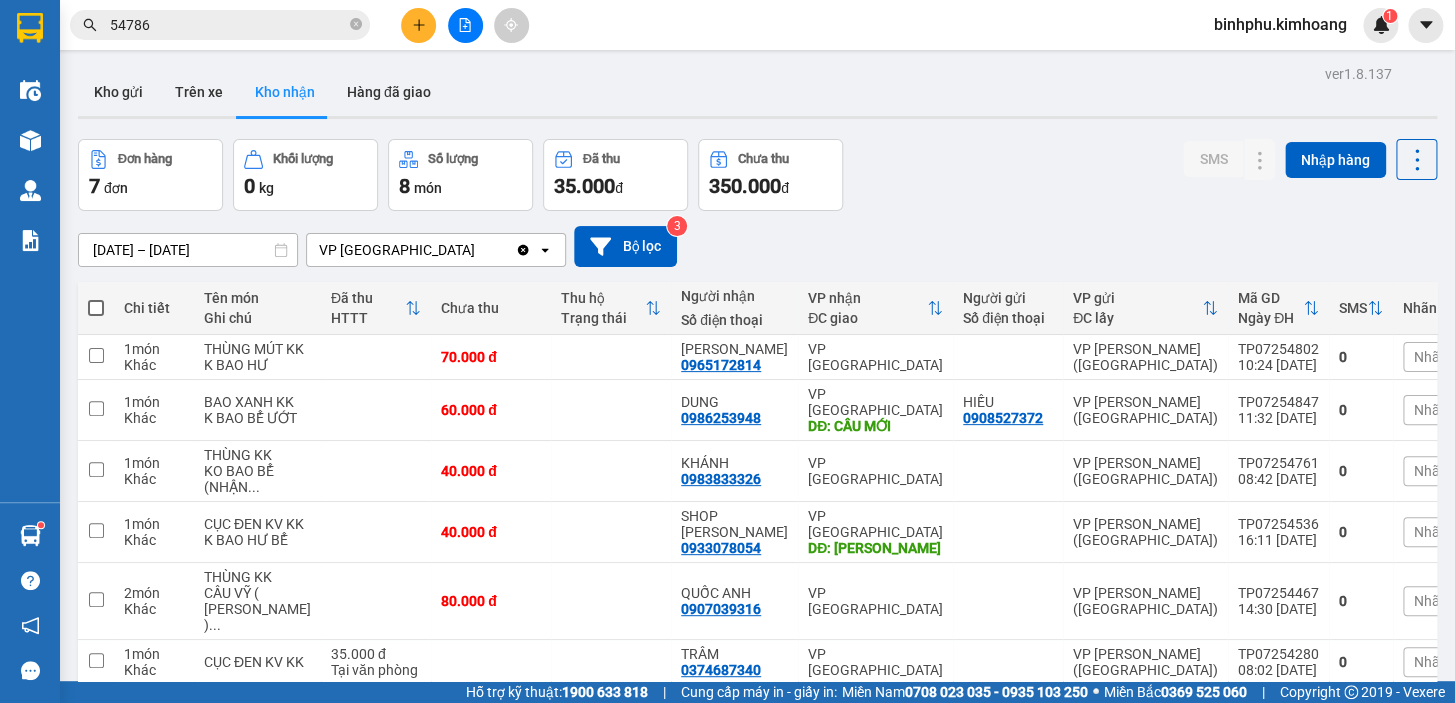 click on "54786" at bounding box center (228, 25) 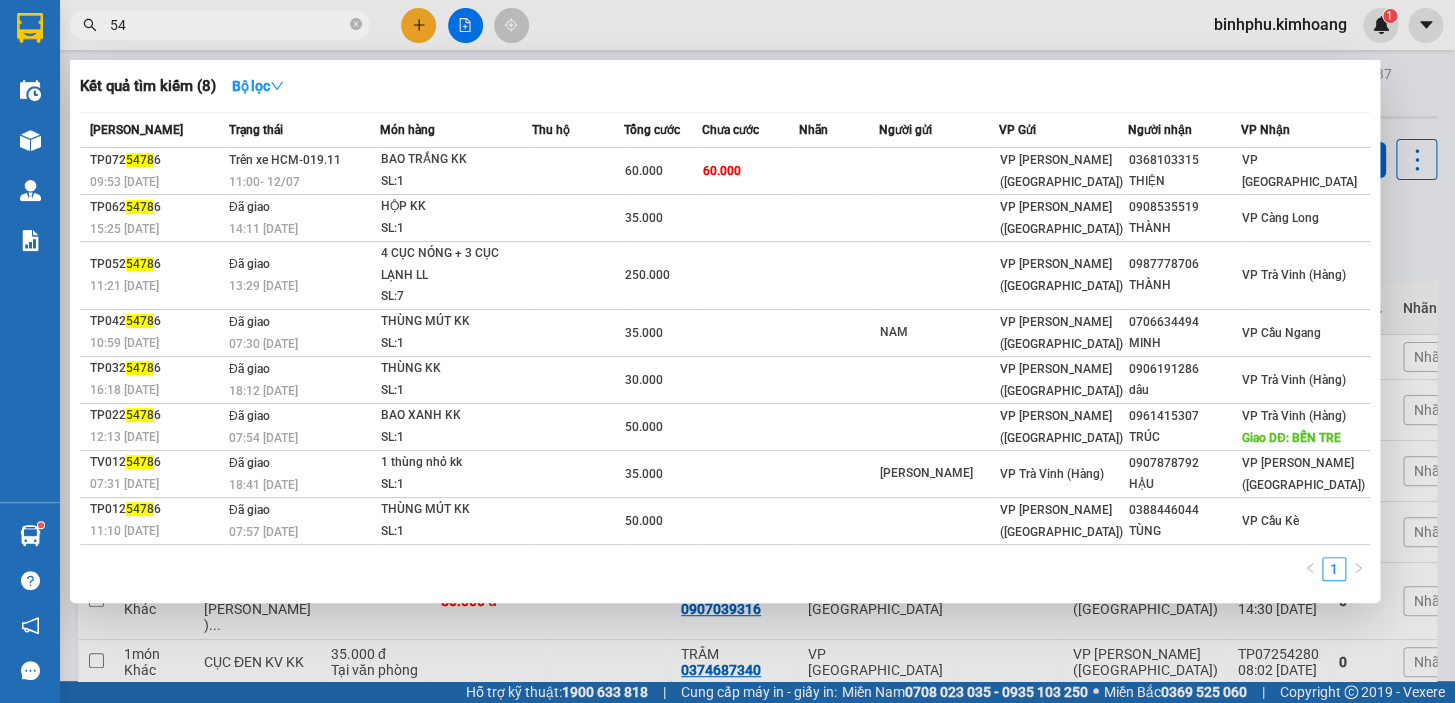 type on "5" 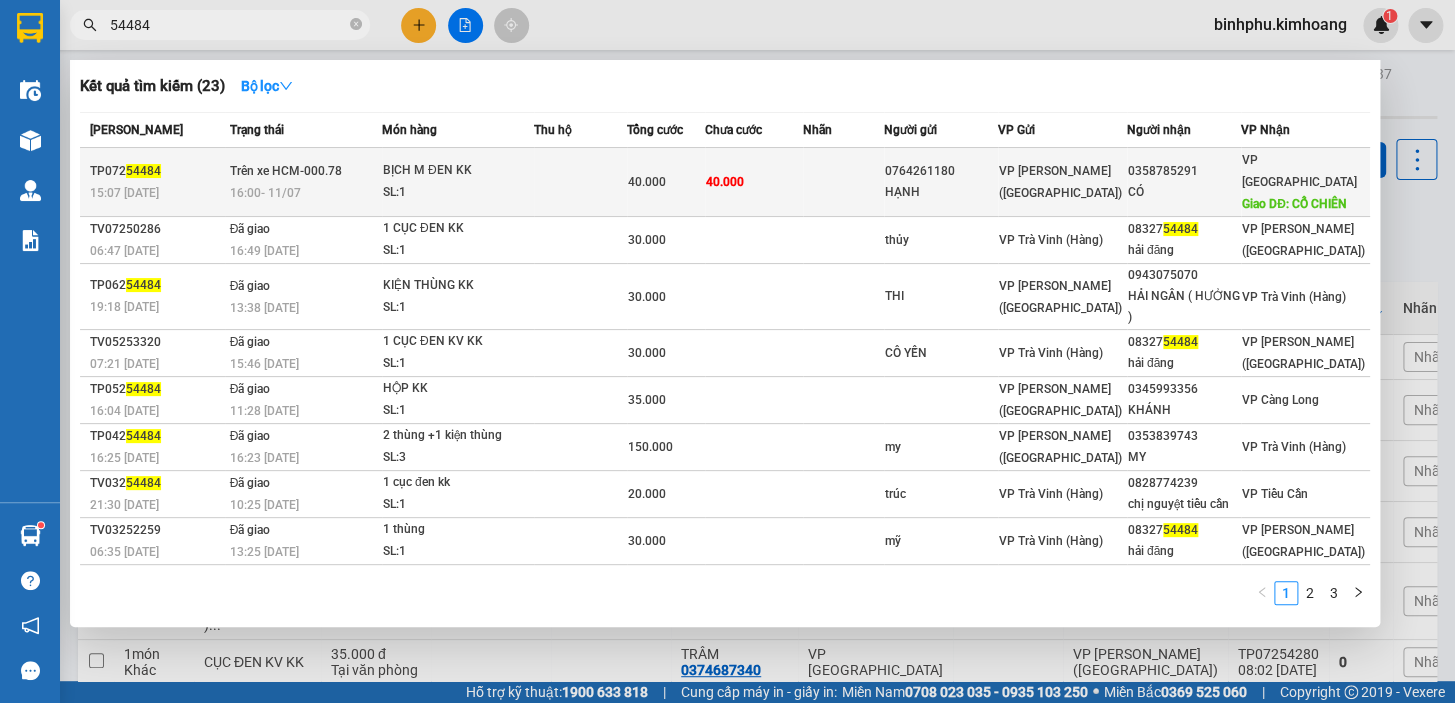 type on "54484" 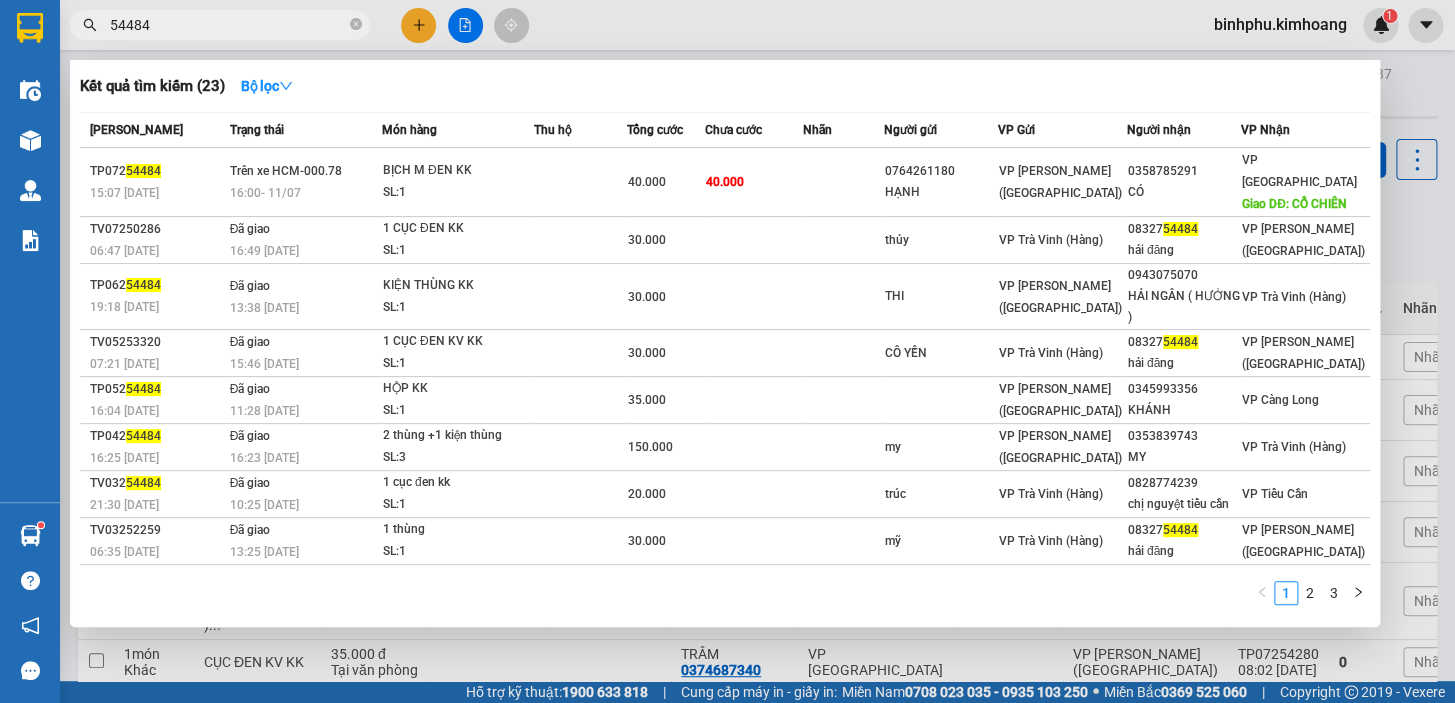 click on "SL:  1" at bounding box center (458, 193) 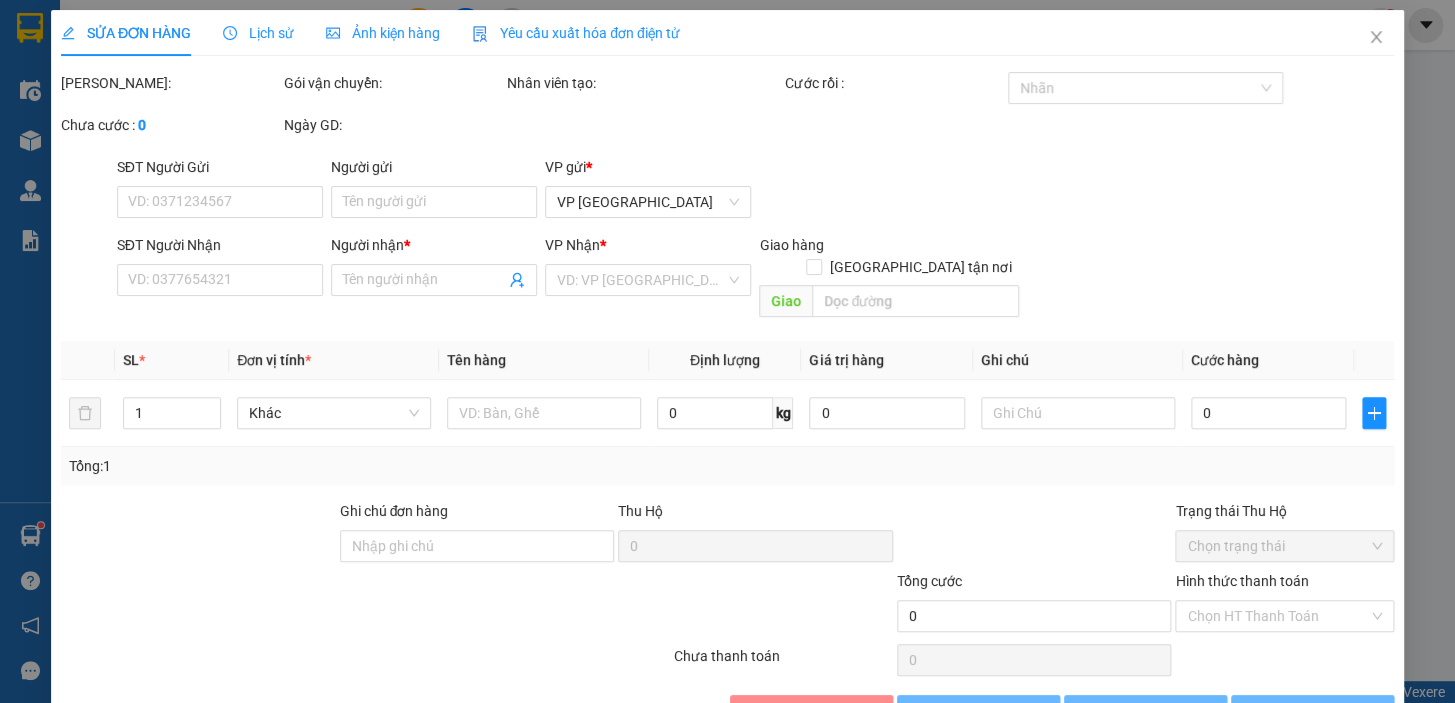 type on "0764261180" 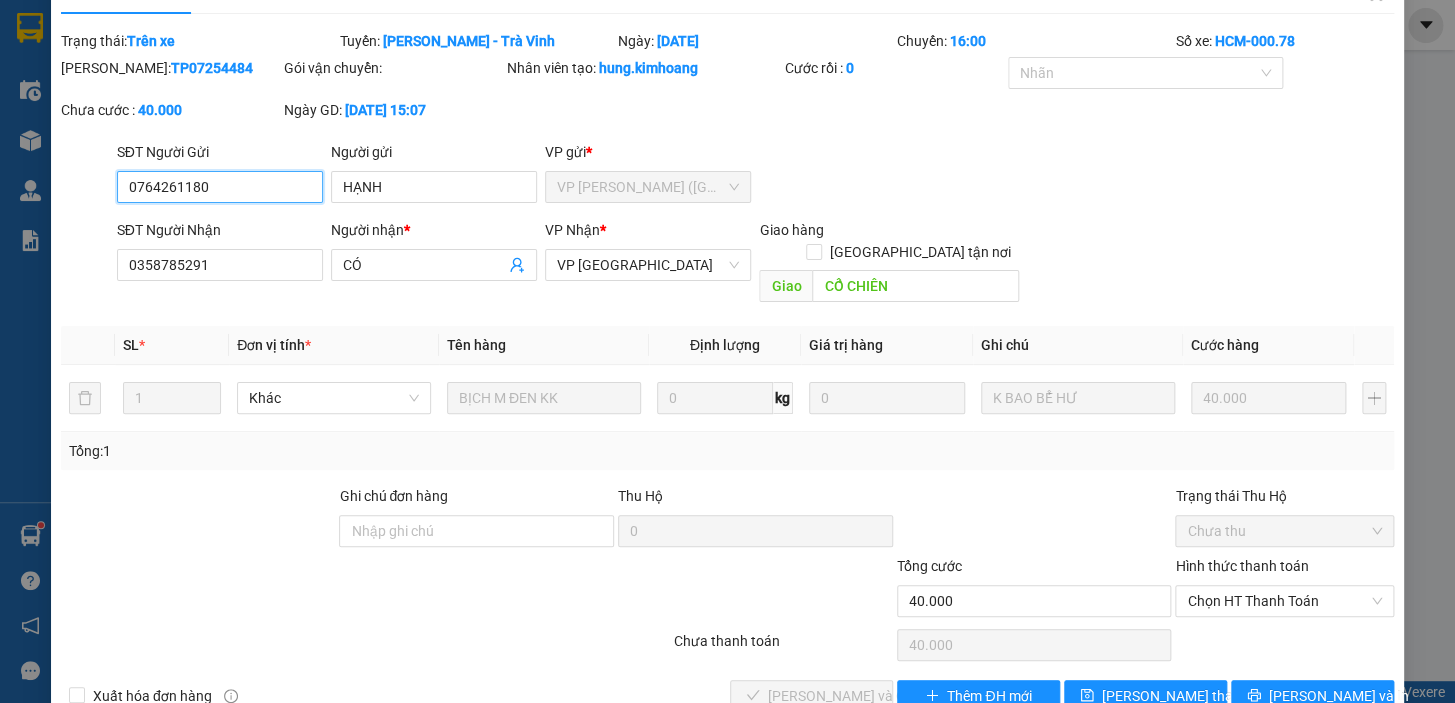 scroll, scrollTop: 67, scrollLeft: 0, axis: vertical 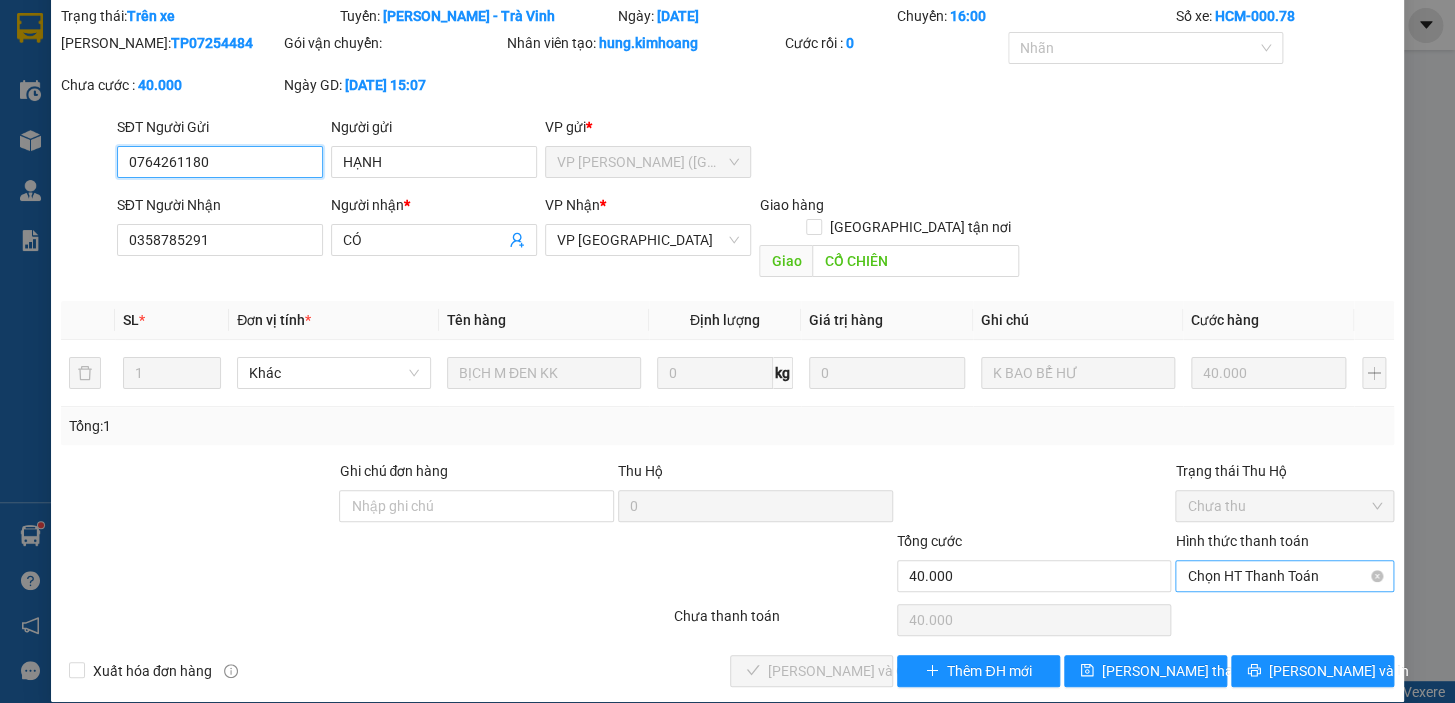 click on "Chọn HT Thanh Toán" at bounding box center [1284, 576] 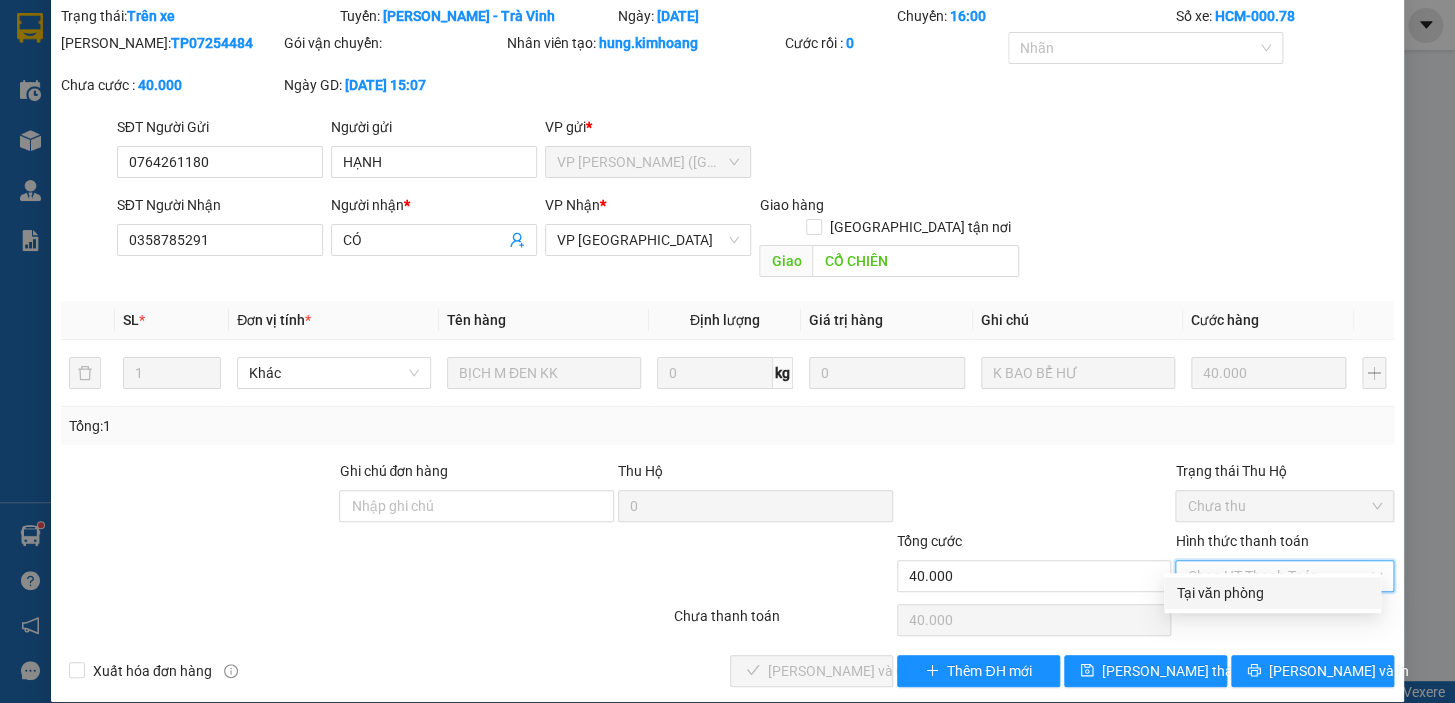 click on "Tại văn phòng" at bounding box center [1272, 593] 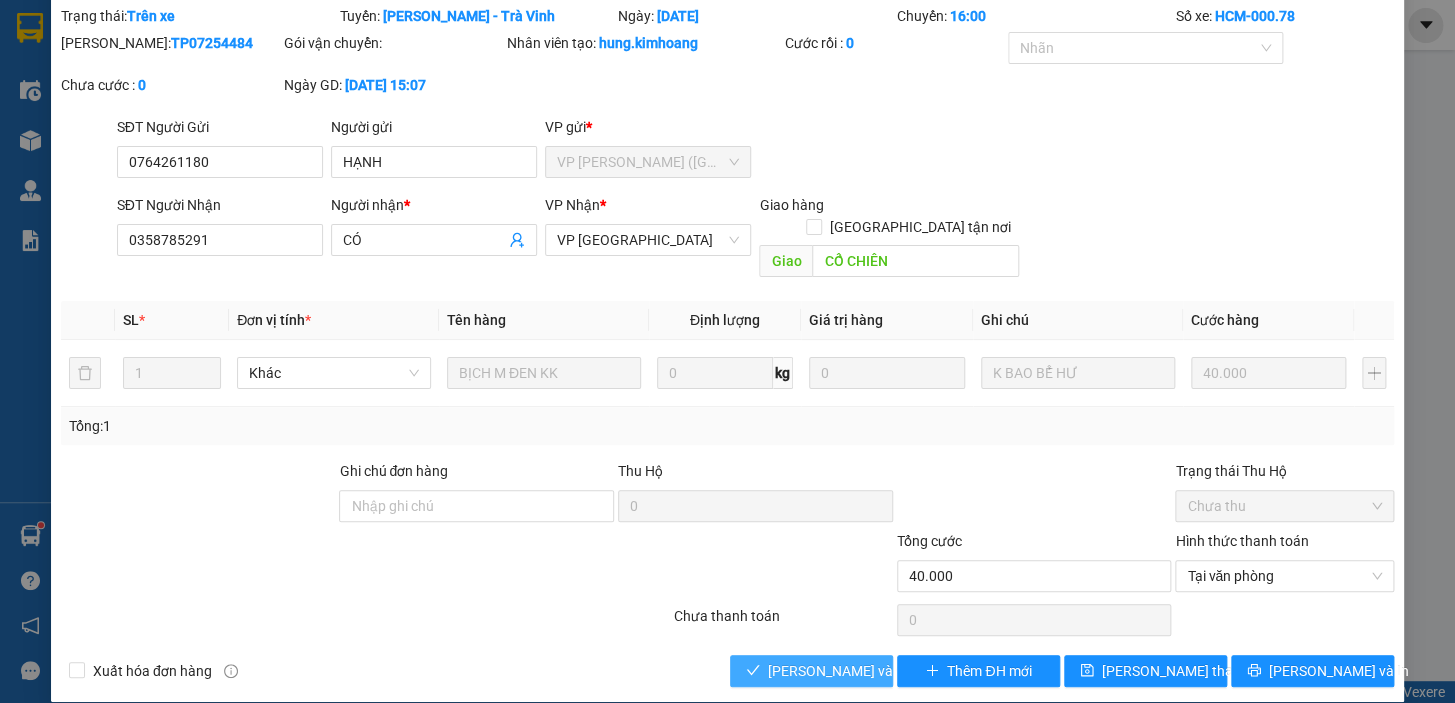 click on "[PERSON_NAME] và Giao hàng" at bounding box center (811, 671) 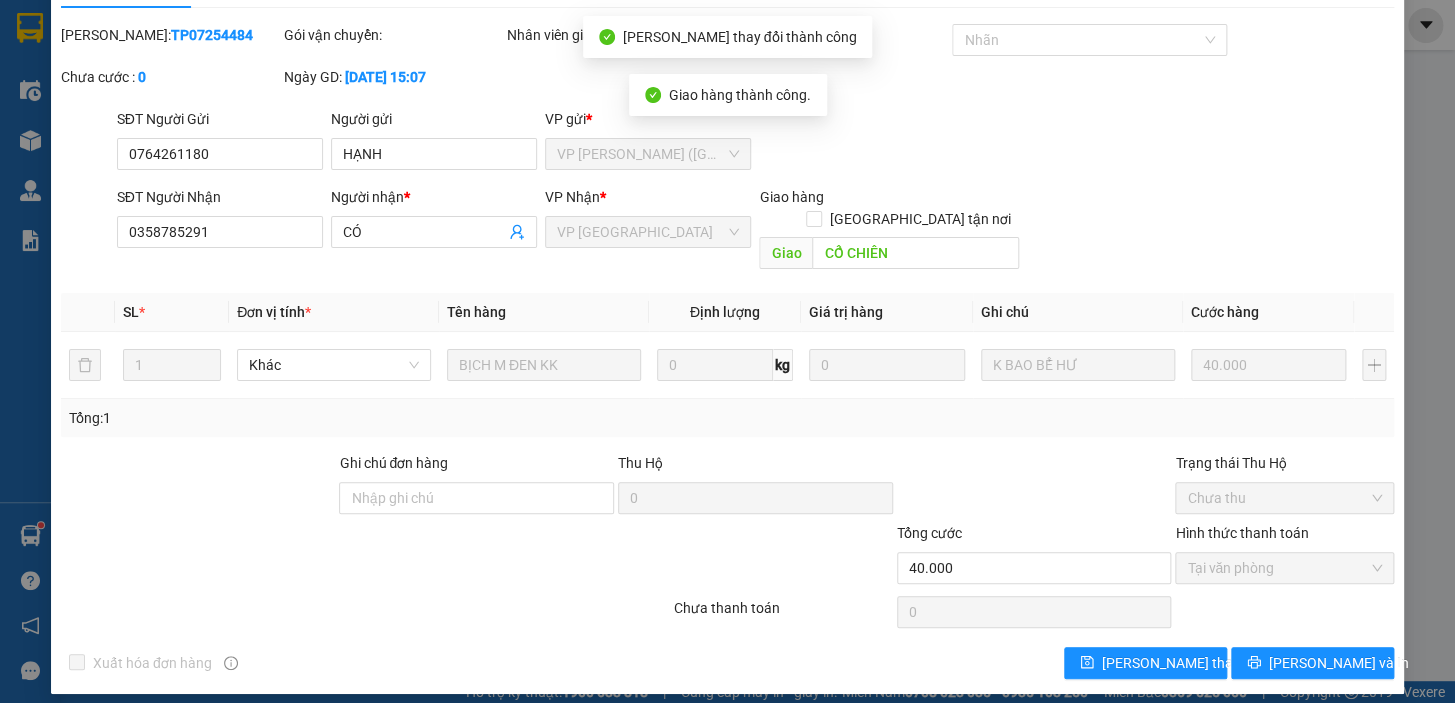 scroll, scrollTop: 0, scrollLeft: 0, axis: both 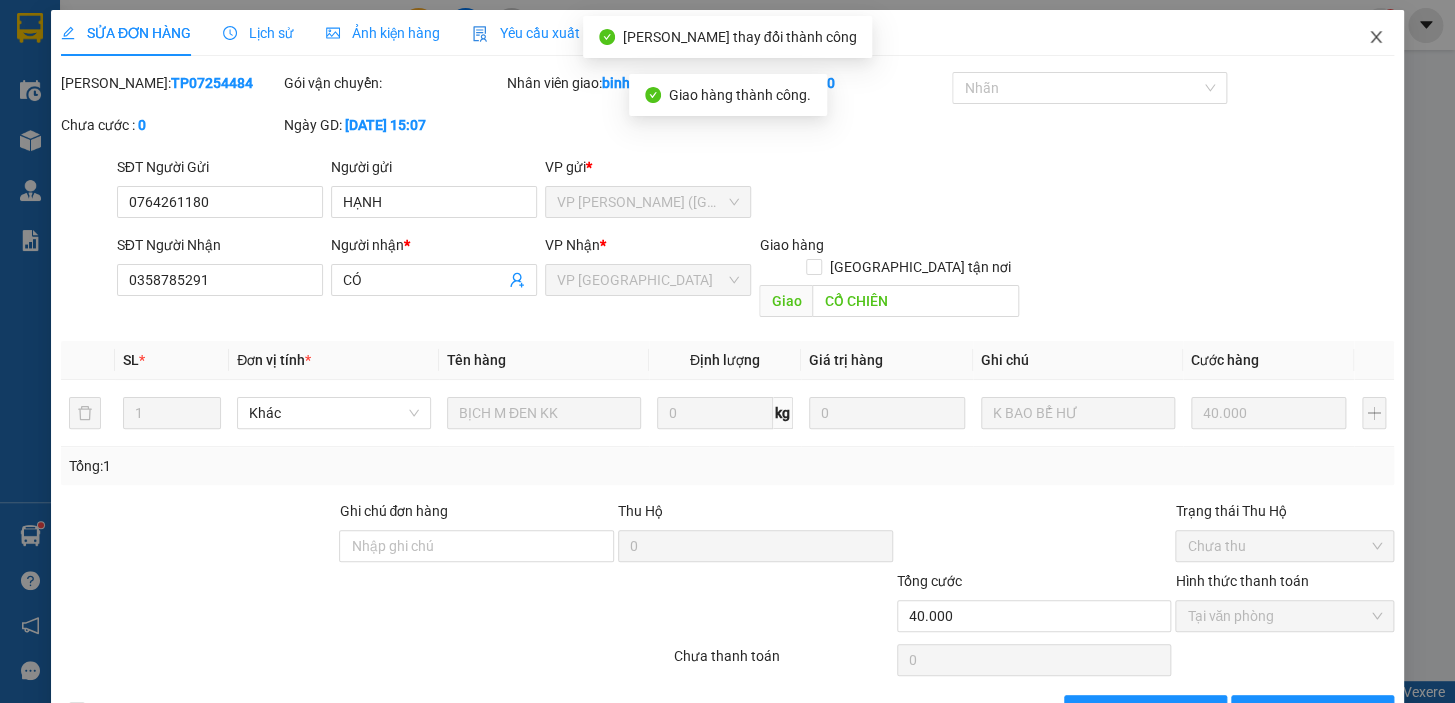 click 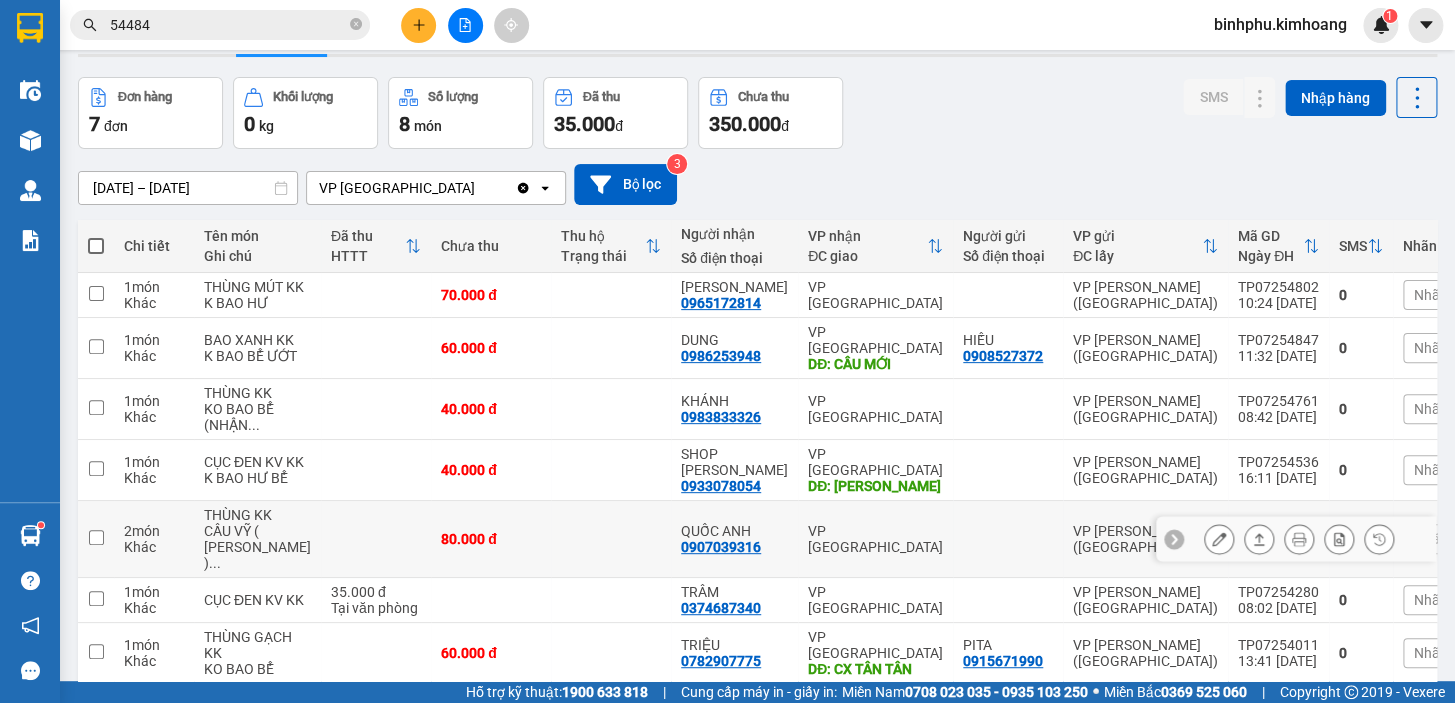 scroll, scrollTop: 90, scrollLeft: 0, axis: vertical 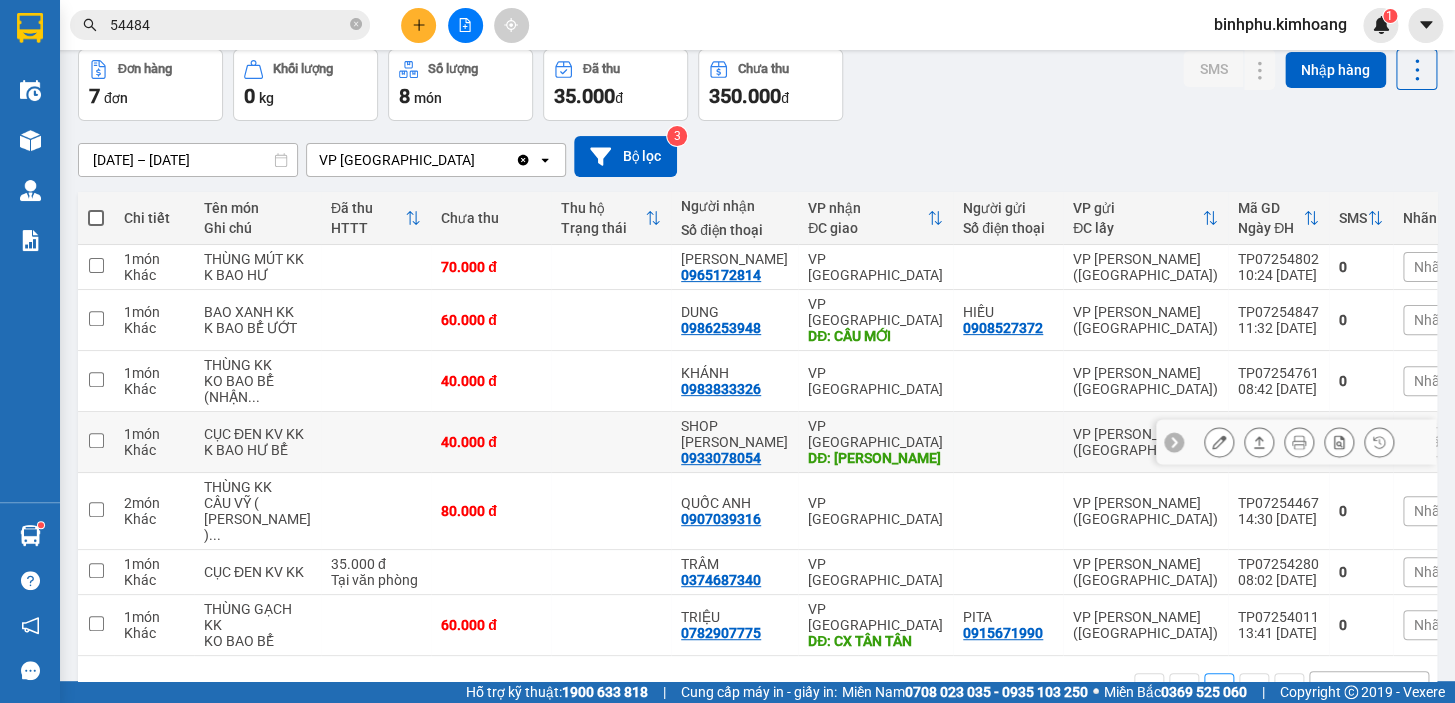click 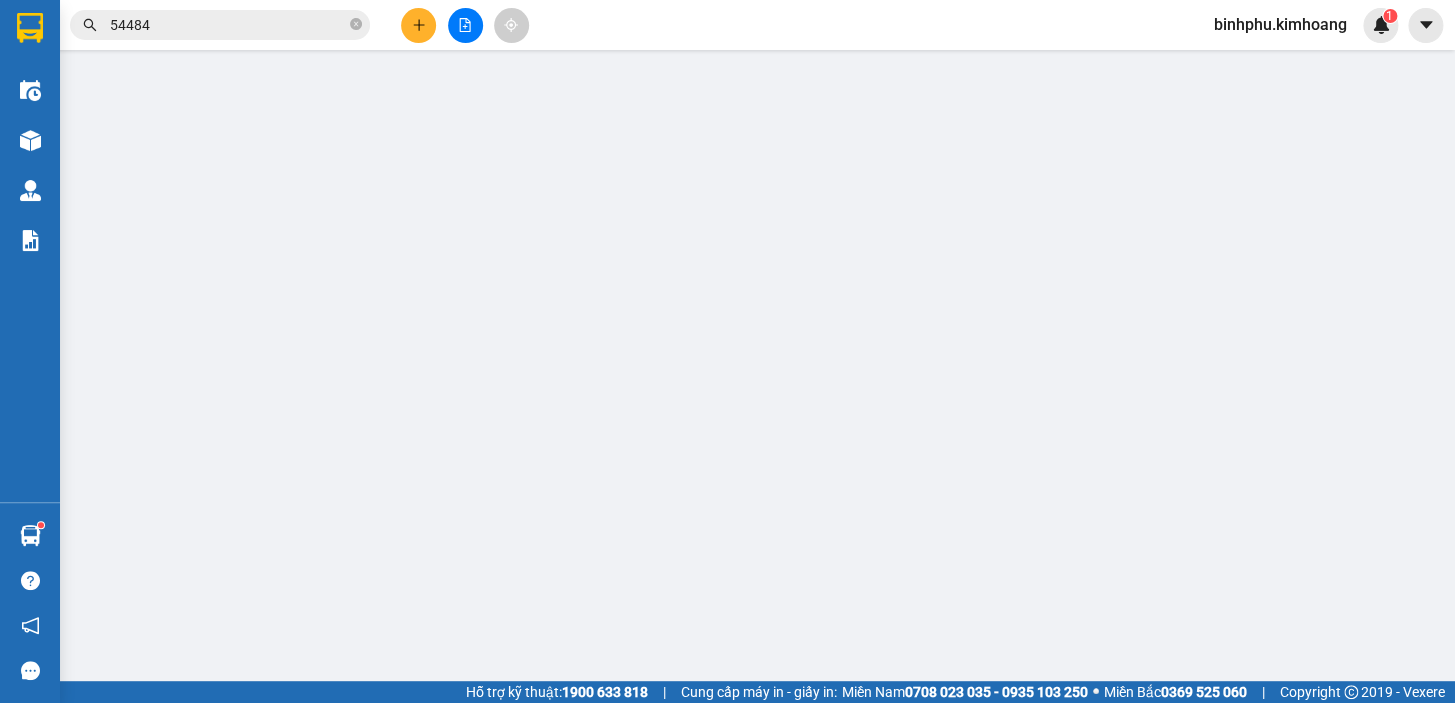 scroll, scrollTop: 0, scrollLeft: 0, axis: both 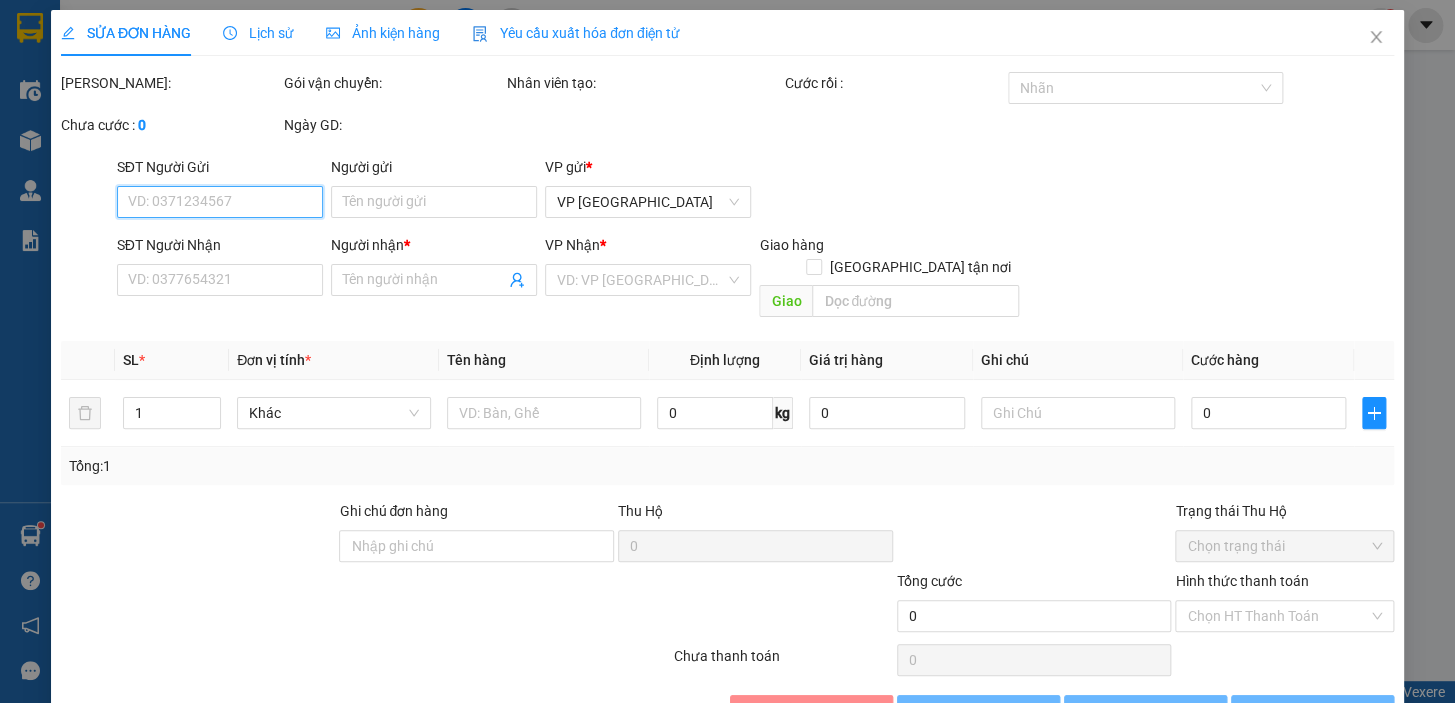 type on "0933078054" 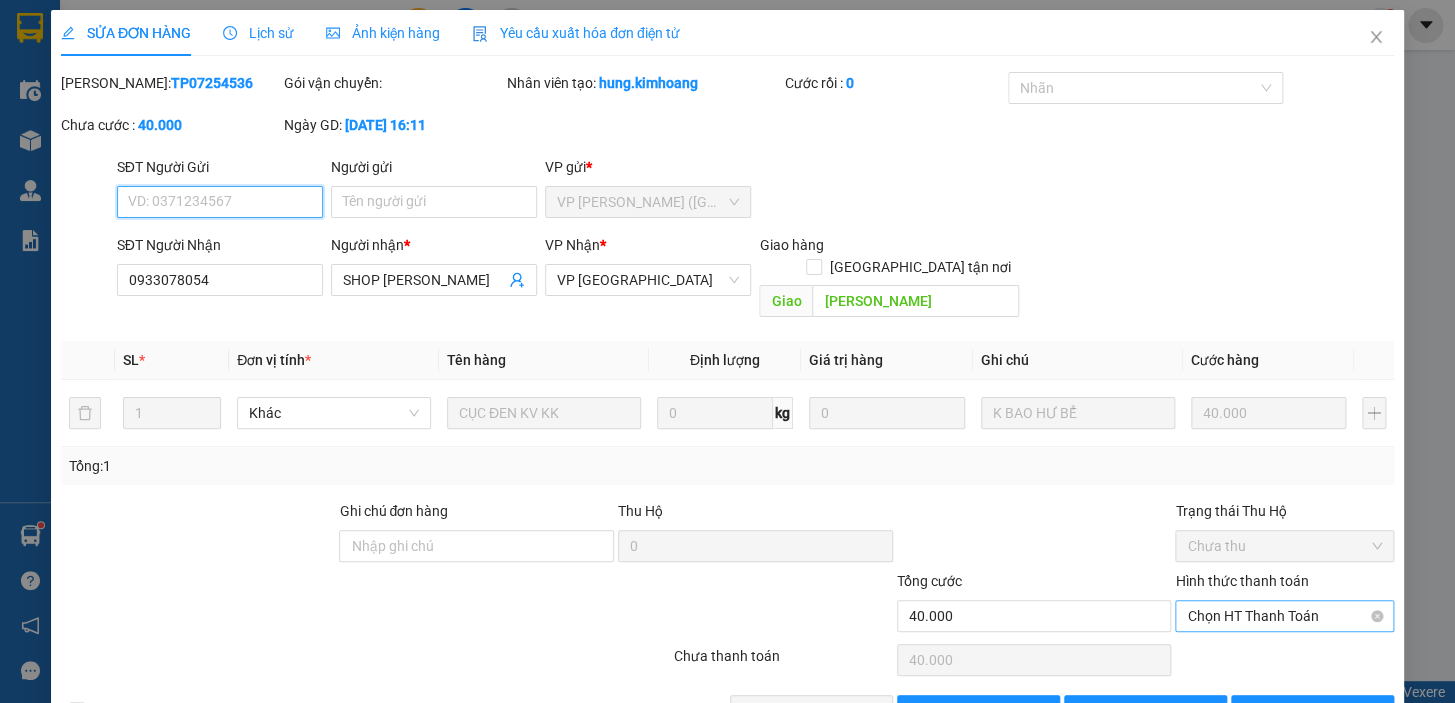 click on "Chọn HT Thanh Toán" at bounding box center (1284, 616) 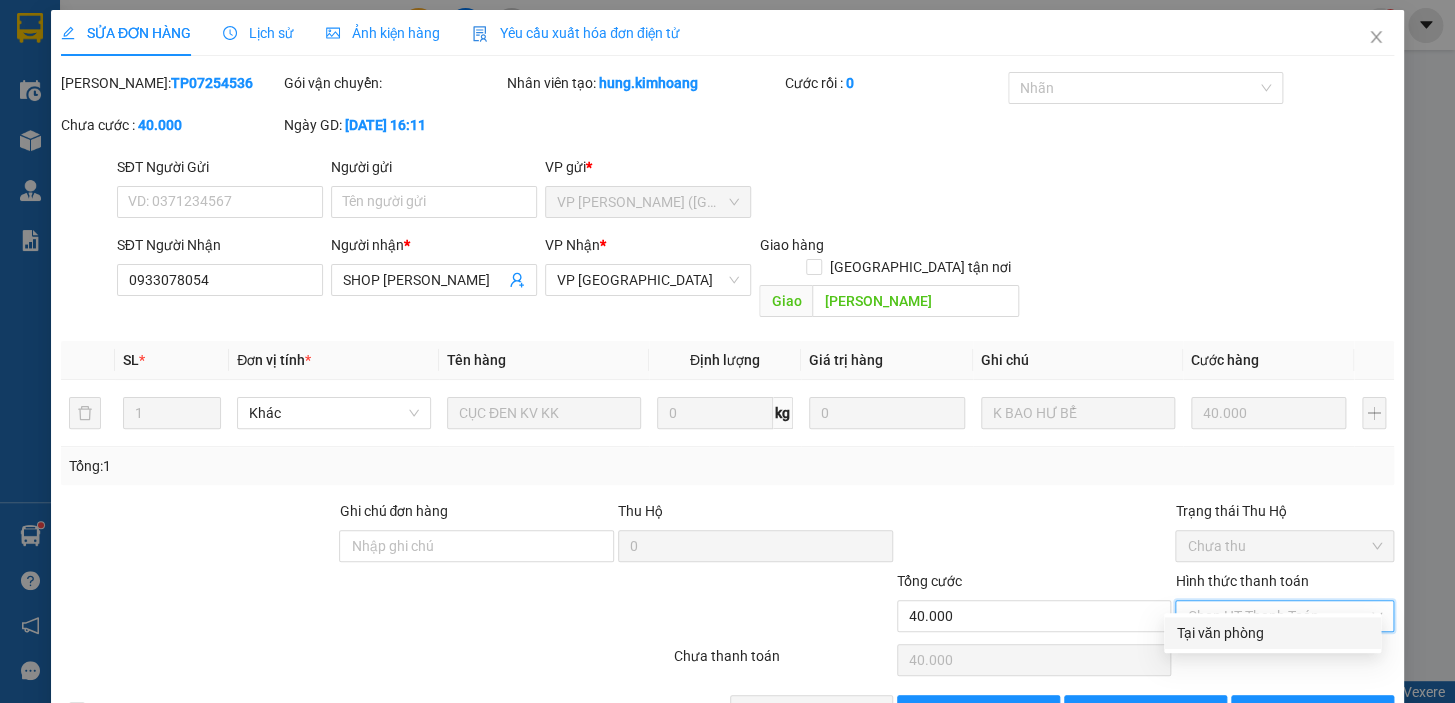 click on "Tại văn phòng" at bounding box center [1272, 633] 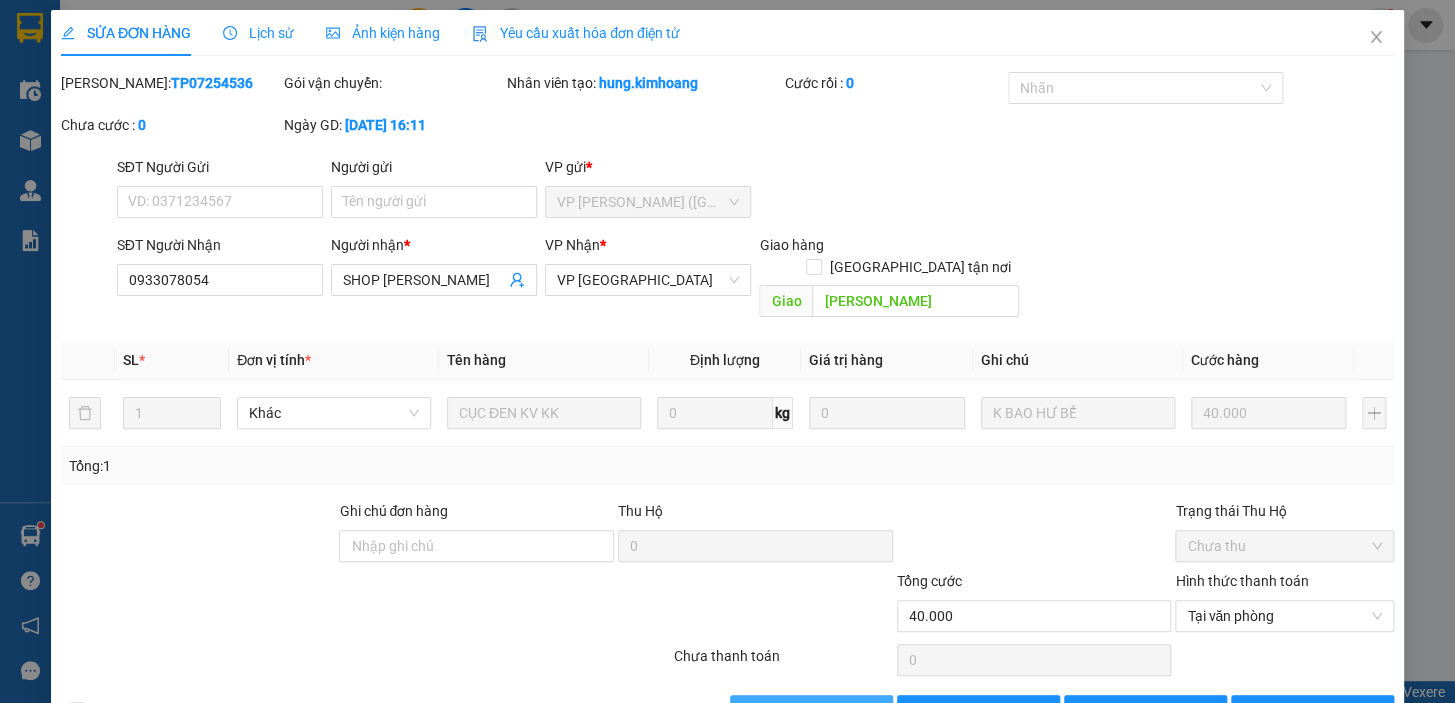 click on "[PERSON_NAME] và Giao hàng" at bounding box center (811, 711) 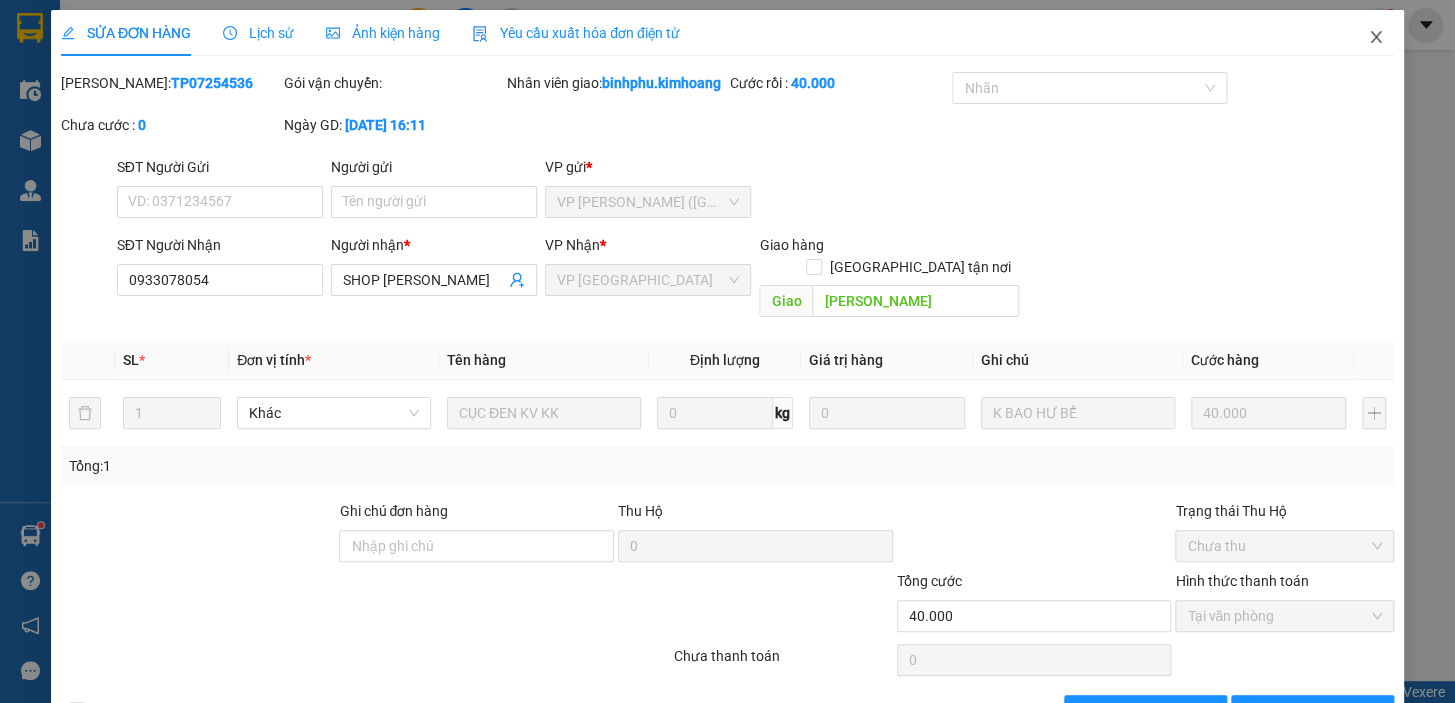 click 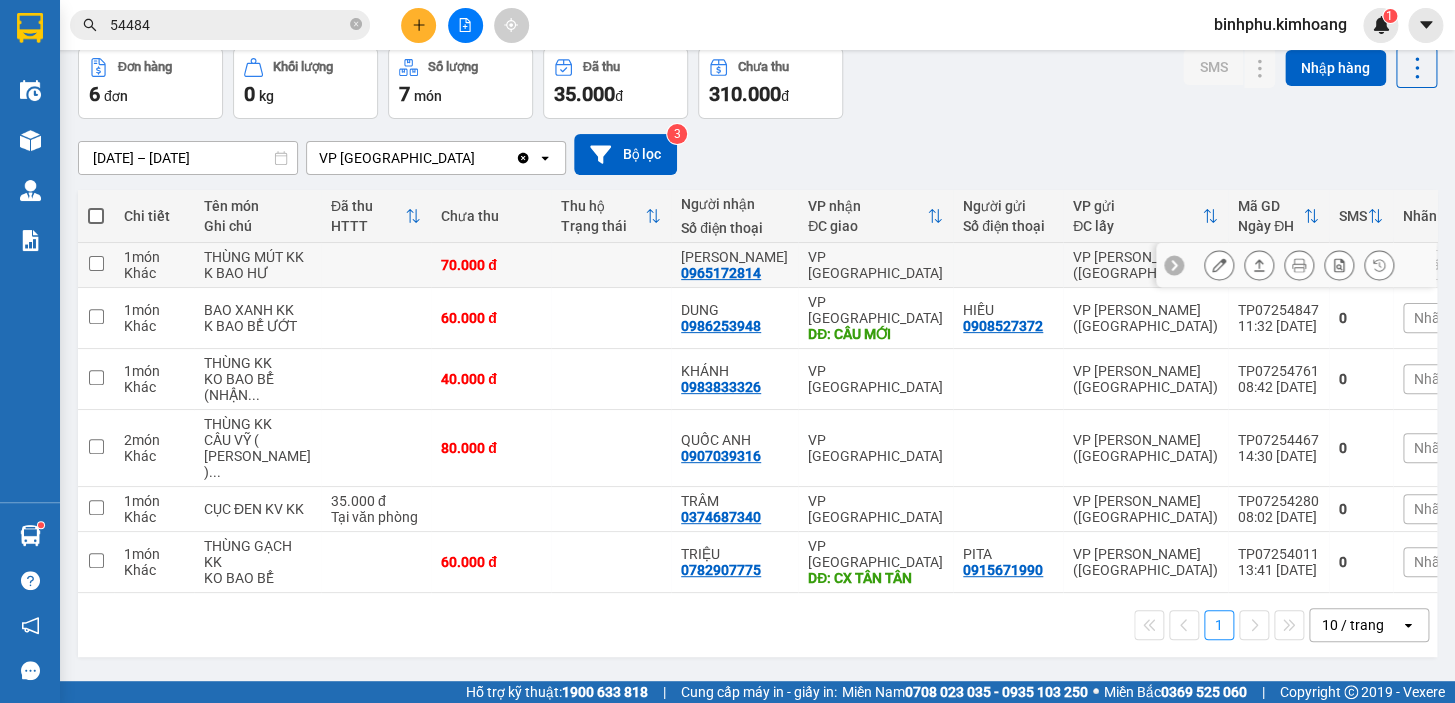 scroll, scrollTop: 108, scrollLeft: 0, axis: vertical 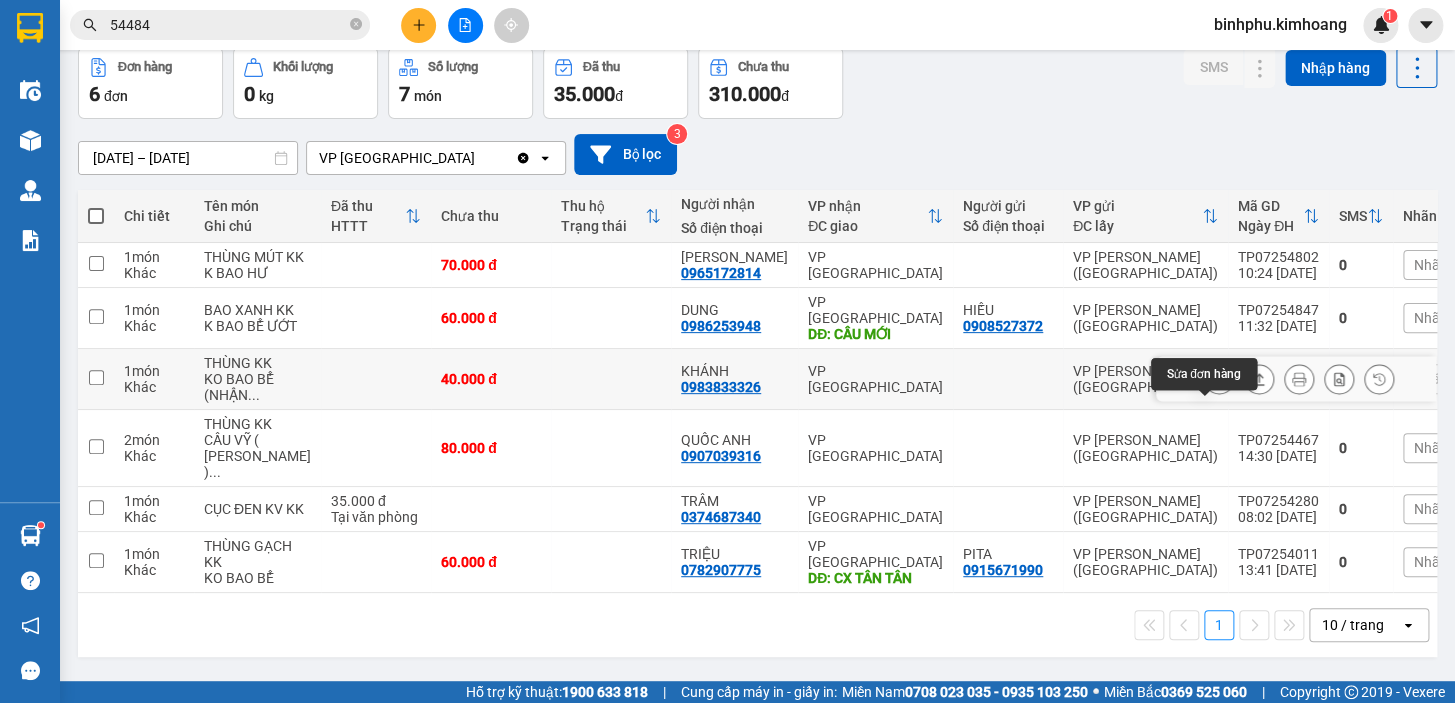 click at bounding box center (1219, 379) 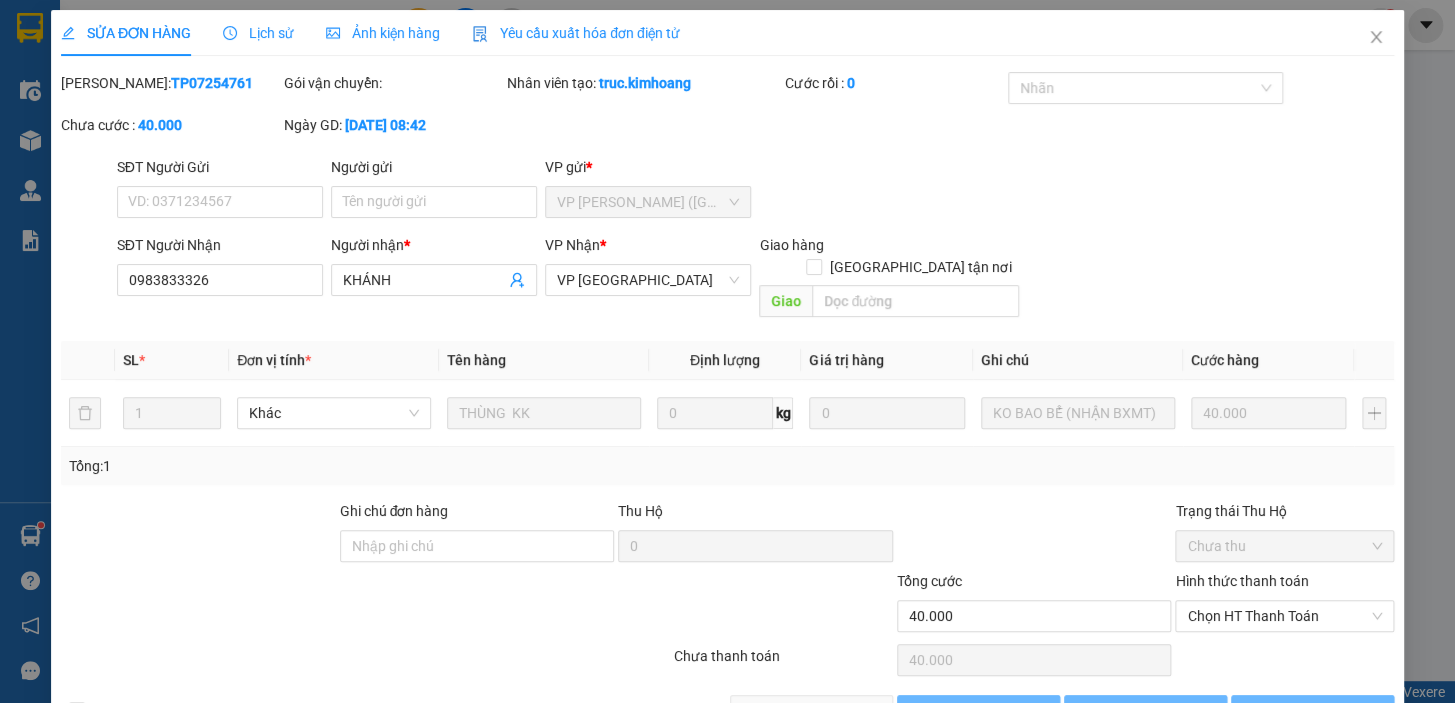 scroll, scrollTop: 0, scrollLeft: 0, axis: both 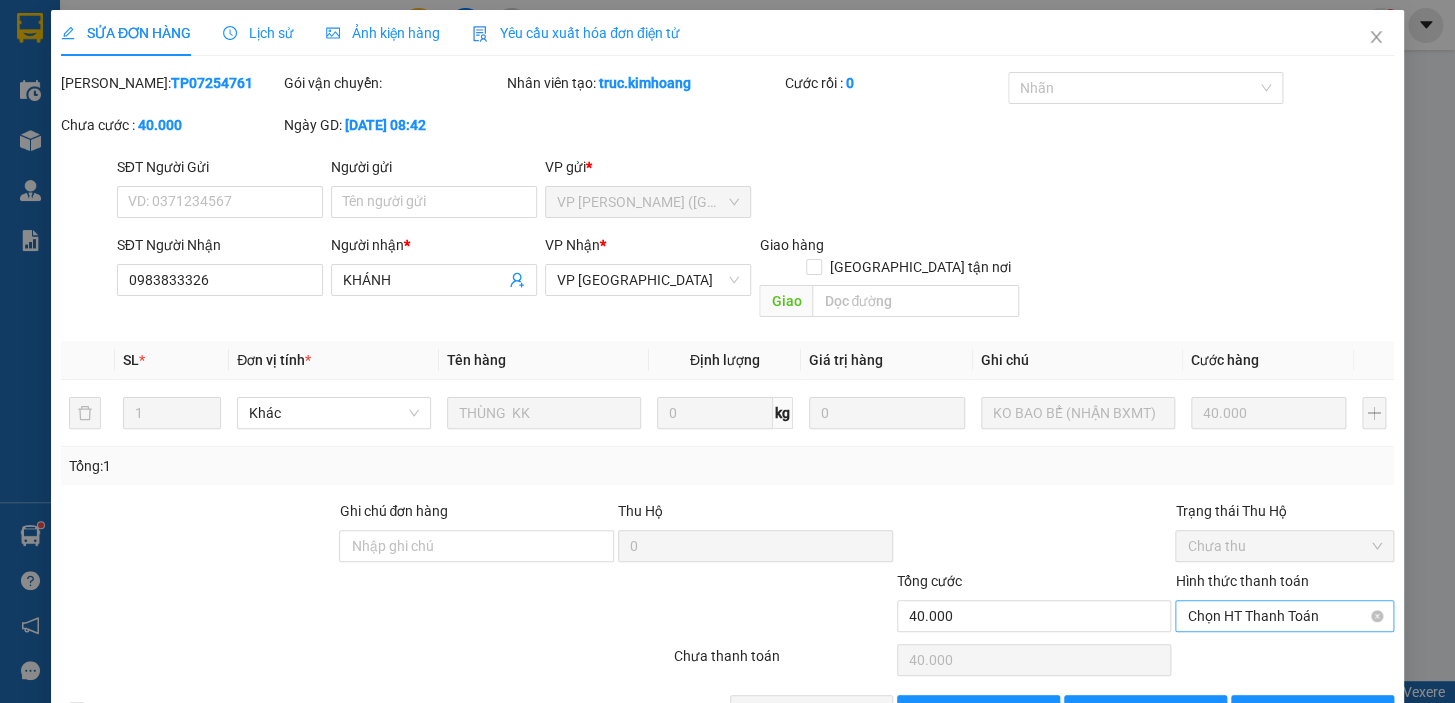 click on "Chọn HT Thanh Toán" at bounding box center (1284, 616) 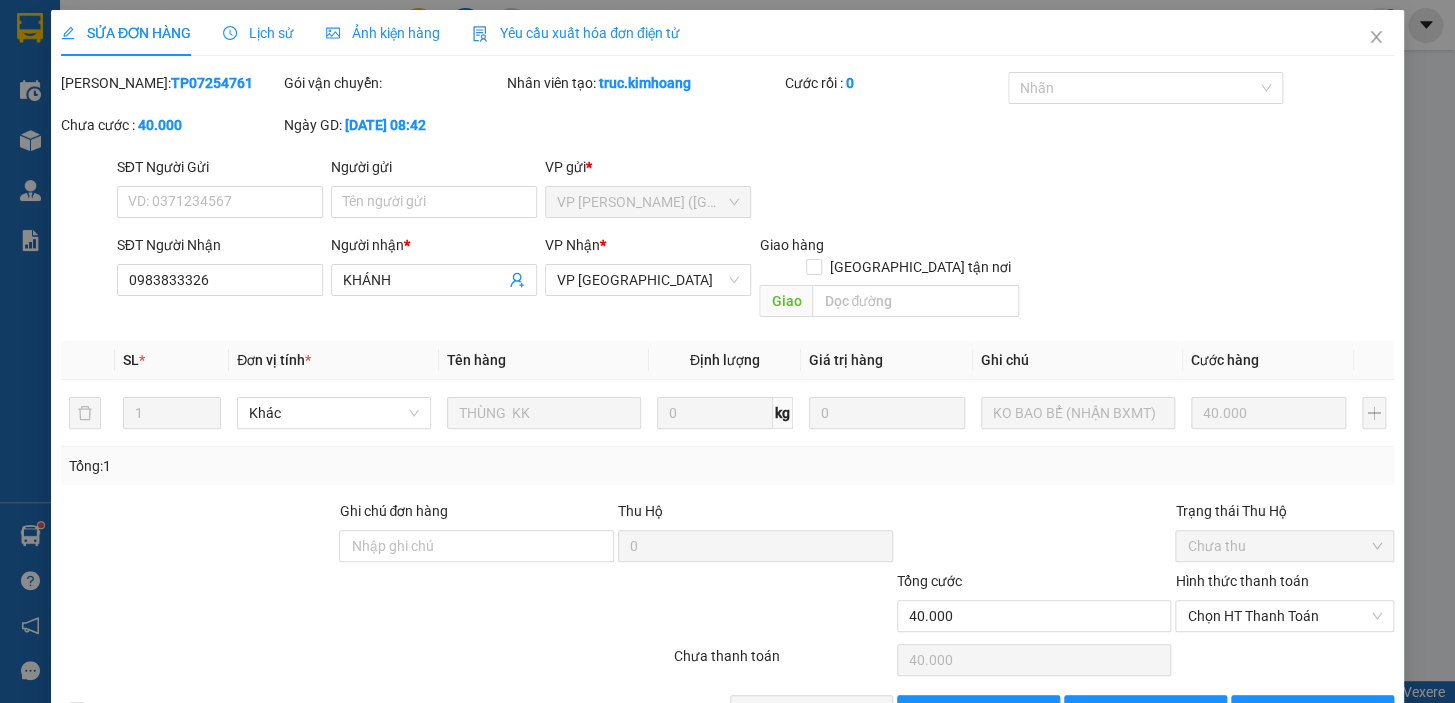 click on "Total Paid Fee 0 Total UnPaid Fee 40.000 Cash Collection Total Fee Mã ĐH:  TP07254761 Gói vận chuyển:   Nhân viên tạo:   truc.kimhoang Cước rồi :   0   Nhãn Chưa cước :   40.000 Ngày GD:   [DATE] 08:42 SĐT Người Gửi VD: 0371234567 Người gửi Tên người gửi VP gửi  * VP [PERSON_NAME] ([GEOGRAPHIC_DATA]) SĐT Người Nhận 0983833326 Người nhận  * KHÁNH VP Nhận  * VP Bình [GEOGRAPHIC_DATA] hàng [GEOGRAPHIC_DATA] tận nơi Giao SL  * Đơn vị tính  * Tên hàng  Định lượng Giá trị hàng Ghi chú Cước hàng                   1 Khác THÙNG  KK 0 kg 0 KO BAO BỂ (NHẬN BXMT) 40.000 Tổng:  1 Ghi chú đơn hàng Thu Hộ 0 Trạng thái Thu Hộ   Chưa thu Tổng cước 40.000 Hình thức thanh toán Chọn HT Thanh Toán Số tiền thu trước 0 Chọn HT Thanh Toán Chưa thanh toán 40.000 Chọn HT Thanh Toán Xuất hóa đơn hàng [PERSON_NAME] và Giao hàng Thêm ĐH mới [PERSON_NAME] thay đổi [PERSON_NAME] và In Tại văn phòng Tại văn phòng" at bounding box center [727, 399] 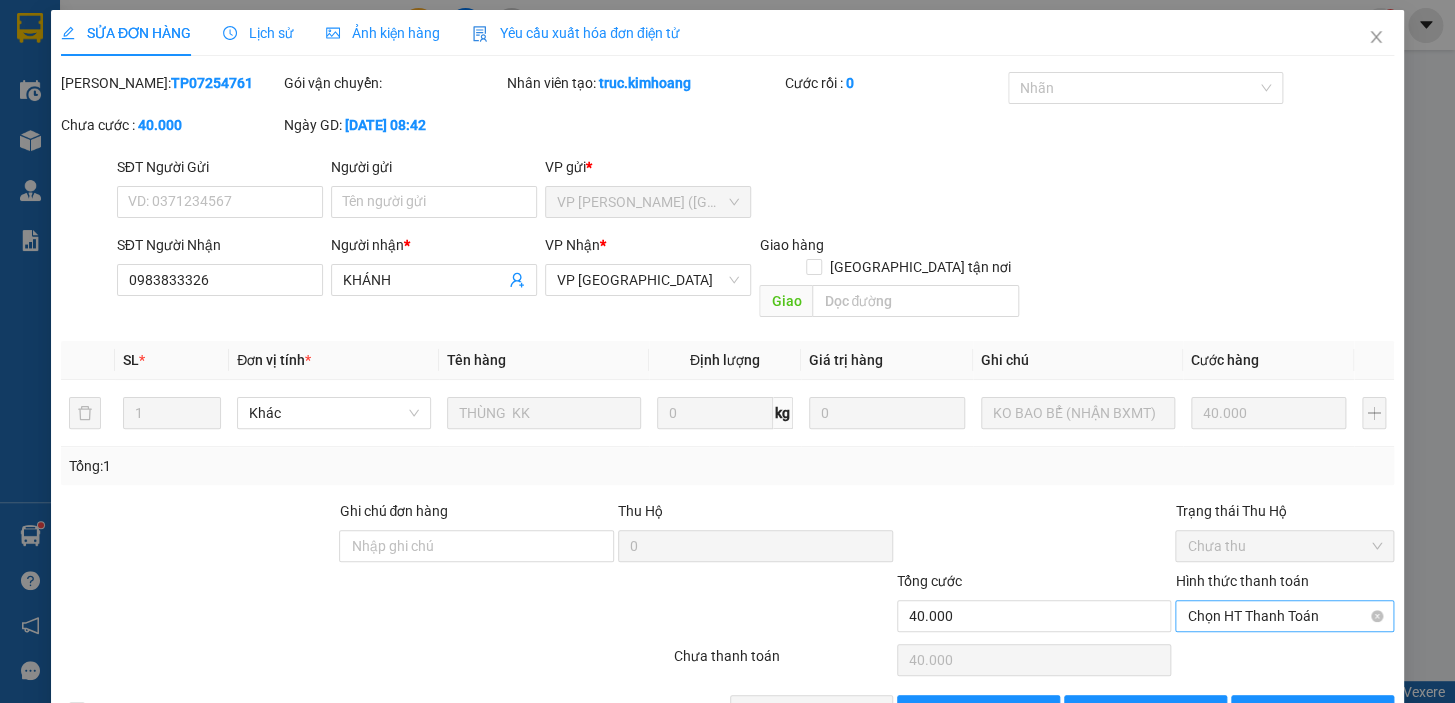 click on "Chọn HT Thanh Toán" at bounding box center (1284, 616) 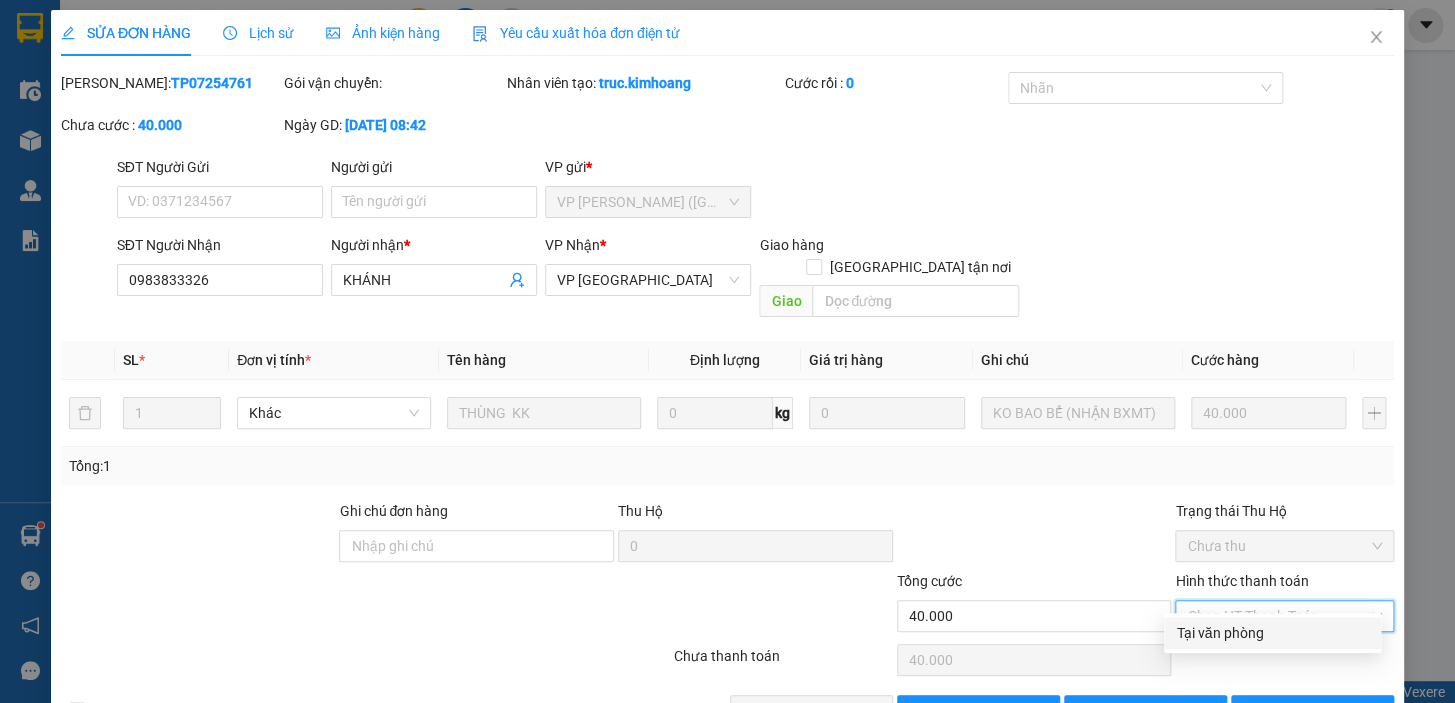 click on "Tại văn phòng" at bounding box center [1272, 633] 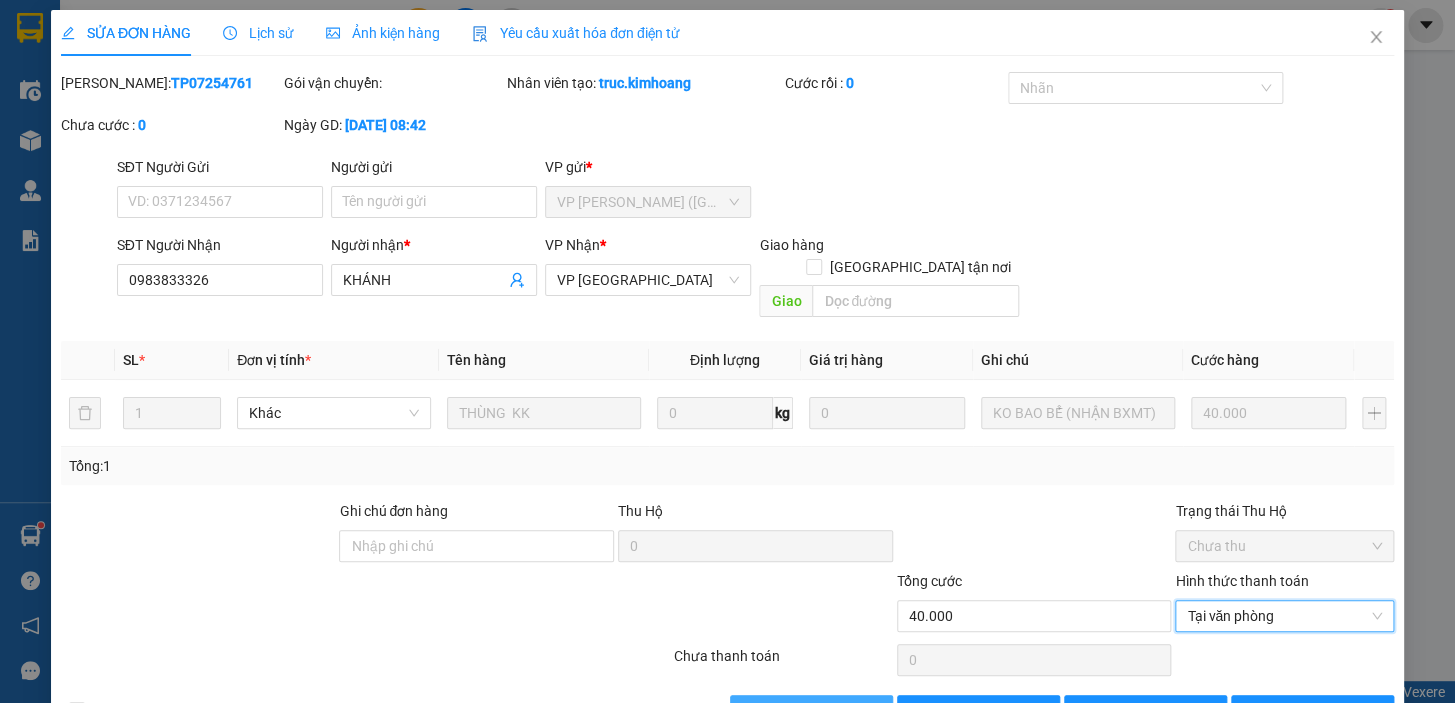 click on "[PERSON_NAME] và Giao hàng" at bounding box center [864, 711] 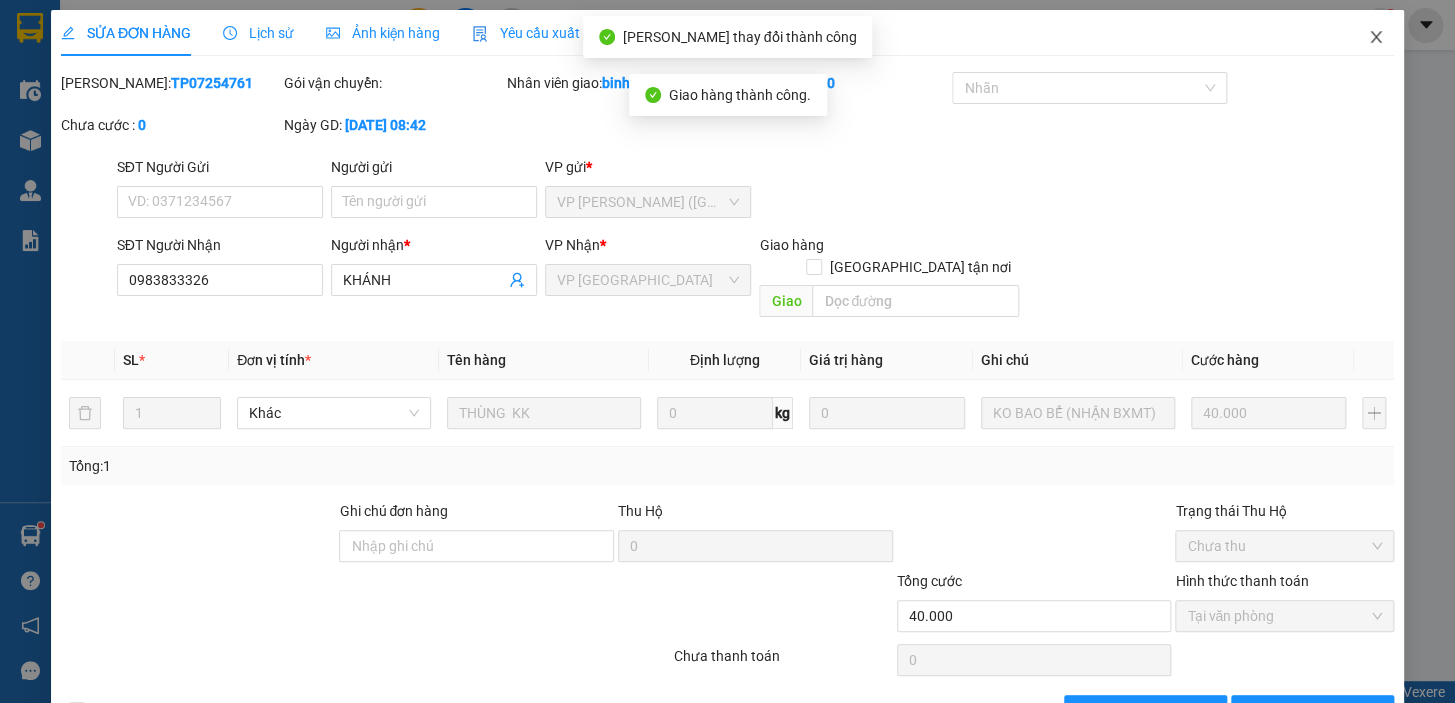 click at bounding box center (1376, 38) 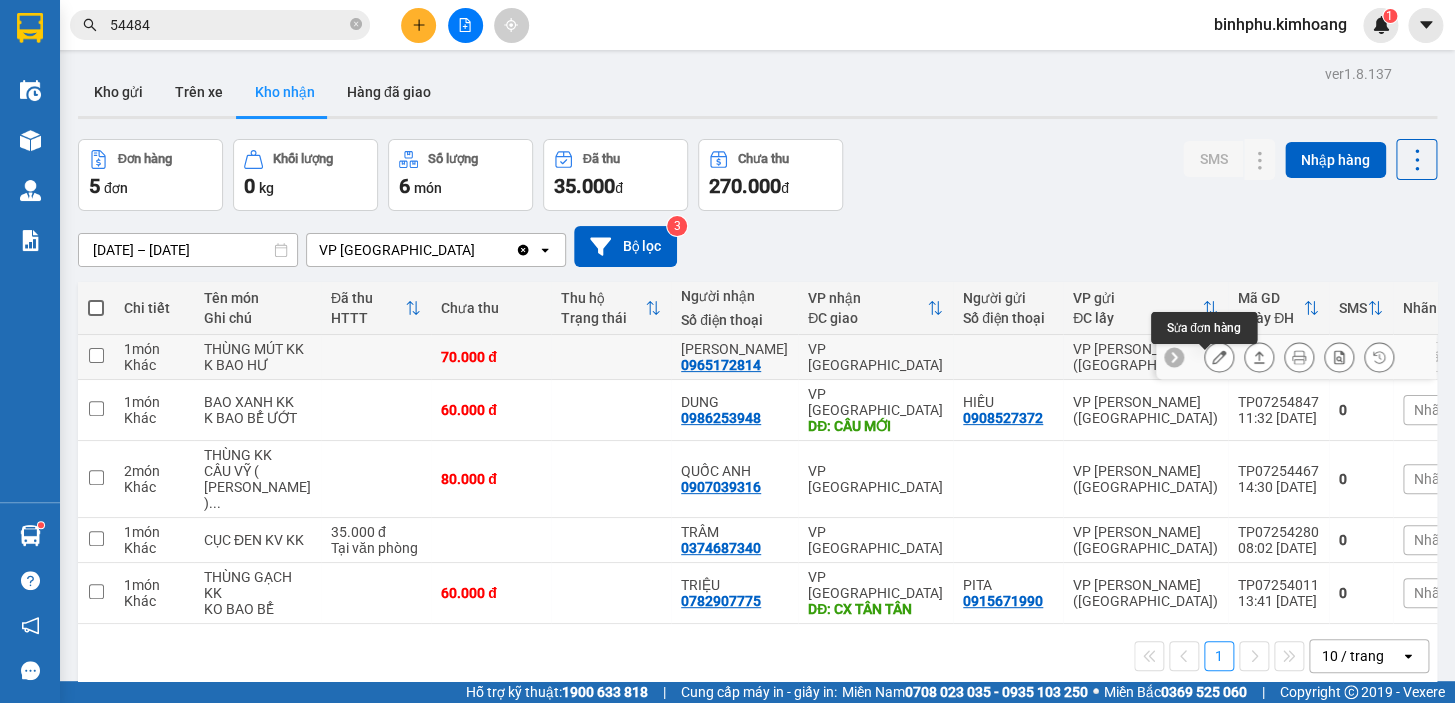 click at bounding box center (1219, 357) 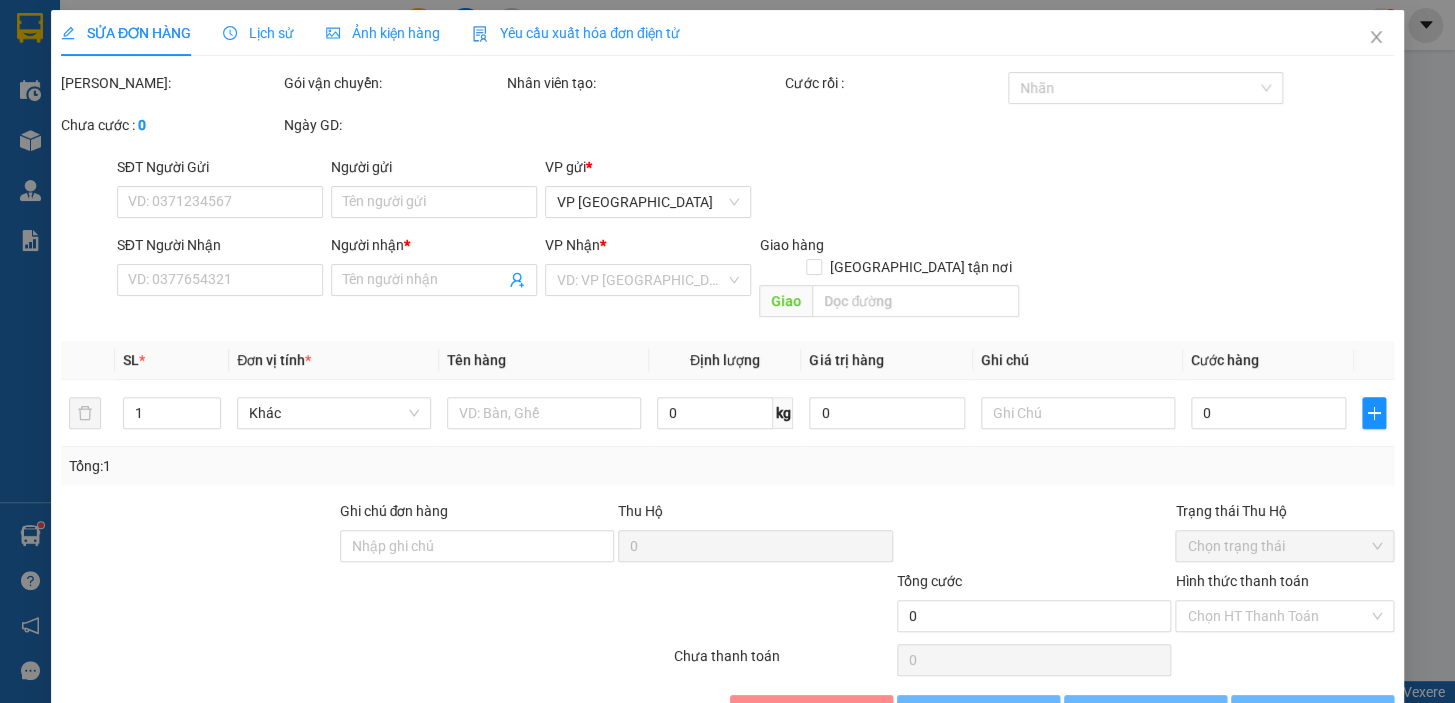 type on "0965172814" 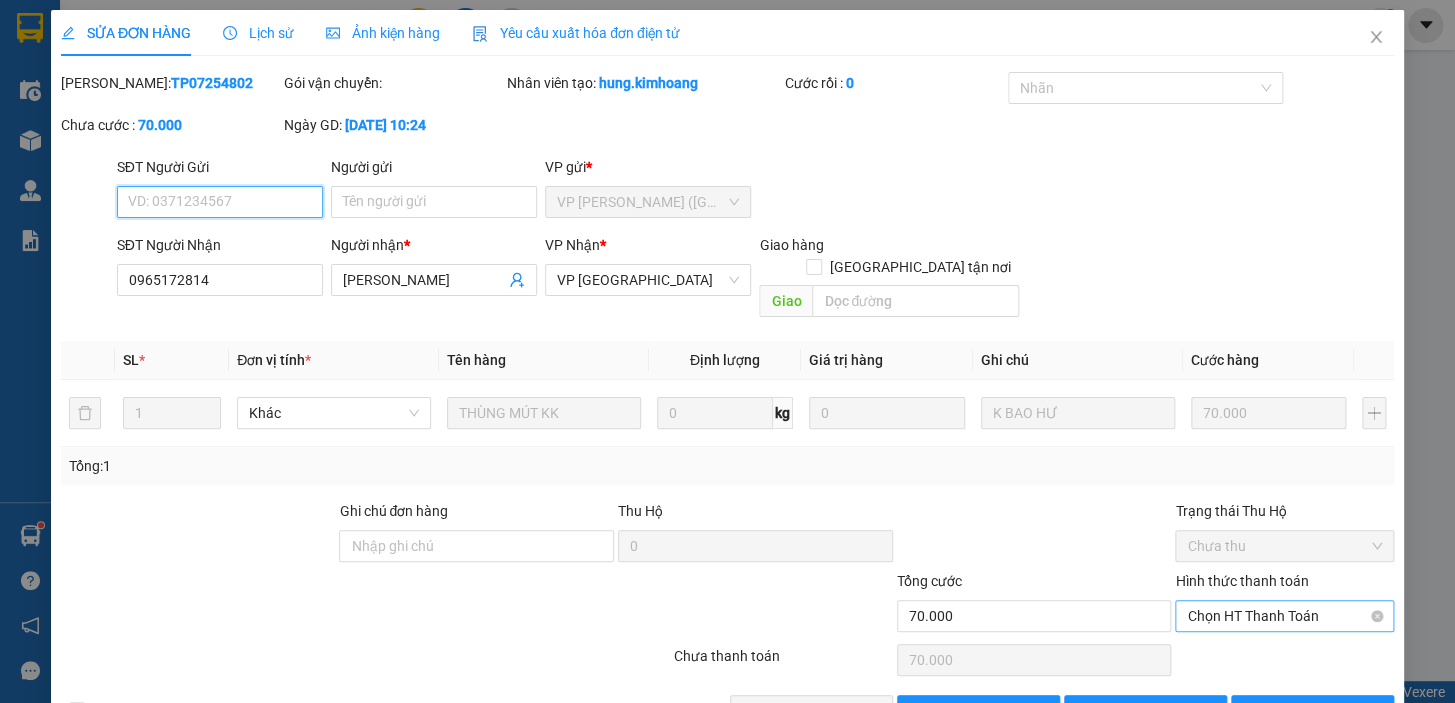 click on "Chọn HT Thanh Toán" at bounding box center (1284, 616) 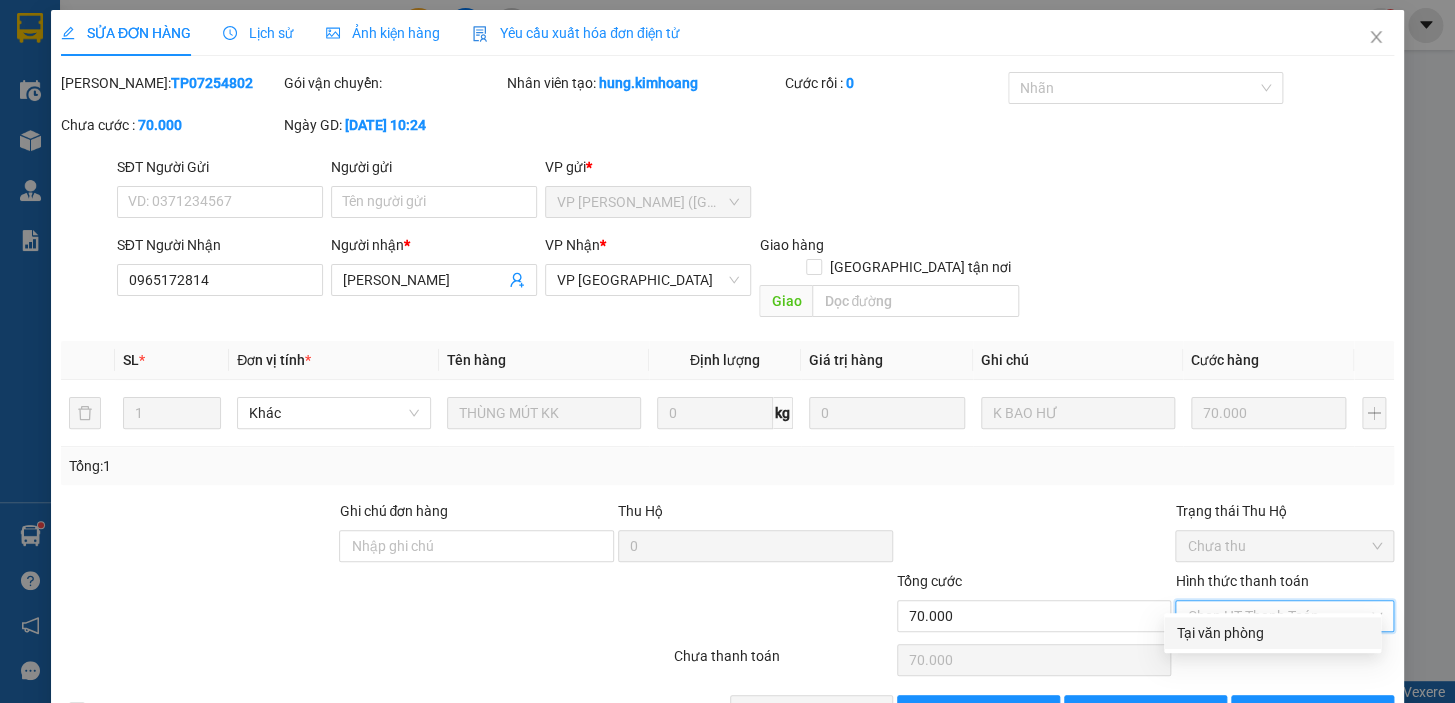 click on "Tại văn phòng" at bounding box center [1272, 633] 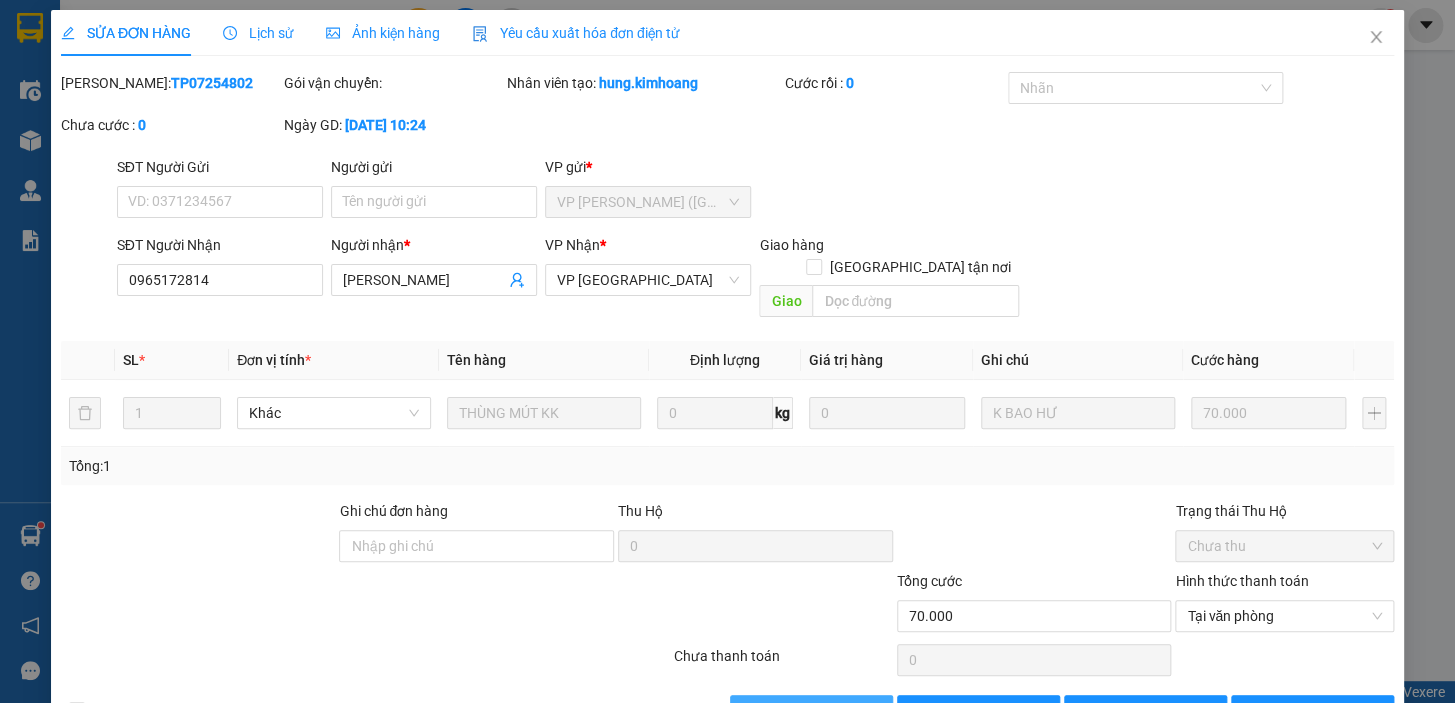 click on "[PERSON_NAME] và Giao hàng" at bounding box center [864, 711] 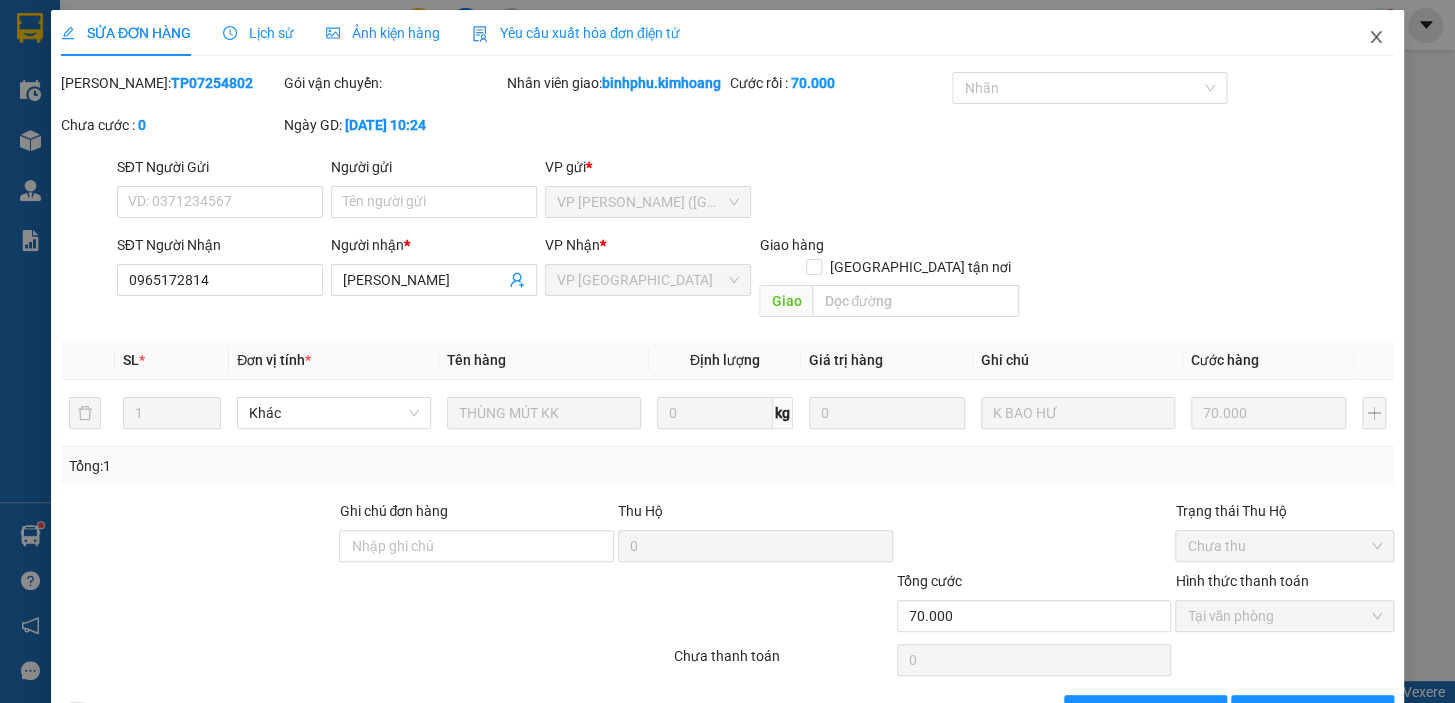 click 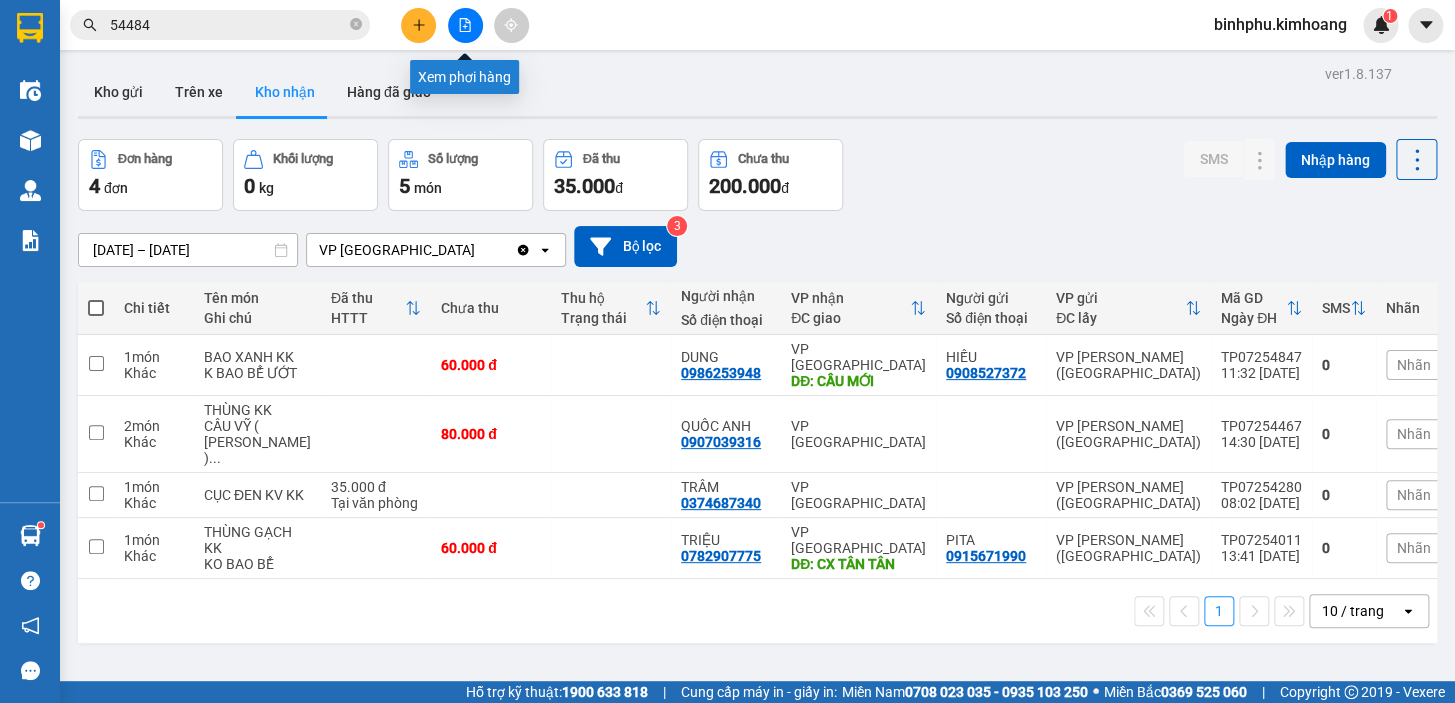 click 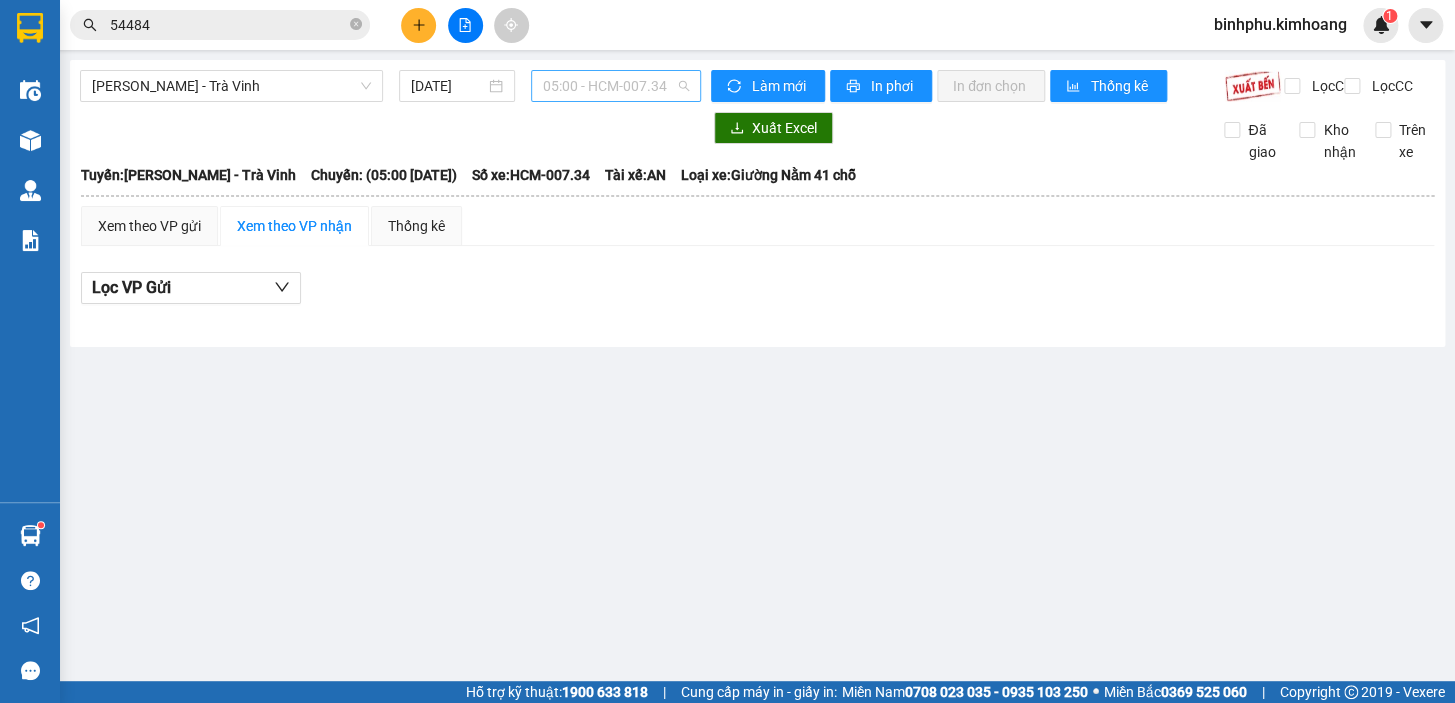 click on "05:00     - HCM-007.34" at bounding box center (616, 86) 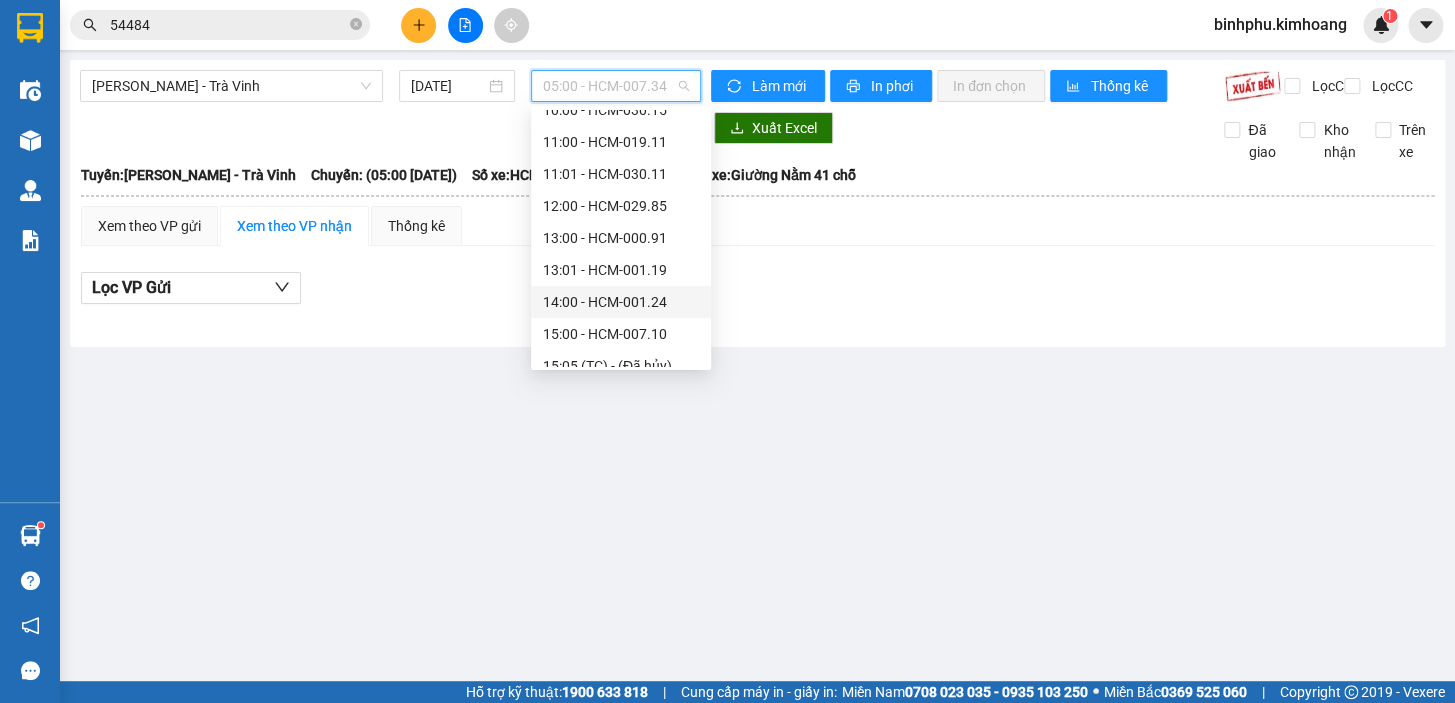 scroll, scrollTop: 363, scrollLeft: 0, axis: vertical 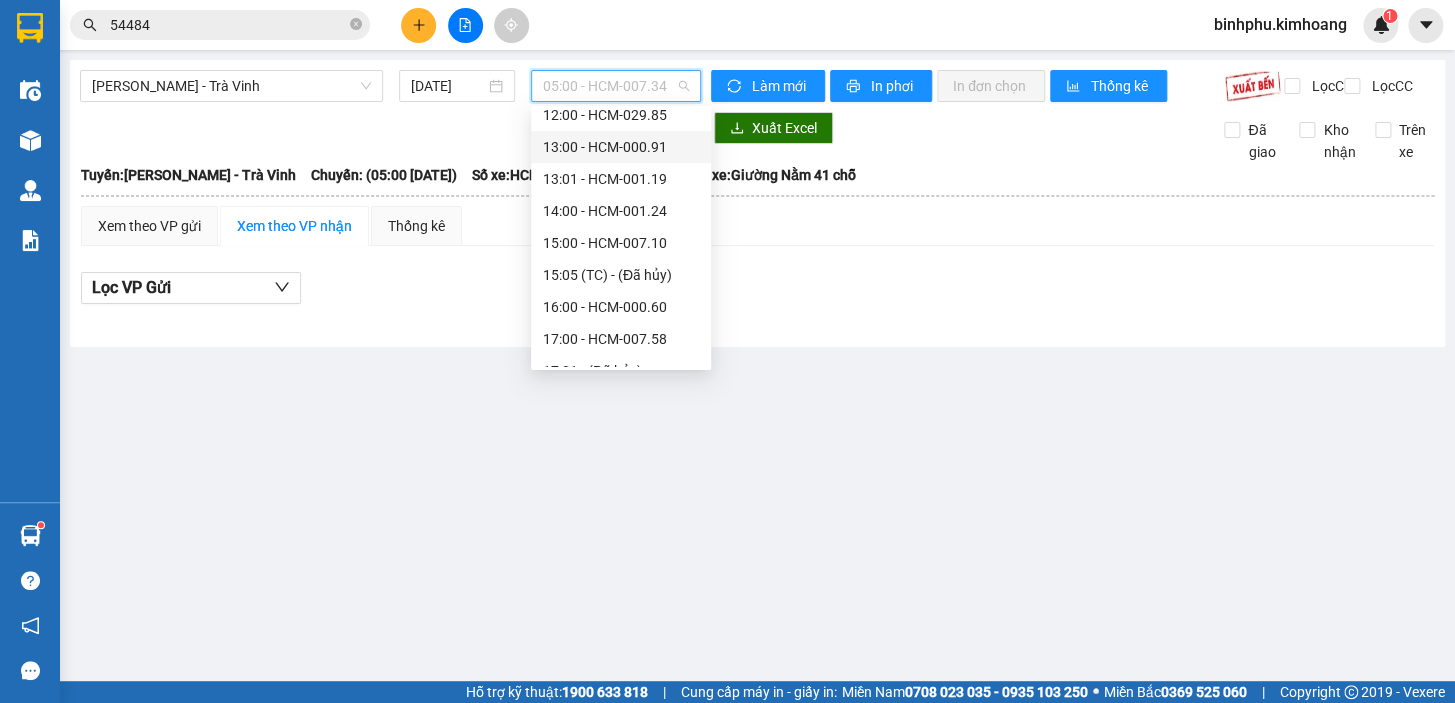 click on "13:00     - HCM-000.91" at bounding box center [621, 147] 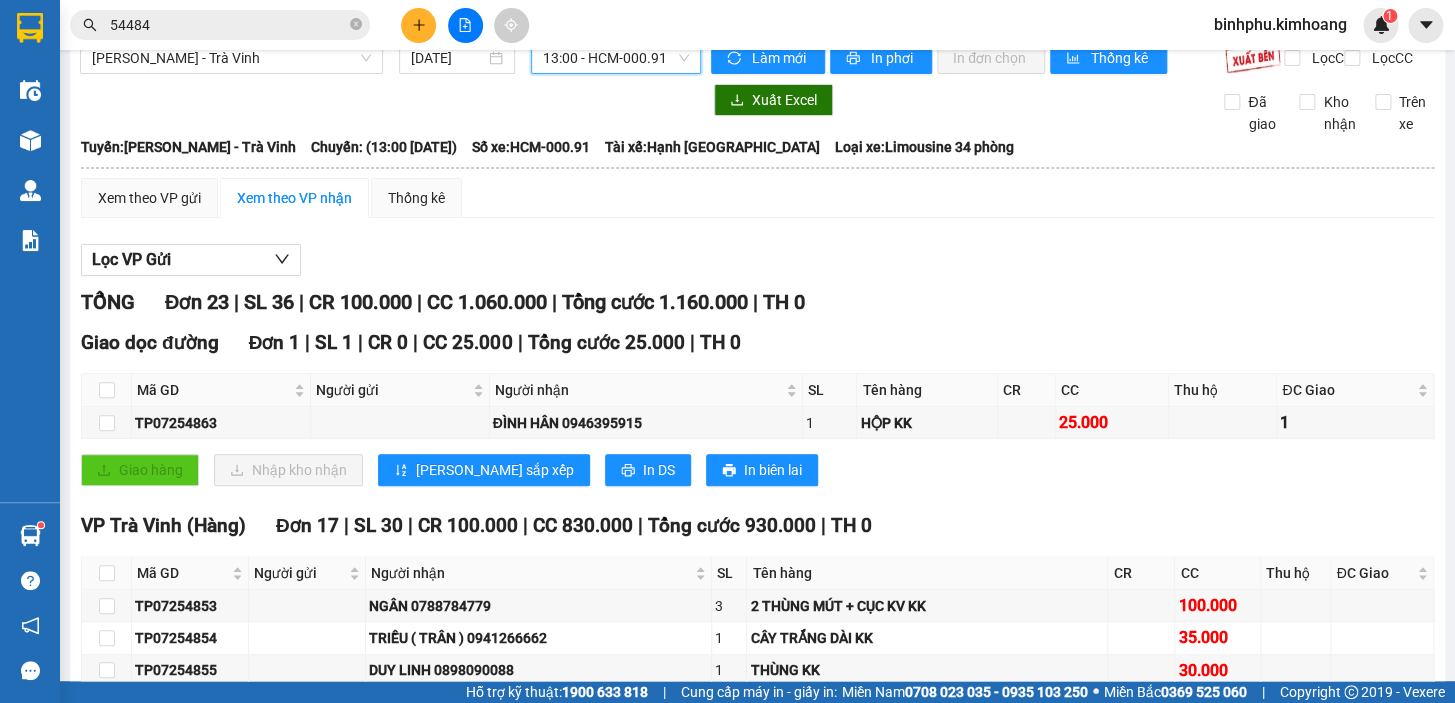 scroll, scrollTop: 0, scrollLeft: 0, axis: both 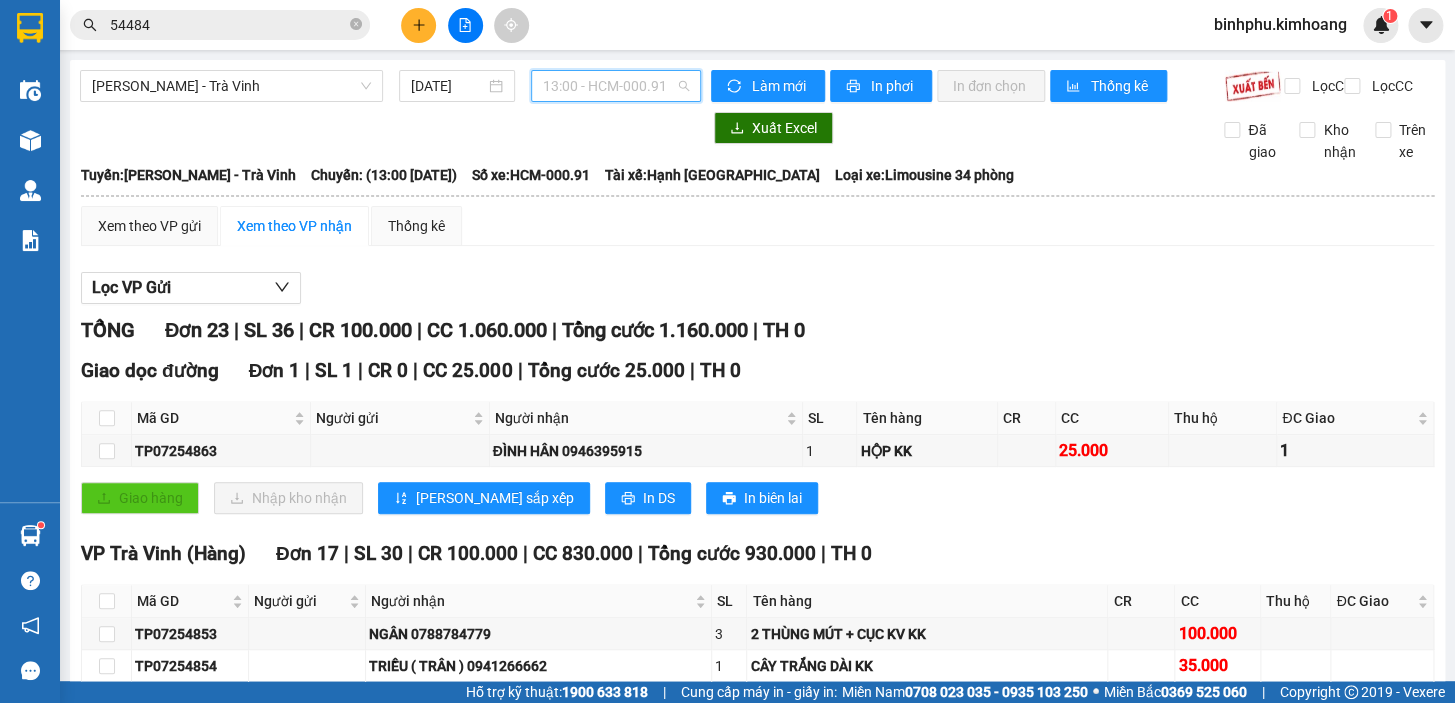 click on "13:00     - HCM-000.91" at bounding box center [616, 86] 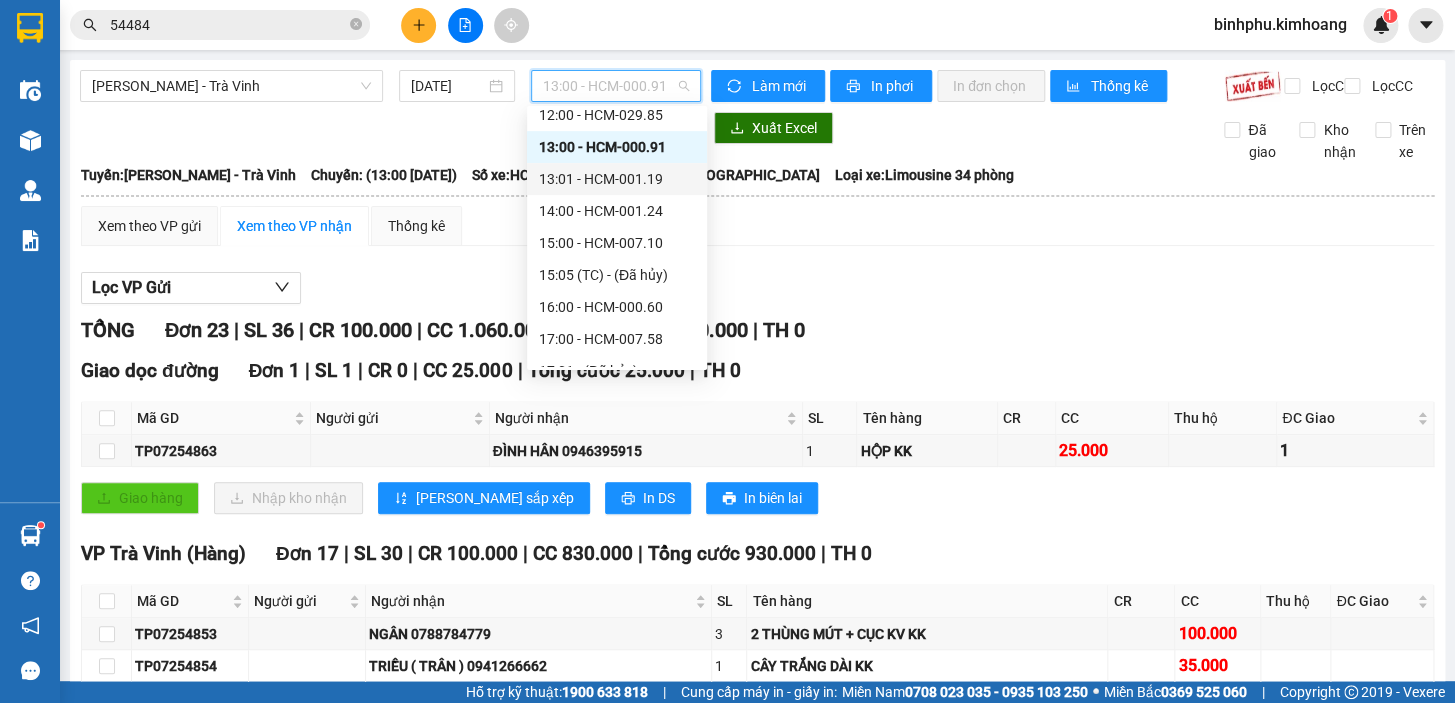 click on "13:01     - HCM-001.19" at bounding box center [617, 179] 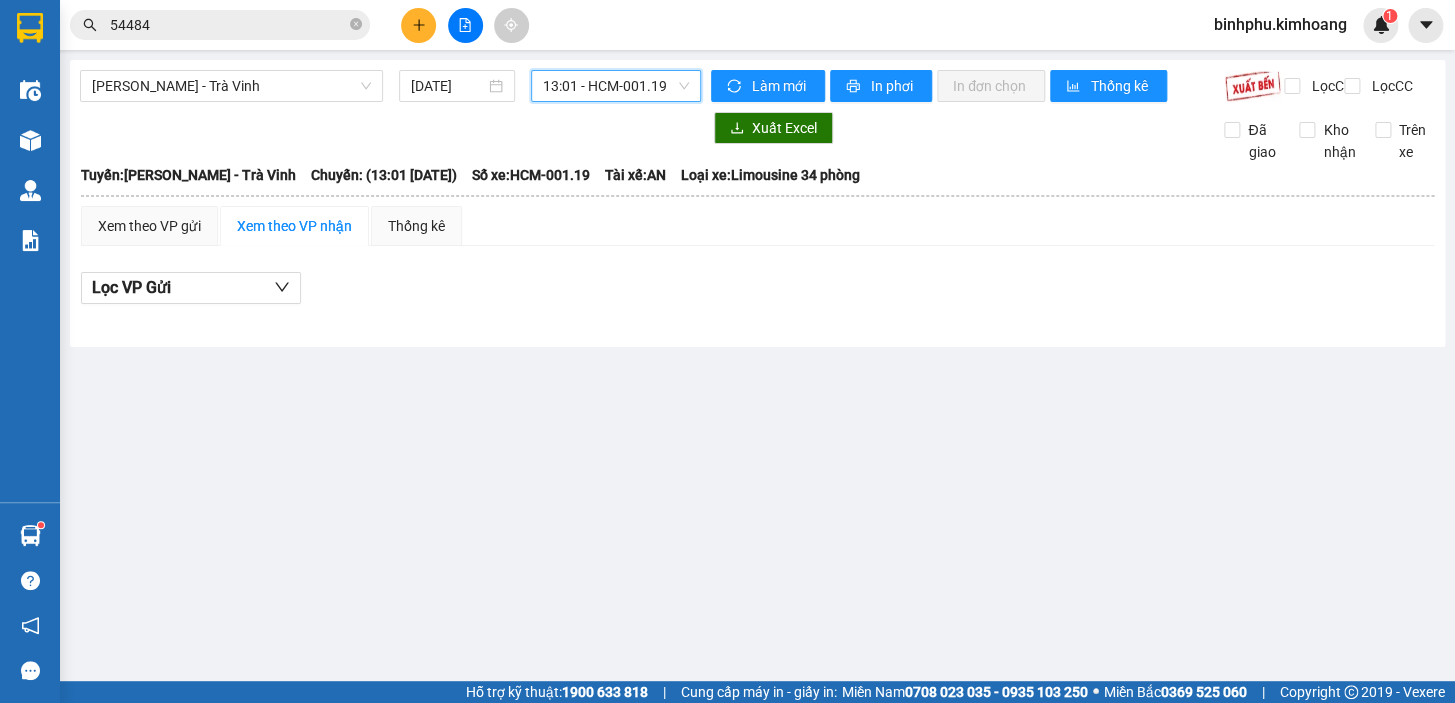 click on "13:01     - HCM-001.19" at bounding box center (616, 86) 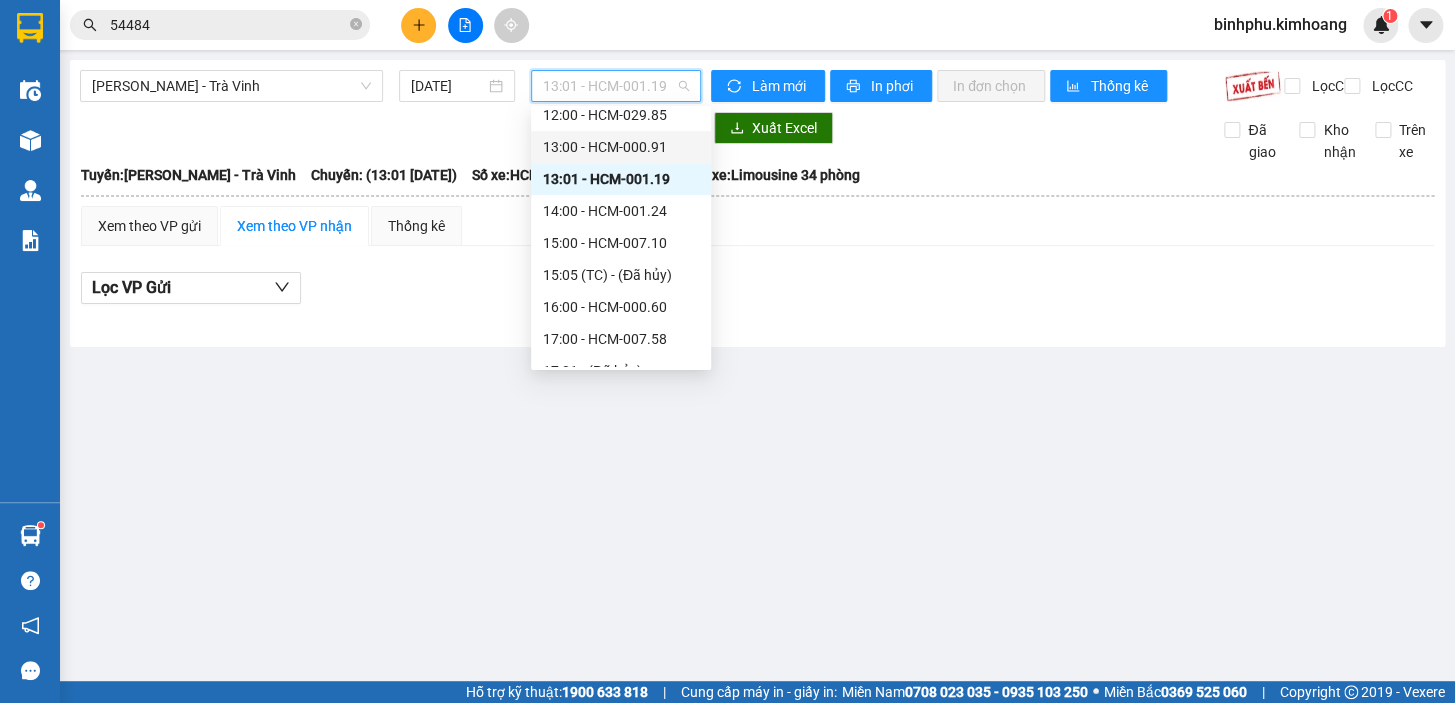 click on "13:00     - HCM-000.91" at bounding box center [621, 147] 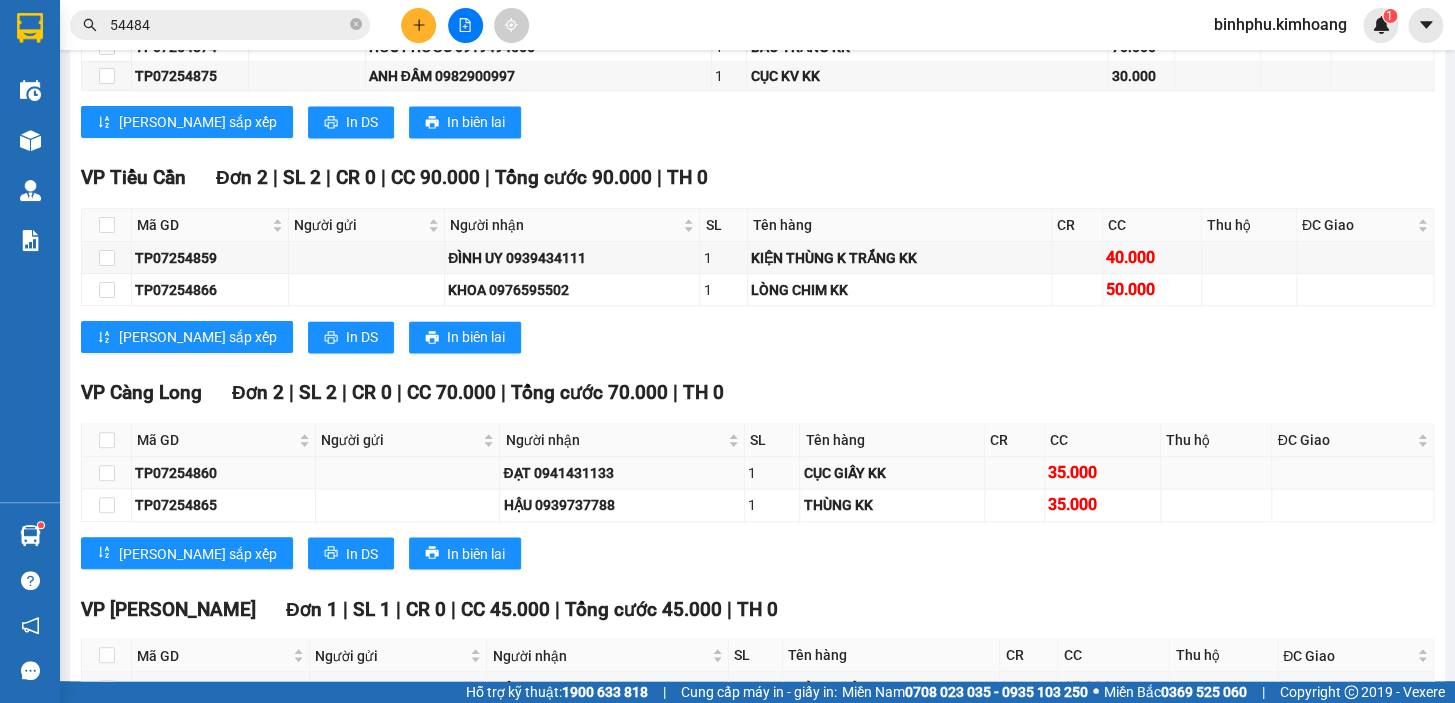 scroll, scrollTop: 1207, scrollLeft: 0, axis: vertical 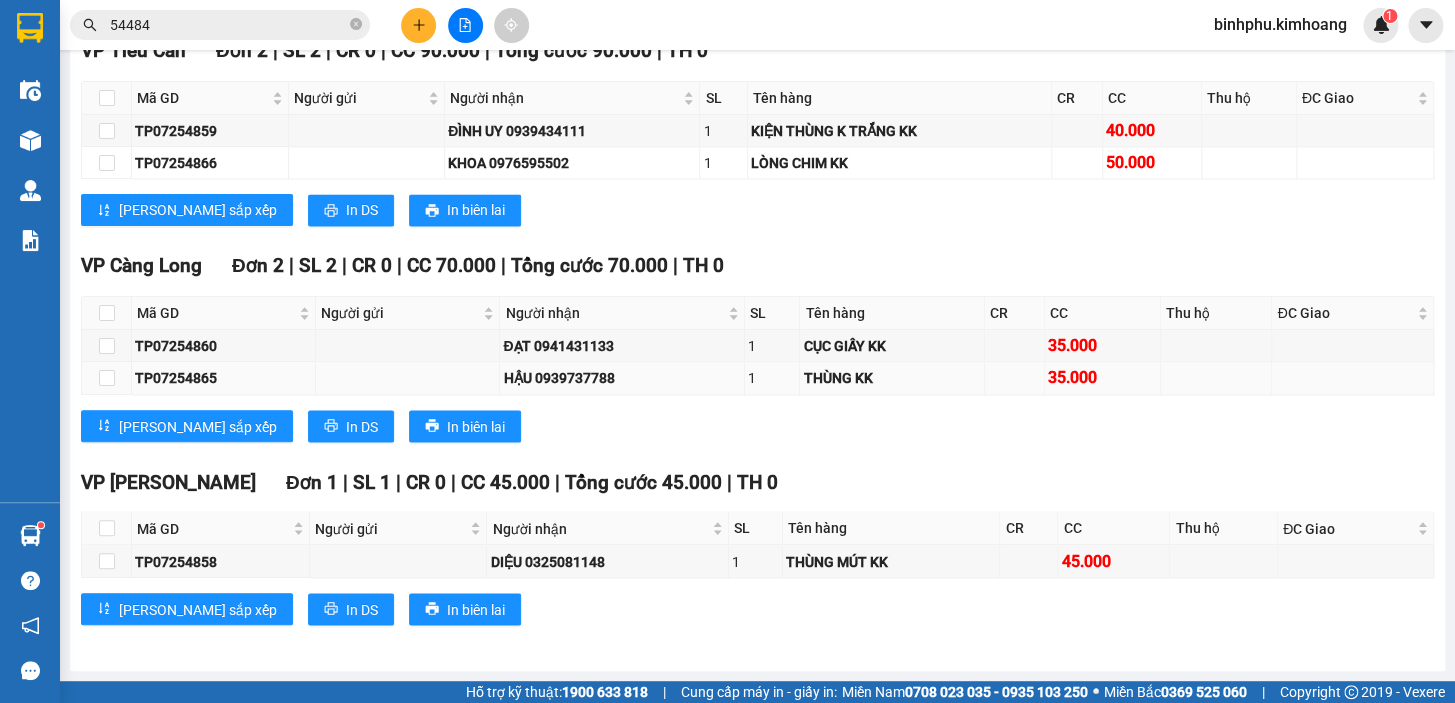 click on "HẬU  0939737788" at bounding box center (621, 378) 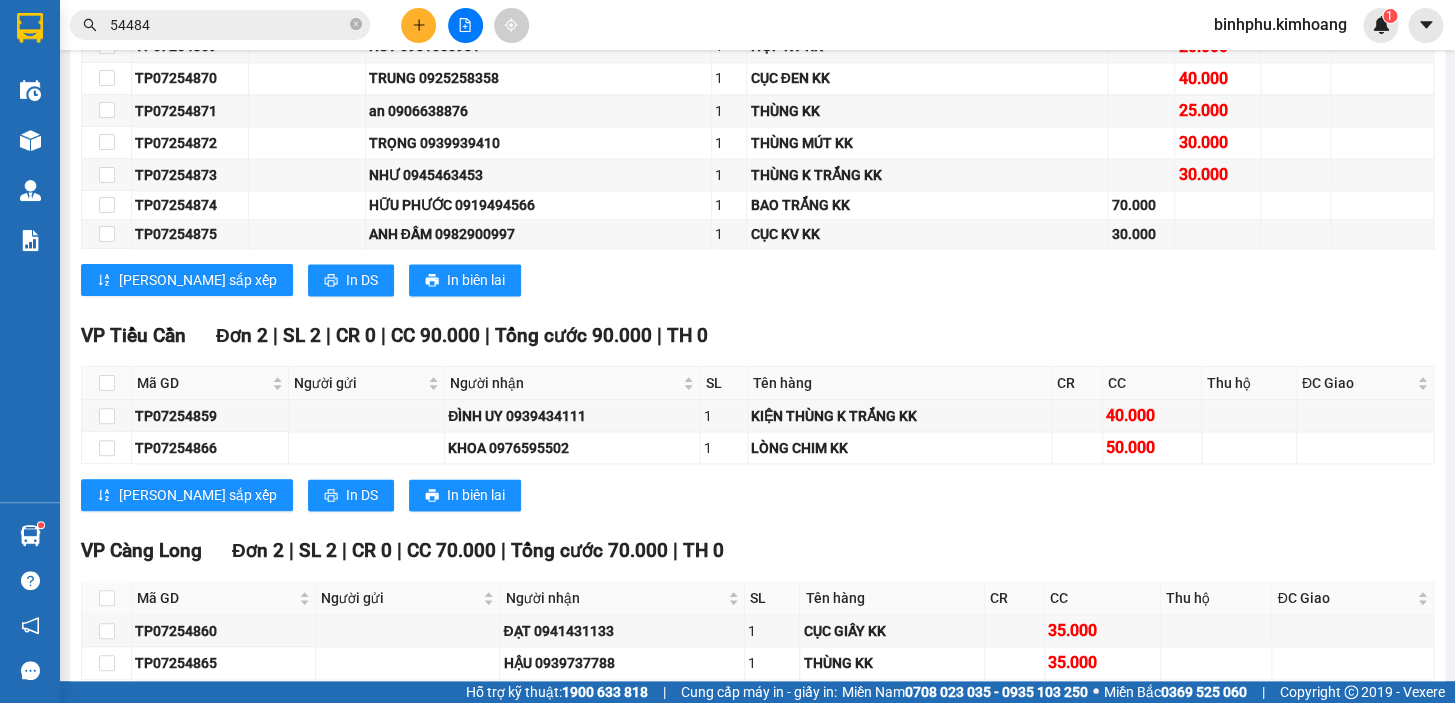 scroll, scrollTop: 1207, scrollLeft: 0, axis: vertical 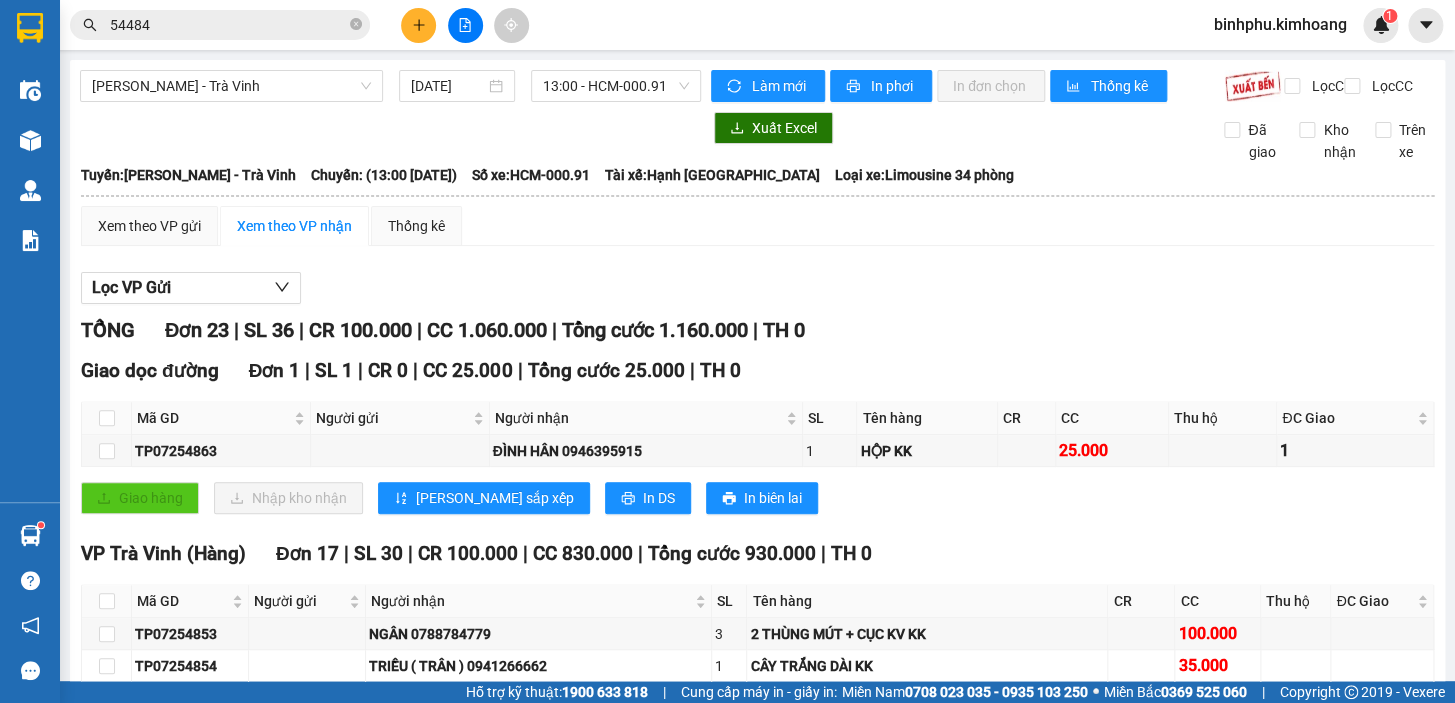 click on "[PERSON_NAME] - Trà Vinh [DATE] 13:00     - HCM-000.91" at bounding box center (390, 86) 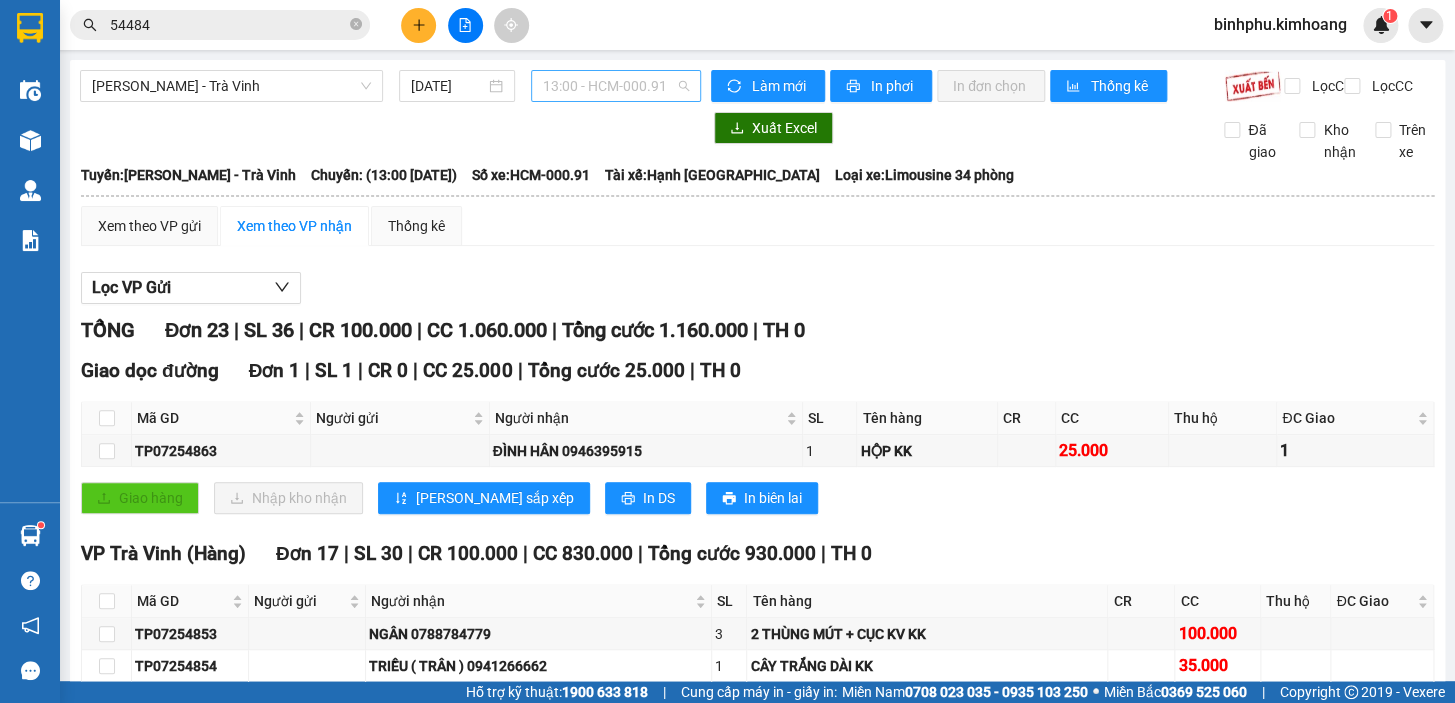 click on "13:00     - HCM-000.91" at bounding box center [616, 86] 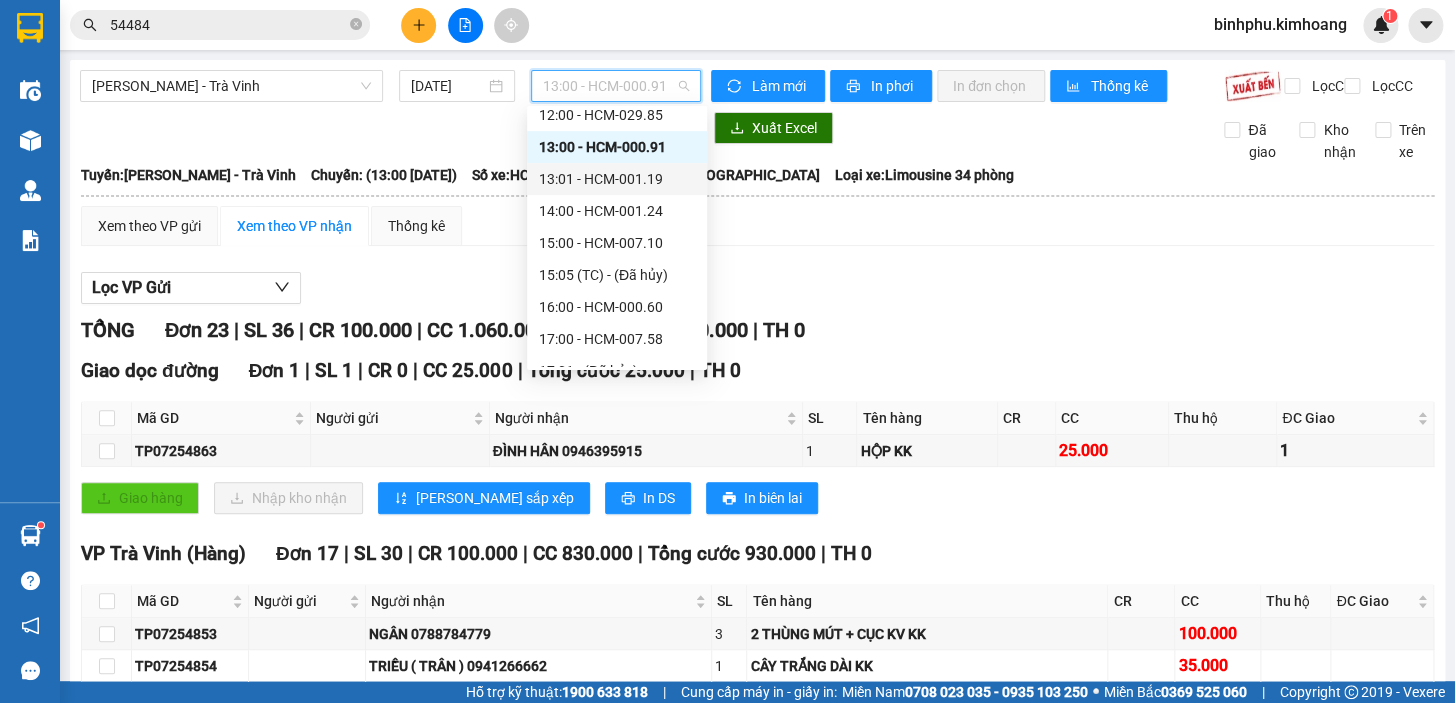 click on "13:01     - HCM-001.19" at bounding box center [617, 179] 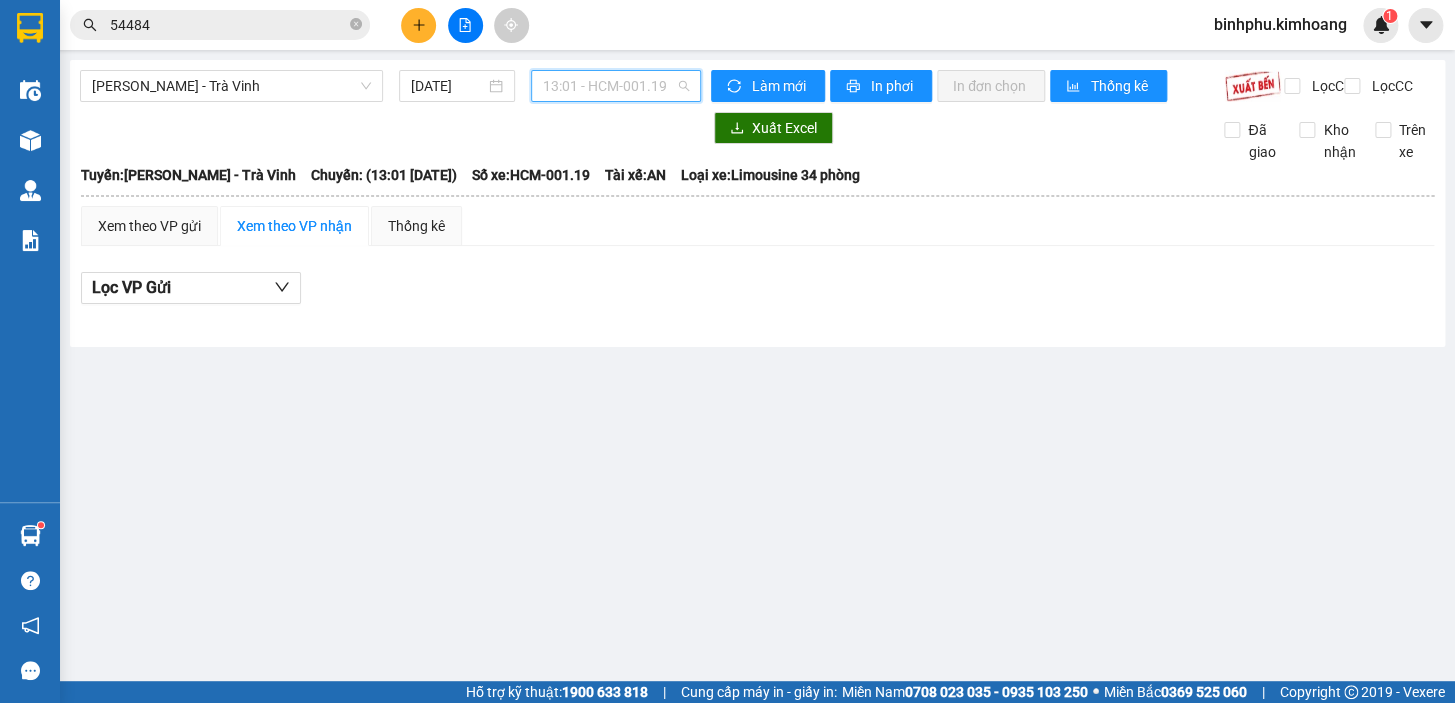 click on "13:01     - HCM-001.19" at bounding box center [616, 86] 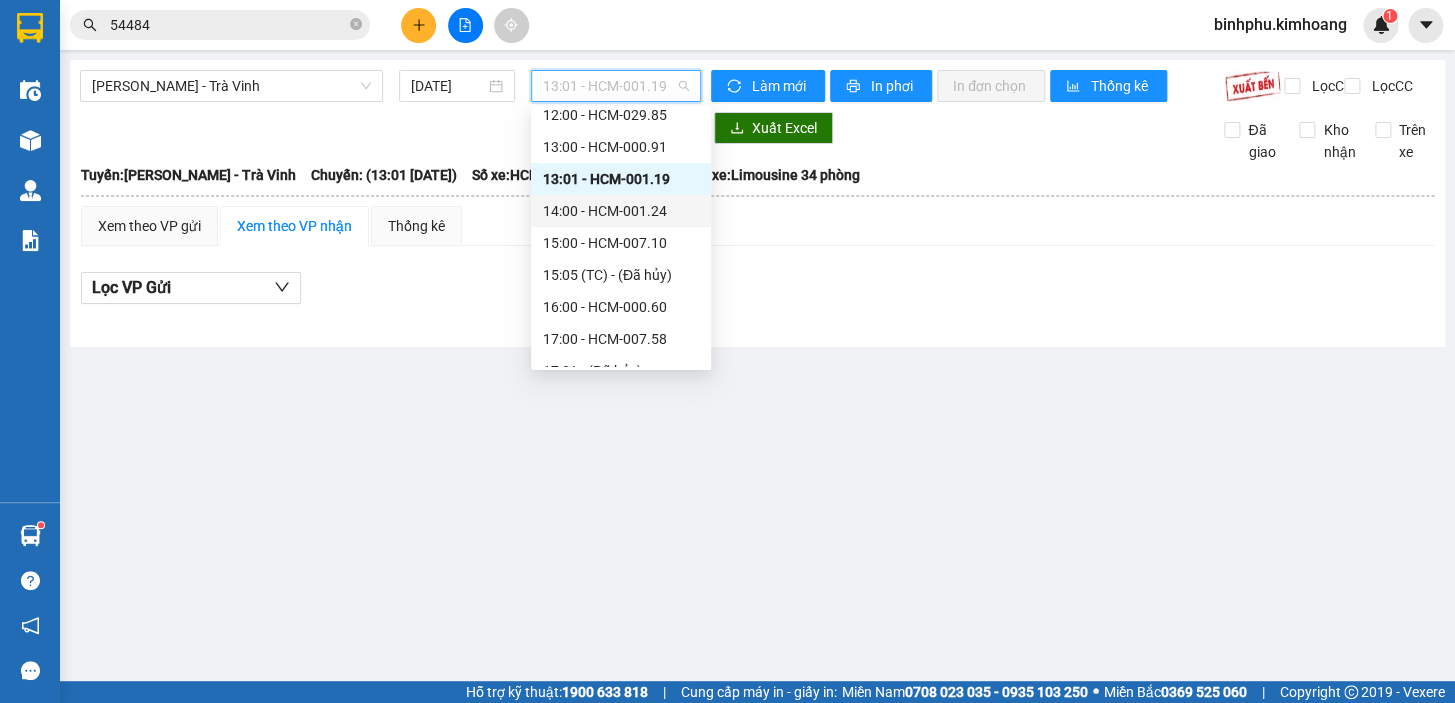 click on "14:00     - HCM-001.24" at bounding box center [621, 211] 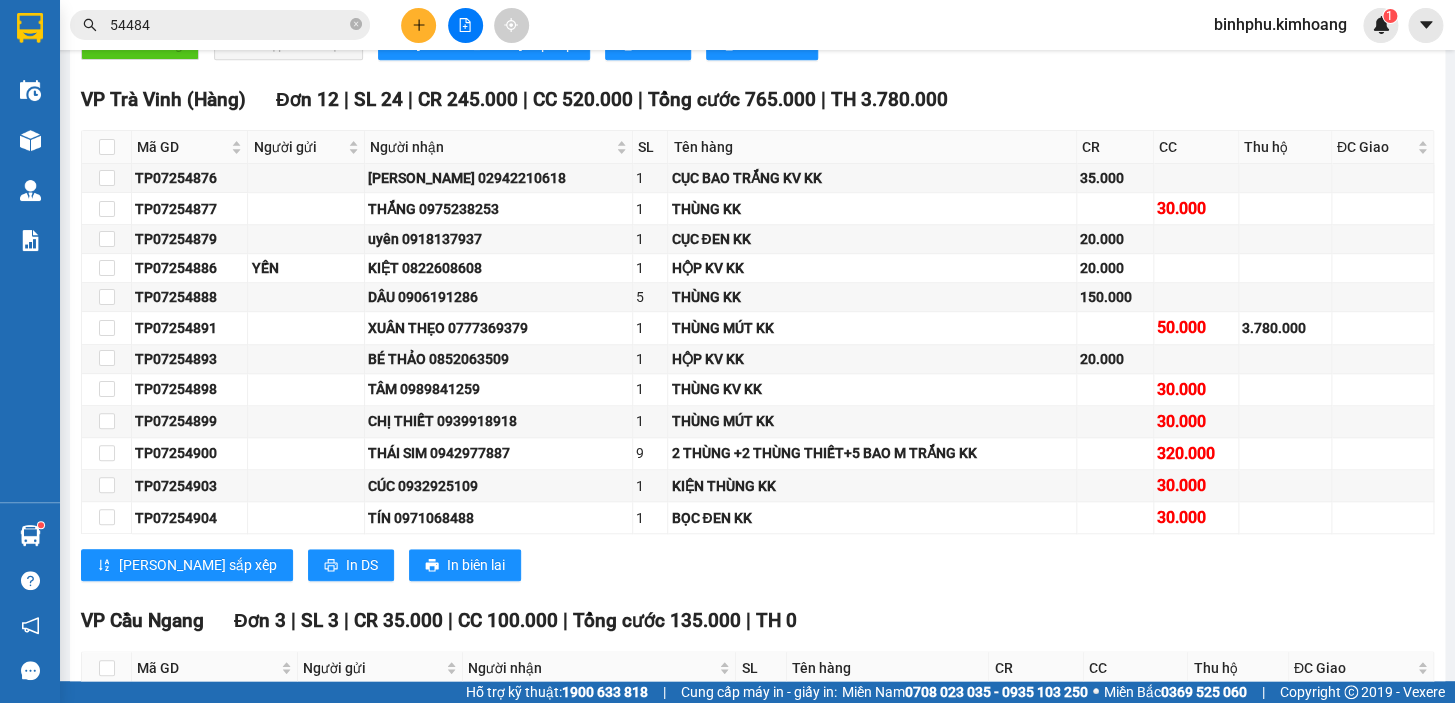 scroll, scrollTop: 0, scrollLeft: 0, axis: both 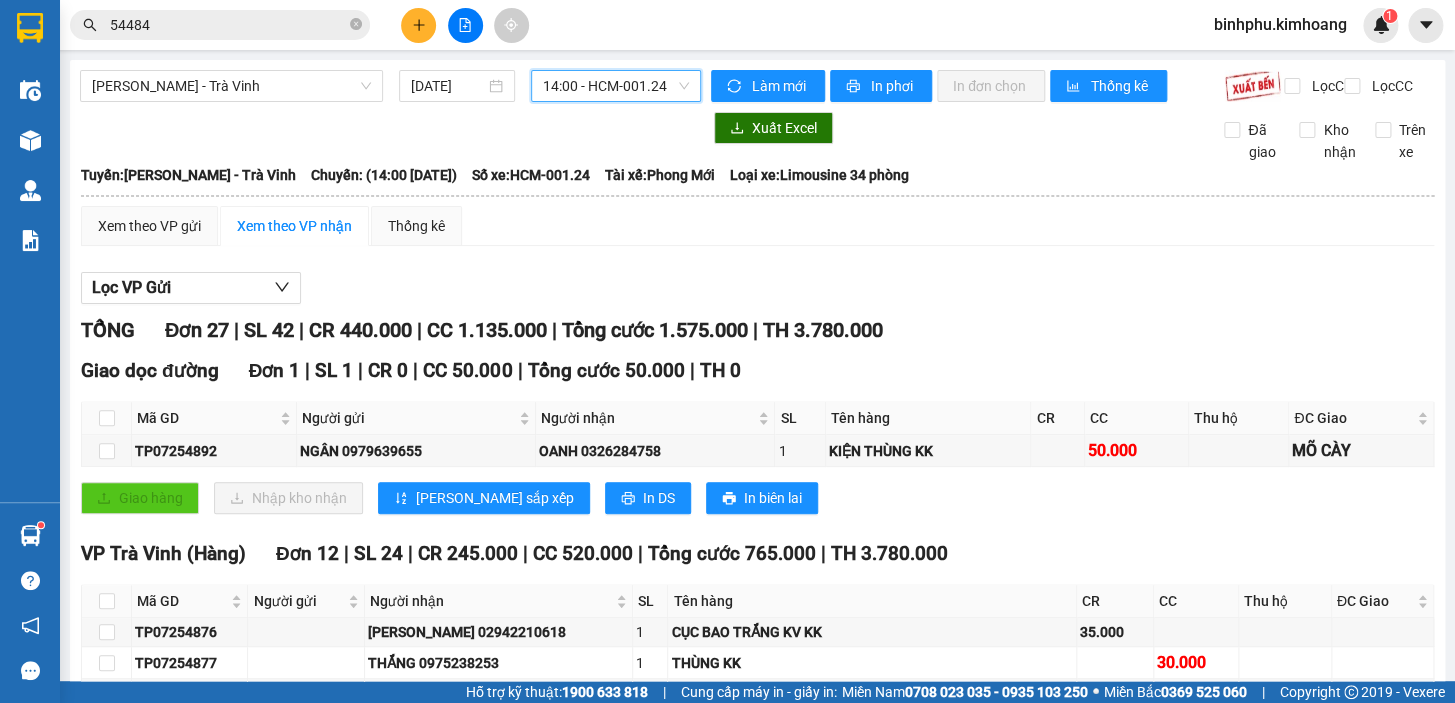 click on "[PERSON_NAME] - Trà Vinh [DATE] 14:00 14:00     - HCM-001.24  Làm mới In phơi In đơn chọn Thống kê Lọc  CR Lọc  CC Xuất Excel Đã giao Kho nhận Trên xe [PERSON_NAME]   [PHONE_NUMBER],   273 - 273B [PERSON_NAME] PHƠI HÀNG 17:06 [DATE] Tuyến:  [PERSON_NAME] - [GEOGRAPHIC_DATA]:   (14:00 [DATE]) Tài xế:  Phong Mới   Số xe:  HCM-001.24 Loại xe:  Limousine 34 phòng Tuyến:  [GEOGRAPHIC_DATA] - [GEOGRAPHIC_DATA]:   (14:00 [DATE]) Số xe:  HCM-001.24 Tài xế:  Phong Mới Loại xe:  Limousine 34 phòng Xem theo VP gửi Xem theo VP nhận Thống kê Lọc VP Gửi TỔNG Đơn   27 | SL   42 | CR   440.000 | CC   1.135.000 | Tổng cước   1.575.000 | TH   3.780.000 Giao dọc đường Đơn   1 | SL   1 | CR   0 | CC   50.000 | Tổng cước   50.000 | TH   0 Mã GD Người gửi Người nhận SL Tên hàng CR CC Thu hộ ĐC Giao Ký nhận                       TP07254892 NGÂN 0979639655 OANH 0326284758 1 KIỆN THÙNG KK  50.000" at bounding box center [757, 1240] 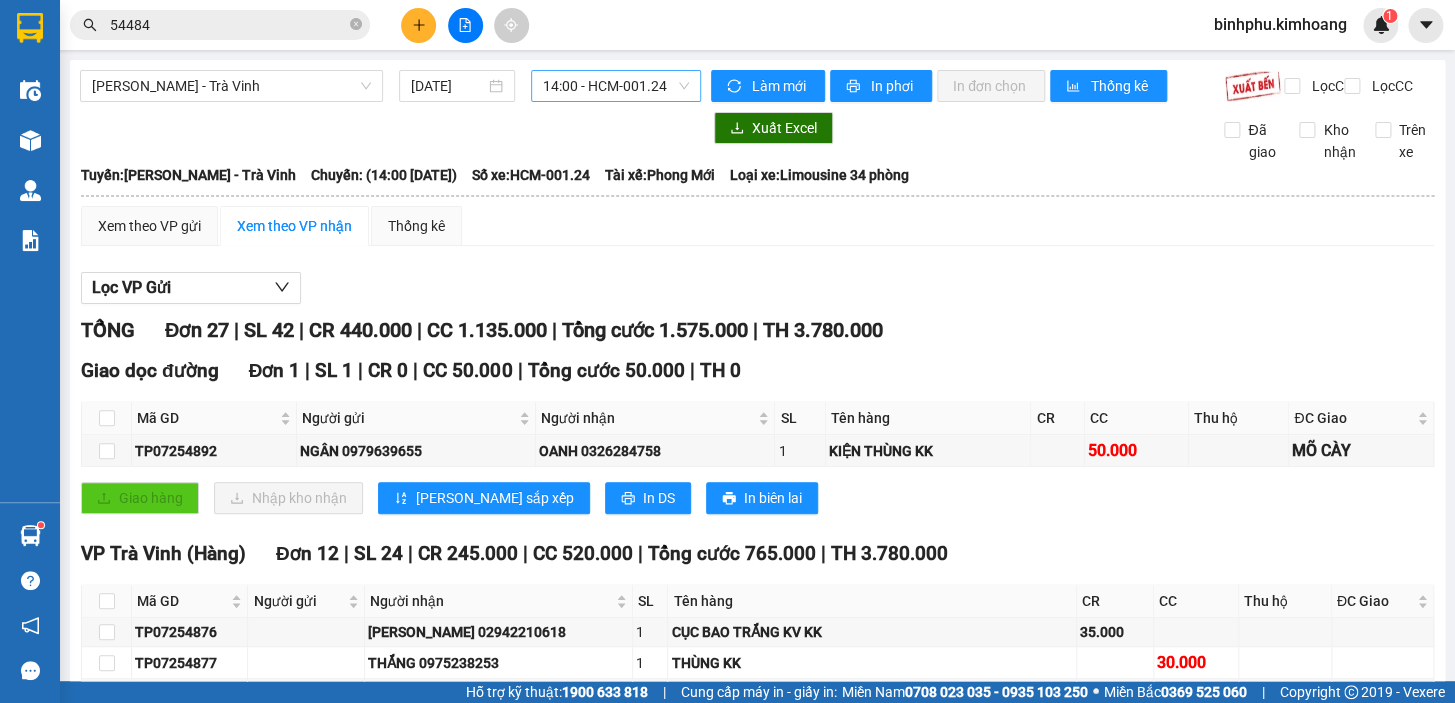 click on "14:00     - HCM-001.24" at bounding box center (616, 86) 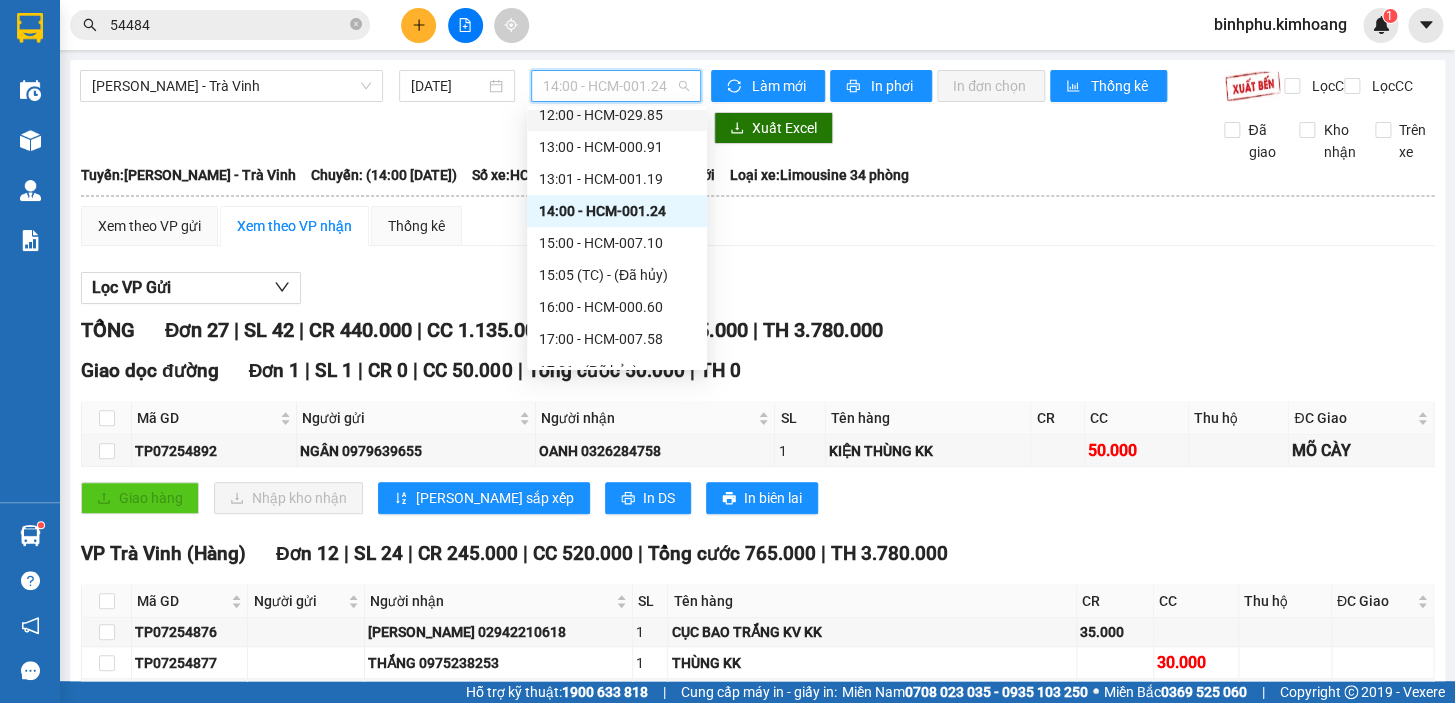 scroll, scrollTop: 454, scrollLeft: 0, axis: vertical 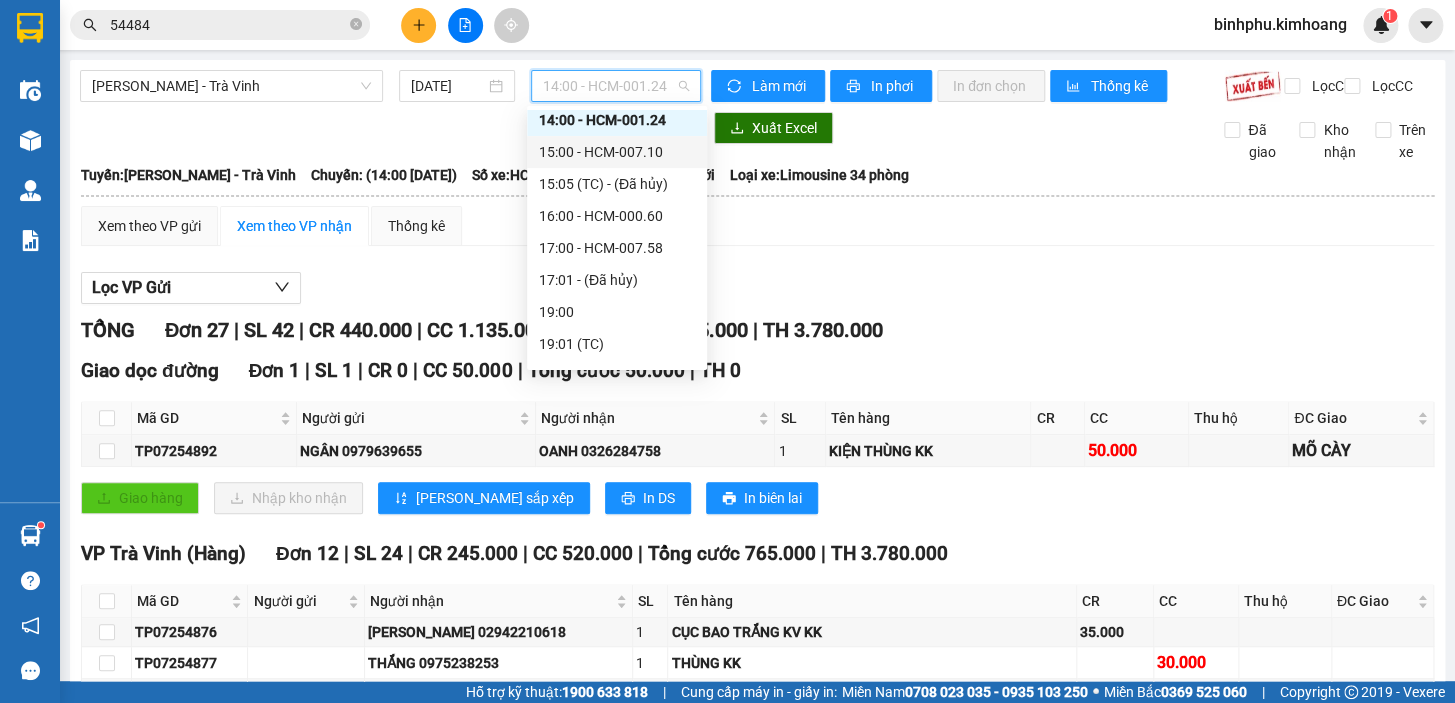 click on "15:00     - HCM-007.10" at bounding box center [617, 152] 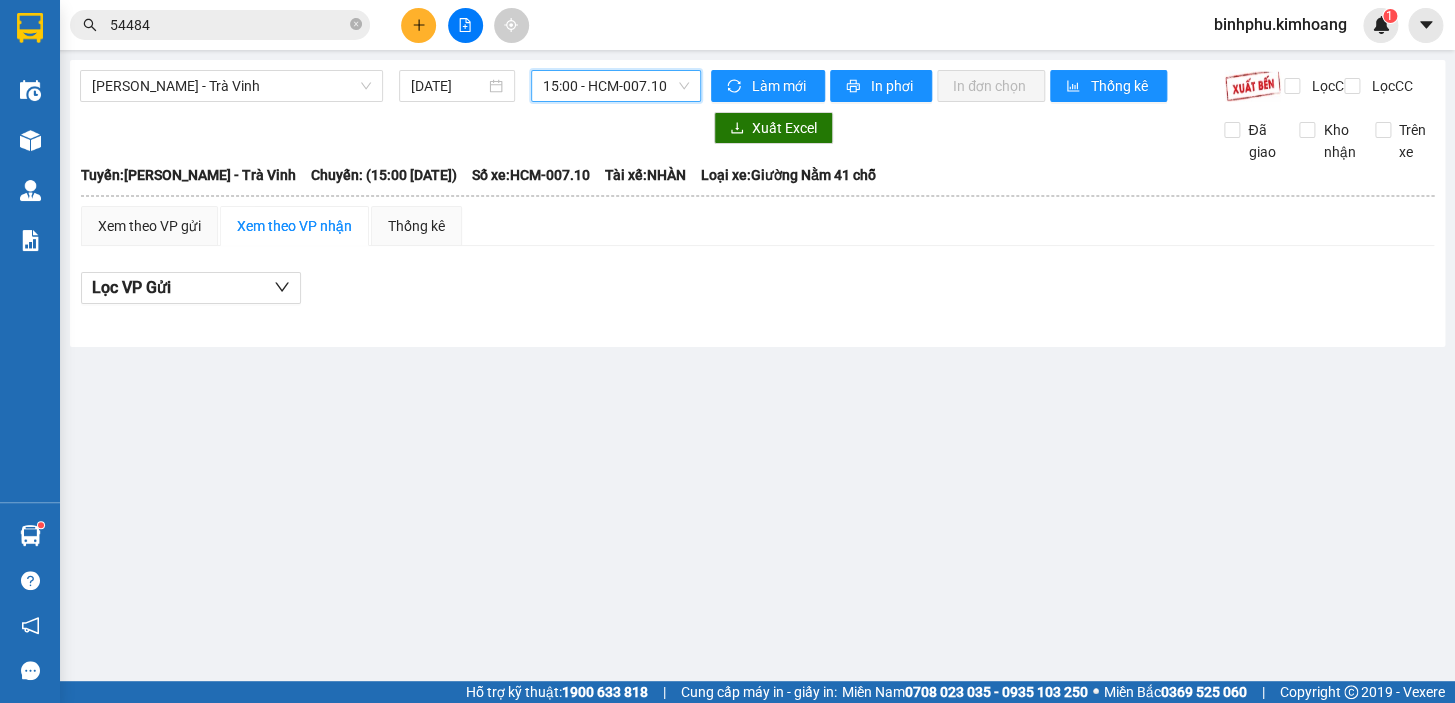 click on "15:00     - HCM-007.10" at bounding box center [616, 86] 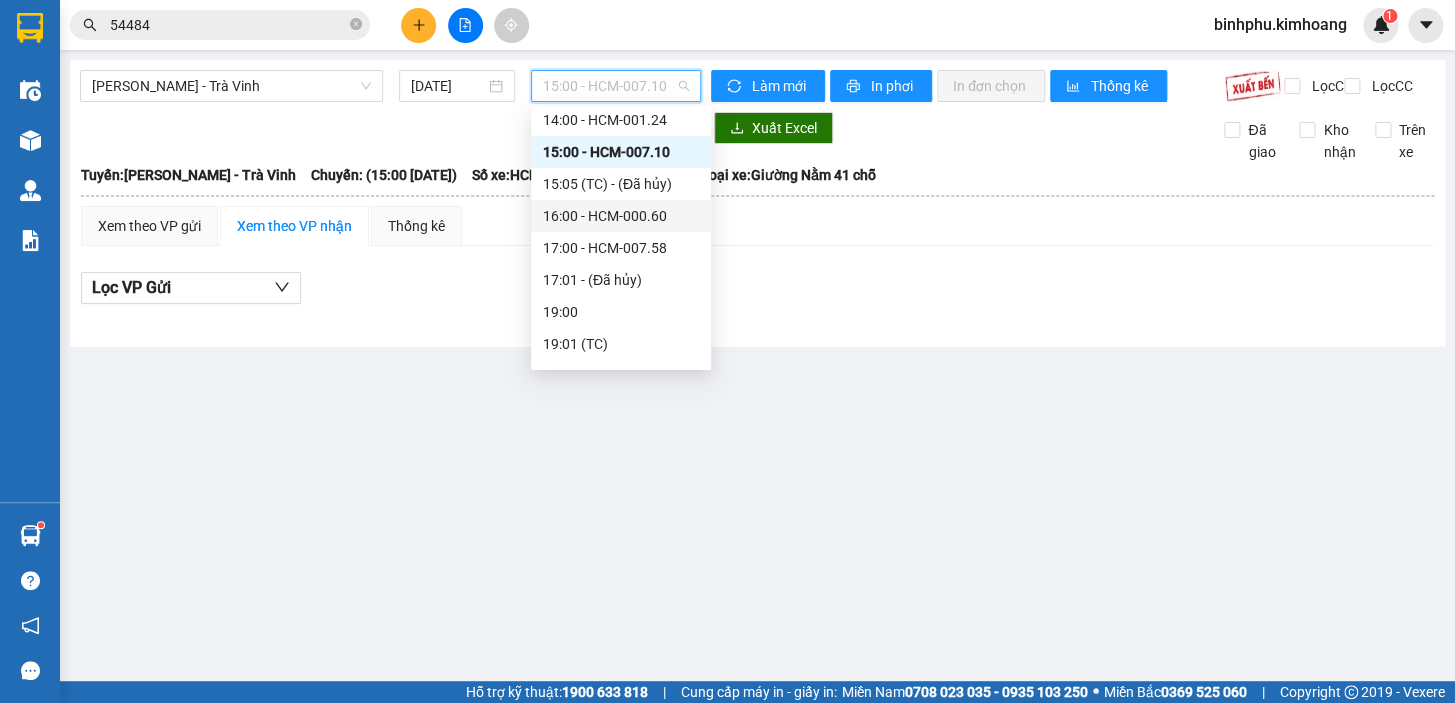 click on "16:00     - HCM-000.60" at bounding box center [621, 216] 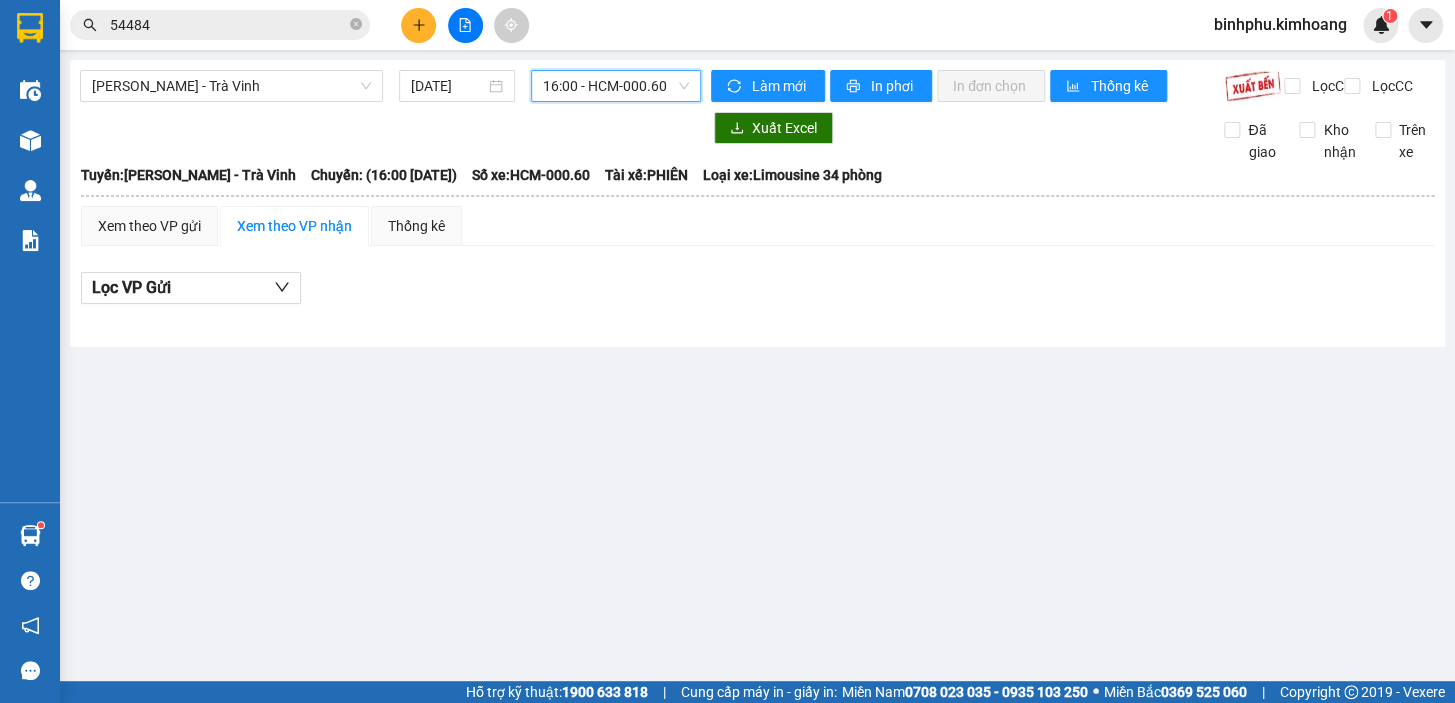 click on "16:00     - HCM-000.60" at bounding box center [616, 86] 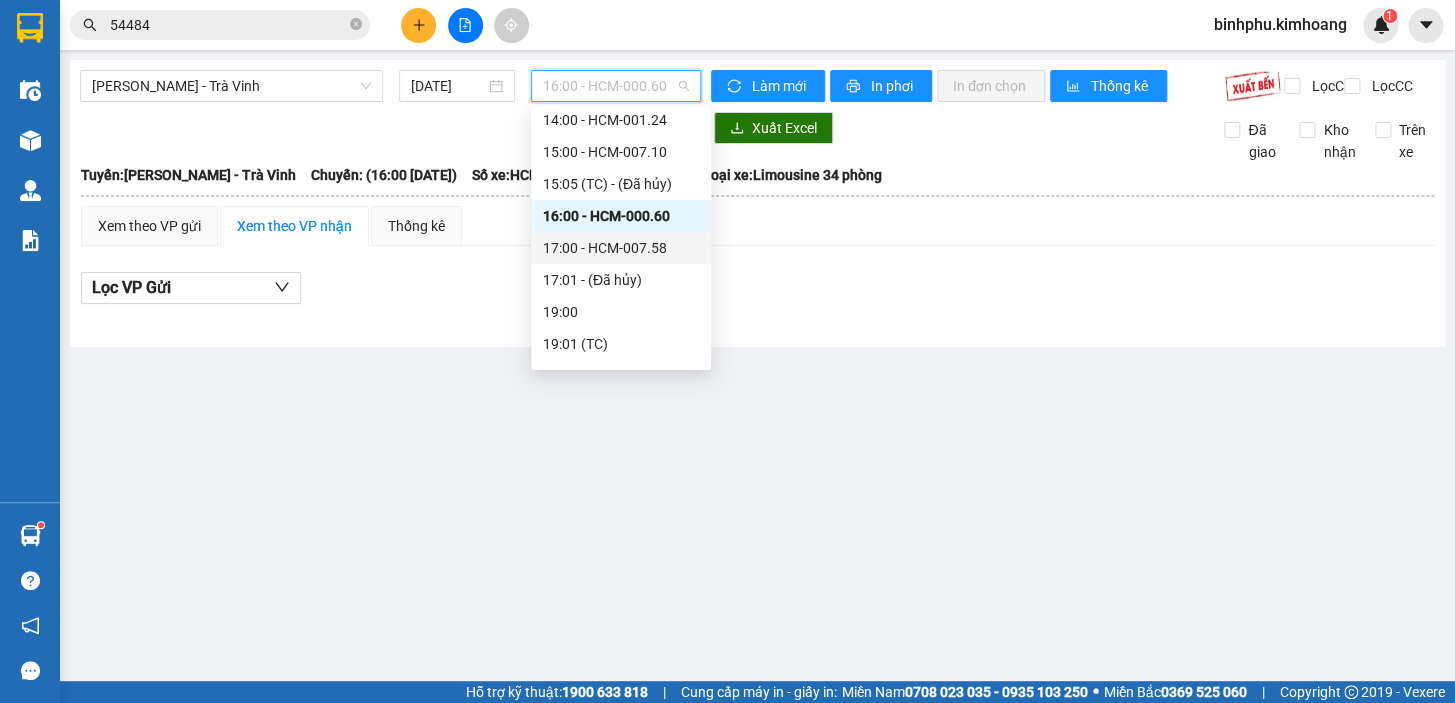 click on "17:00     - HCM-007.58" at bounding box center (621, 248) 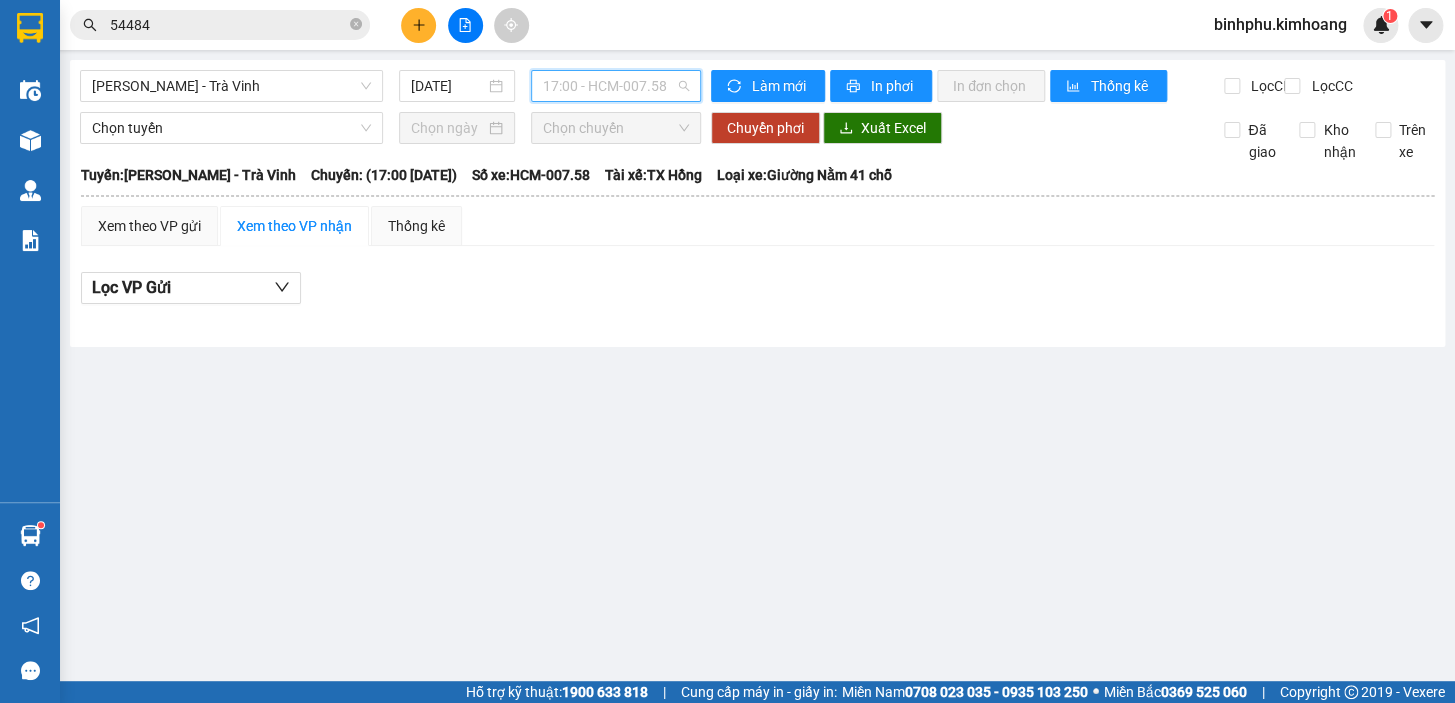 click on "17:00     - HCM-007.58" at bounding box center (616, 86) 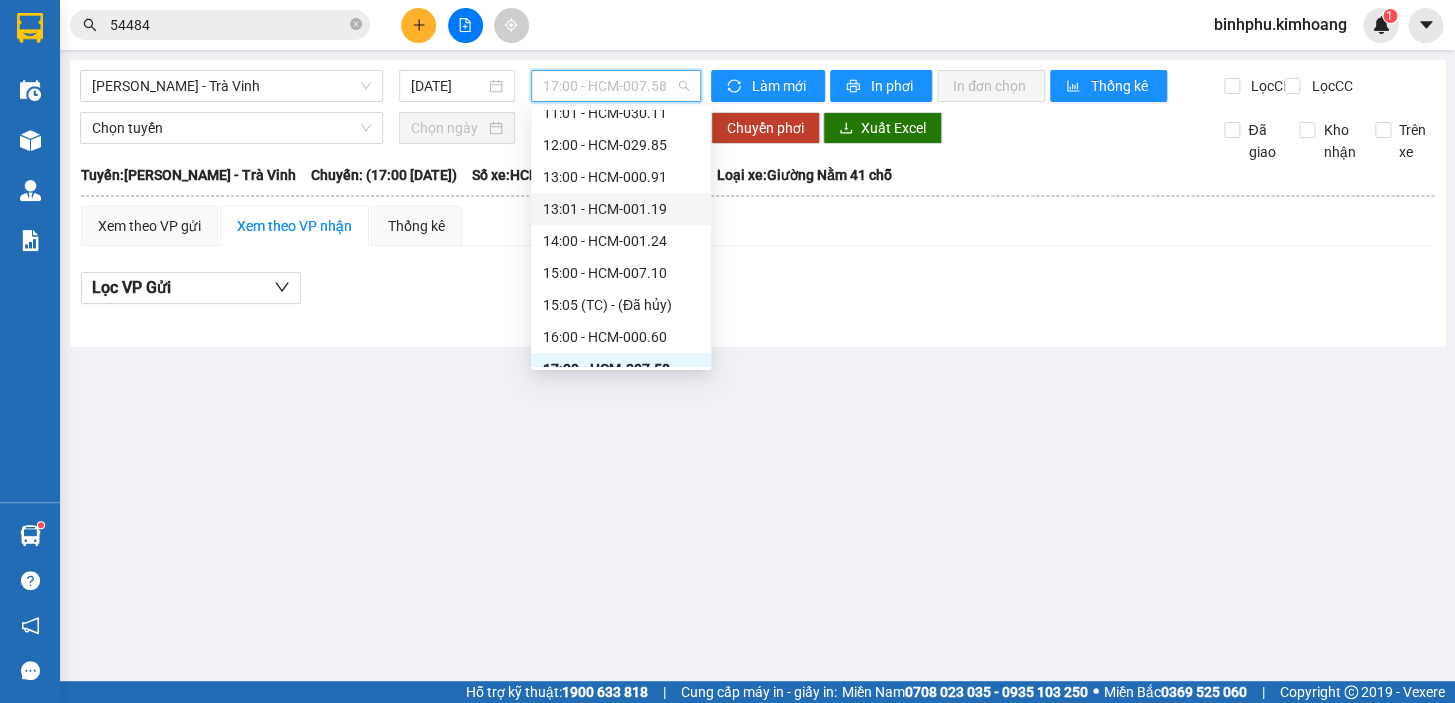 scroll, scrollTop: 363, scrollLeft: 0, axis: vertical 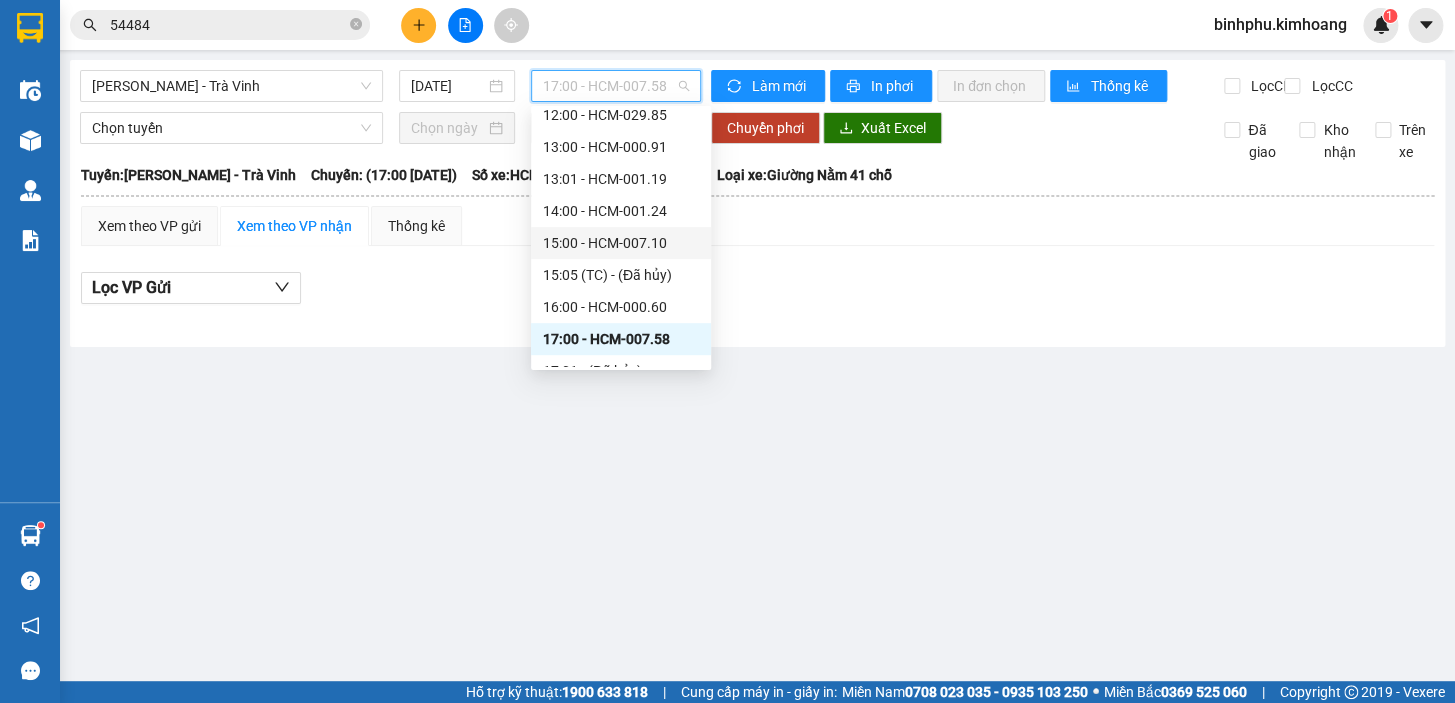 click on "15:00     - HCM-007.10" at bounding box center [621, 243] 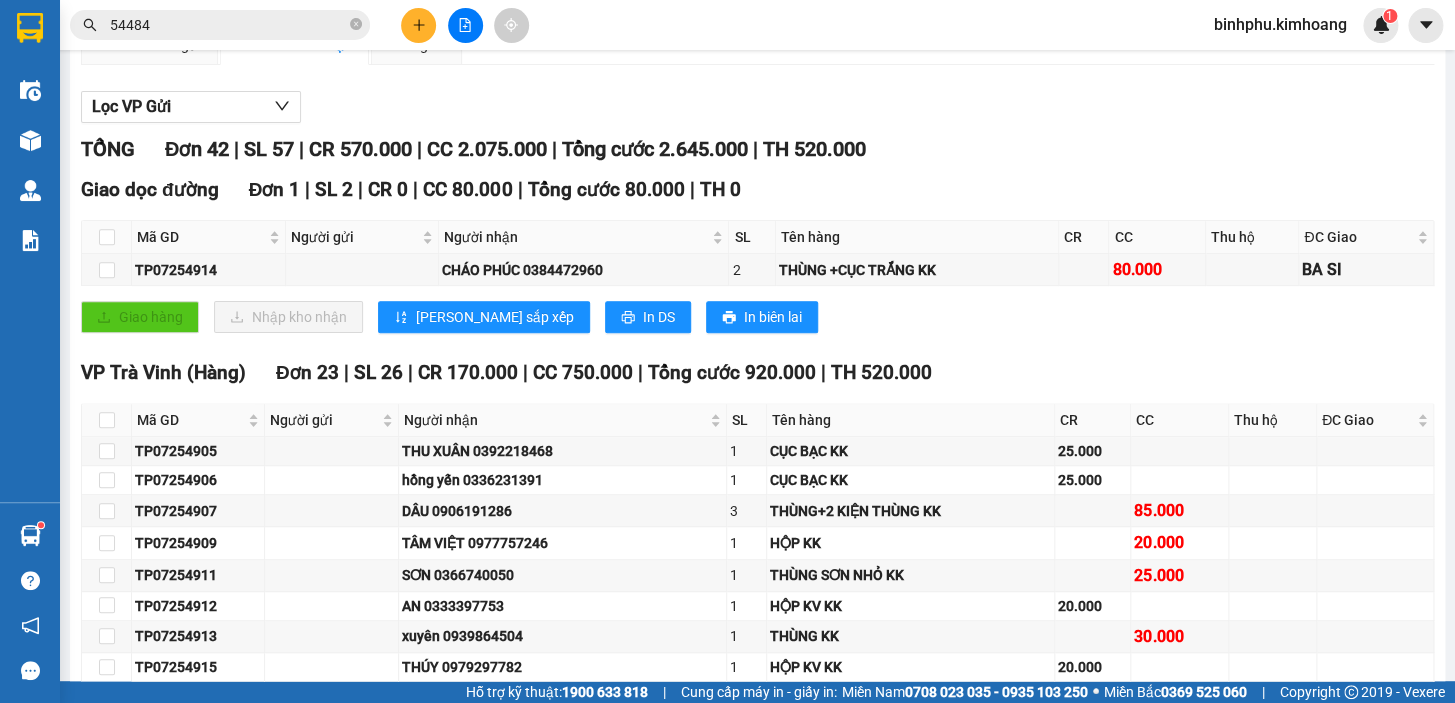 scroll, scrollTop: 0, scrollLeft: 0, axis: both 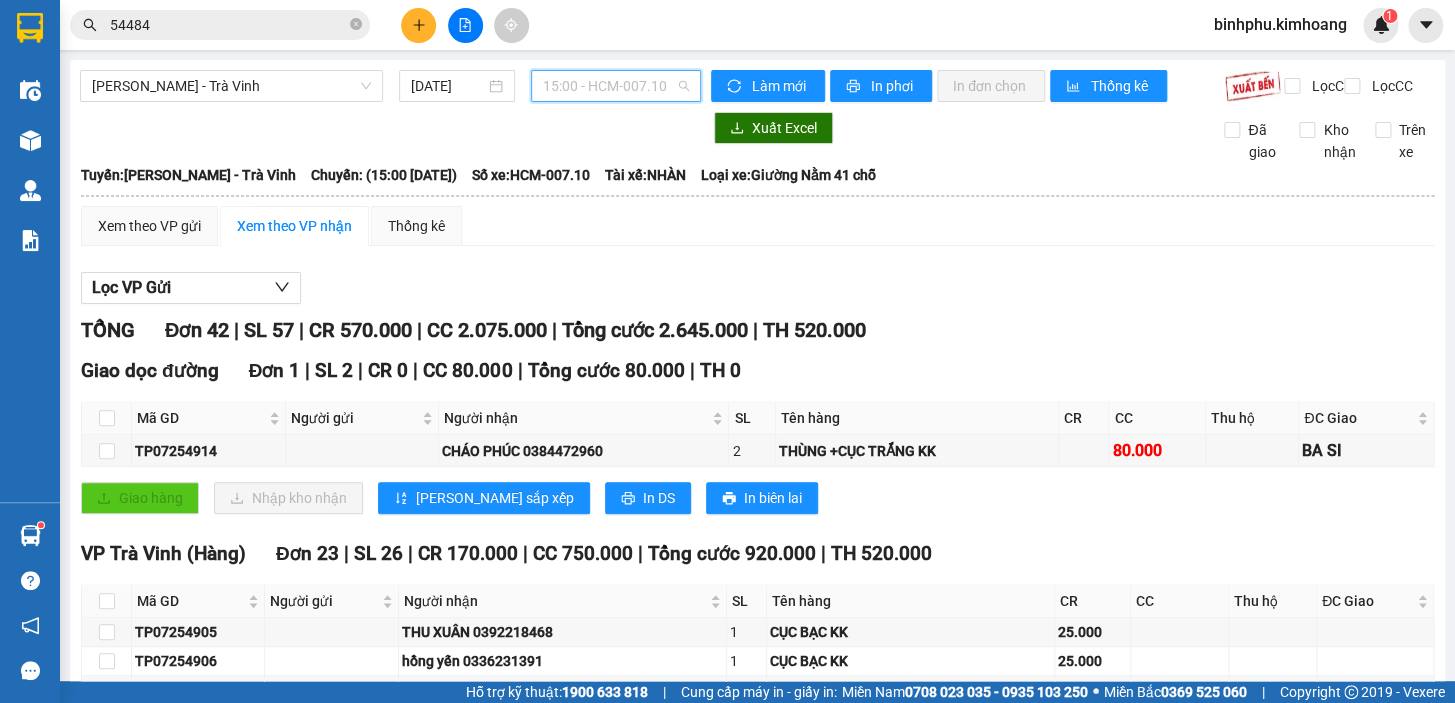 click on "15:00     - HCM-007.10" at bounding box center (616, 86) 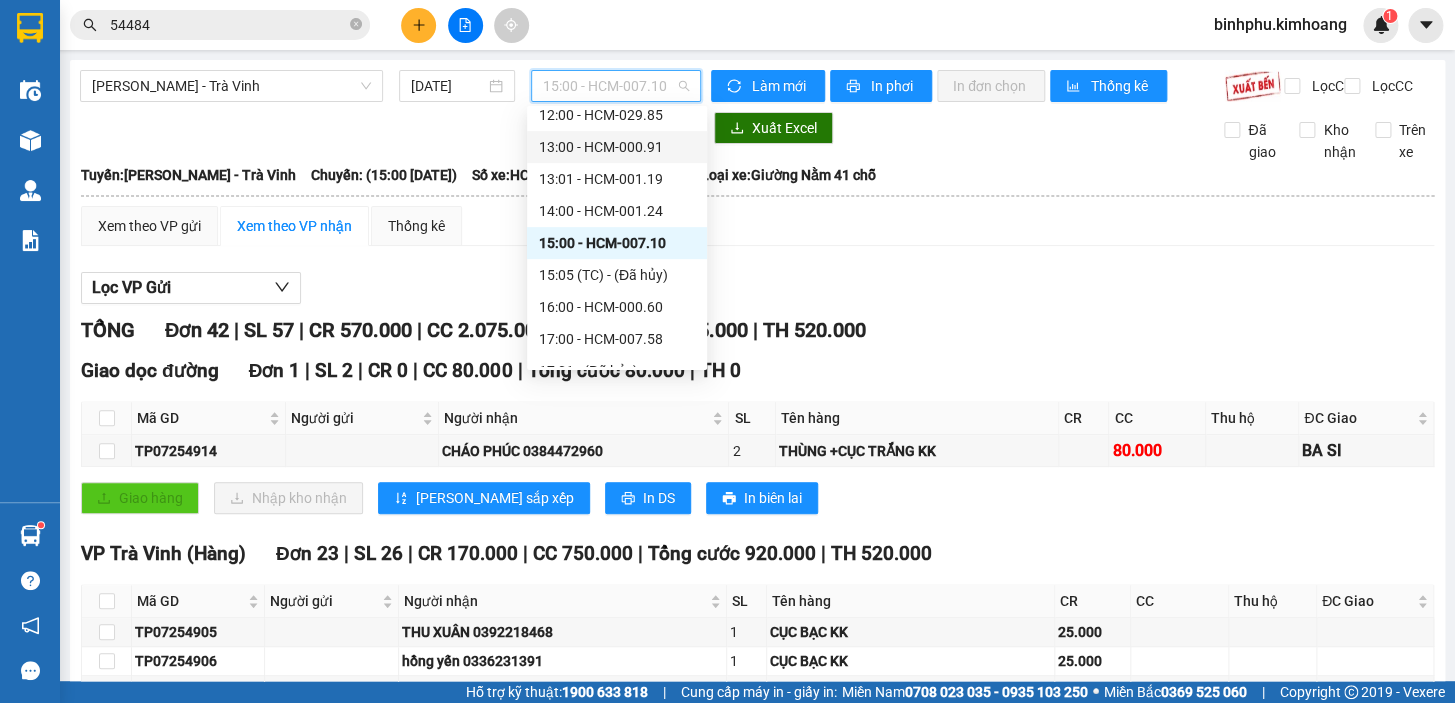 click on "13:00     - HCM-000.91" at bounding box center [617, 147] 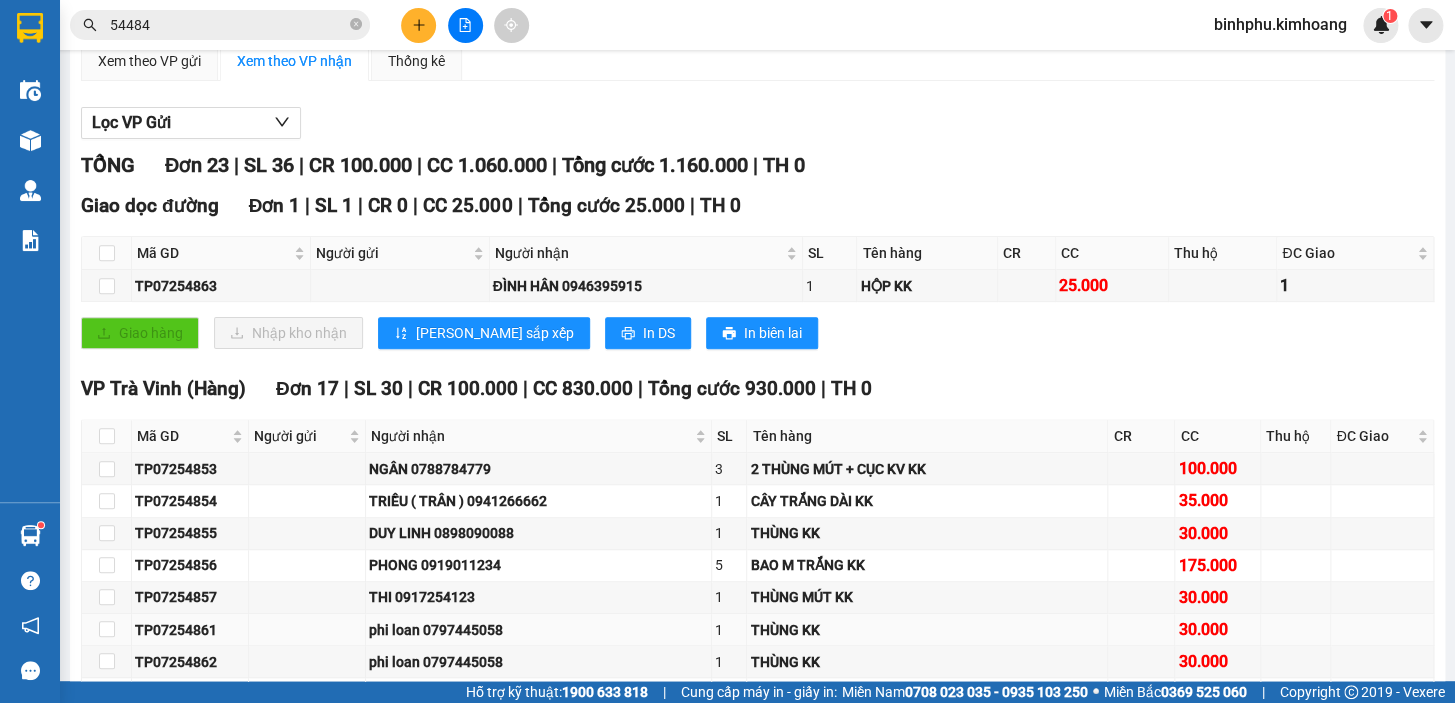 scroll, scrollTop: 0, scrollLeft: 0, axis: both 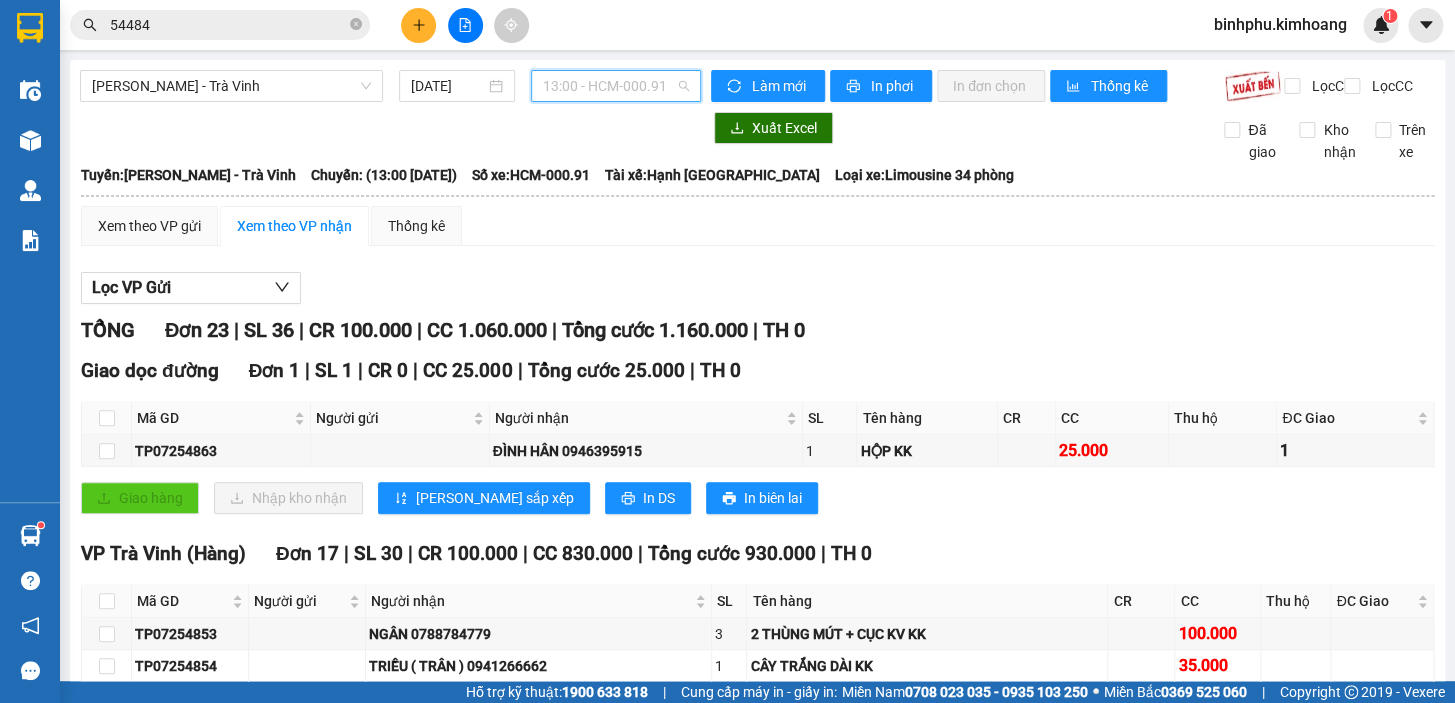 click on "13:00     - HCM-000.91" at bounding box center [616, 86] 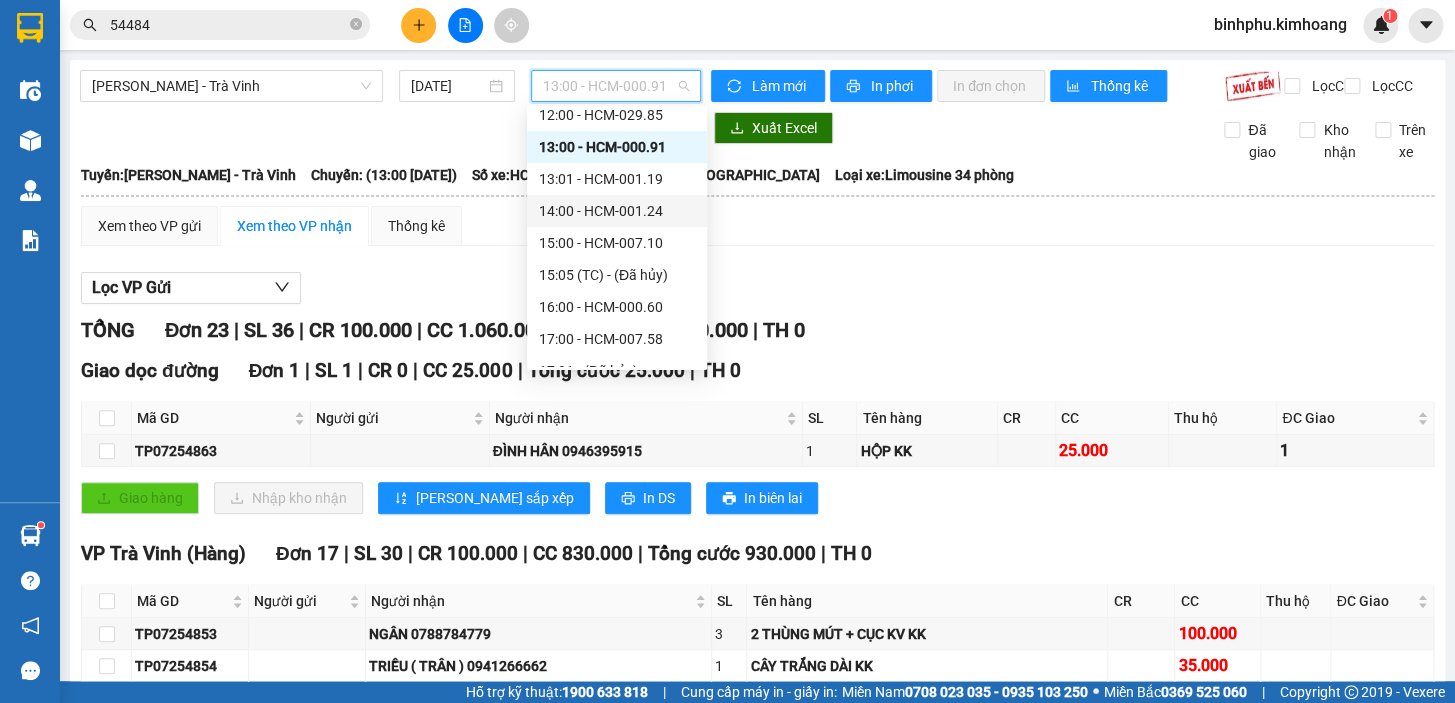 click on "14:00     - HCM-001.24" at bounding box center [617, 211] 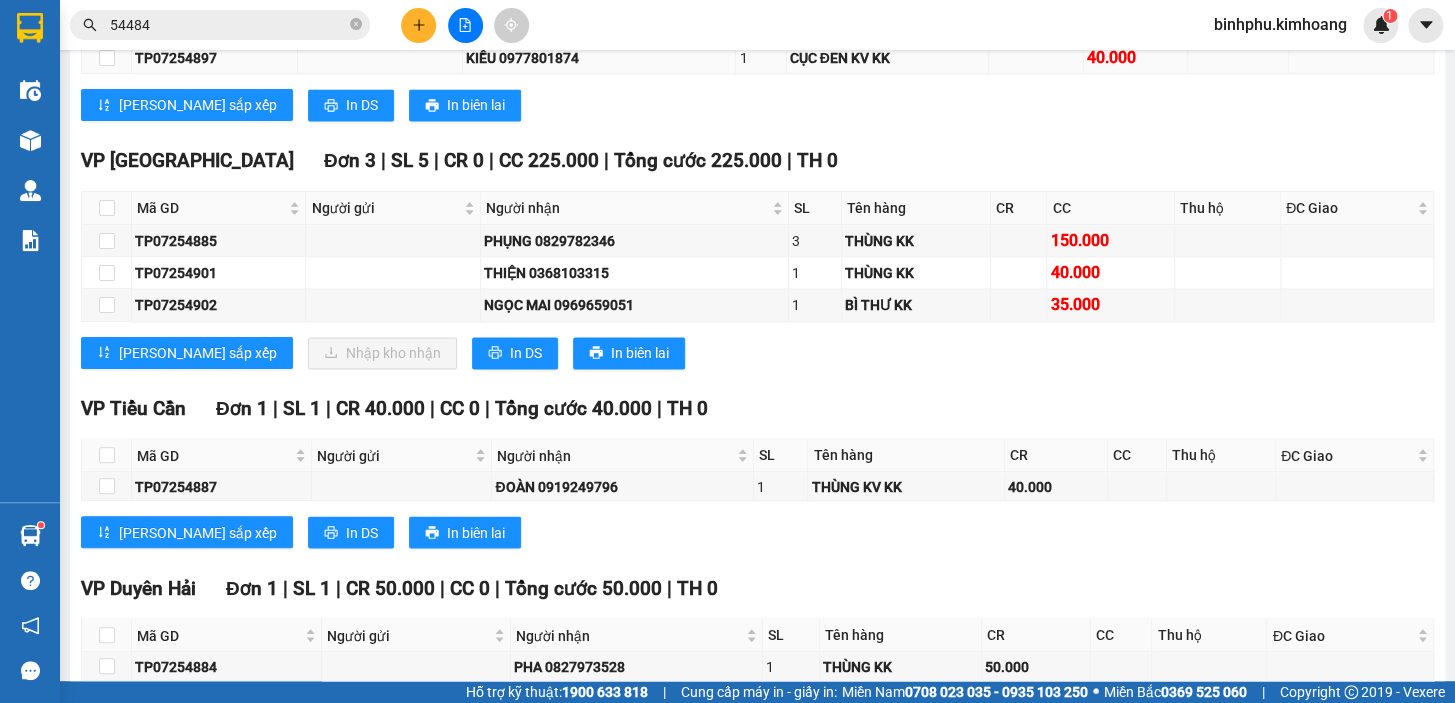 scroll, scrollTop: 1272, scrollLeft: 0, axis: vertical 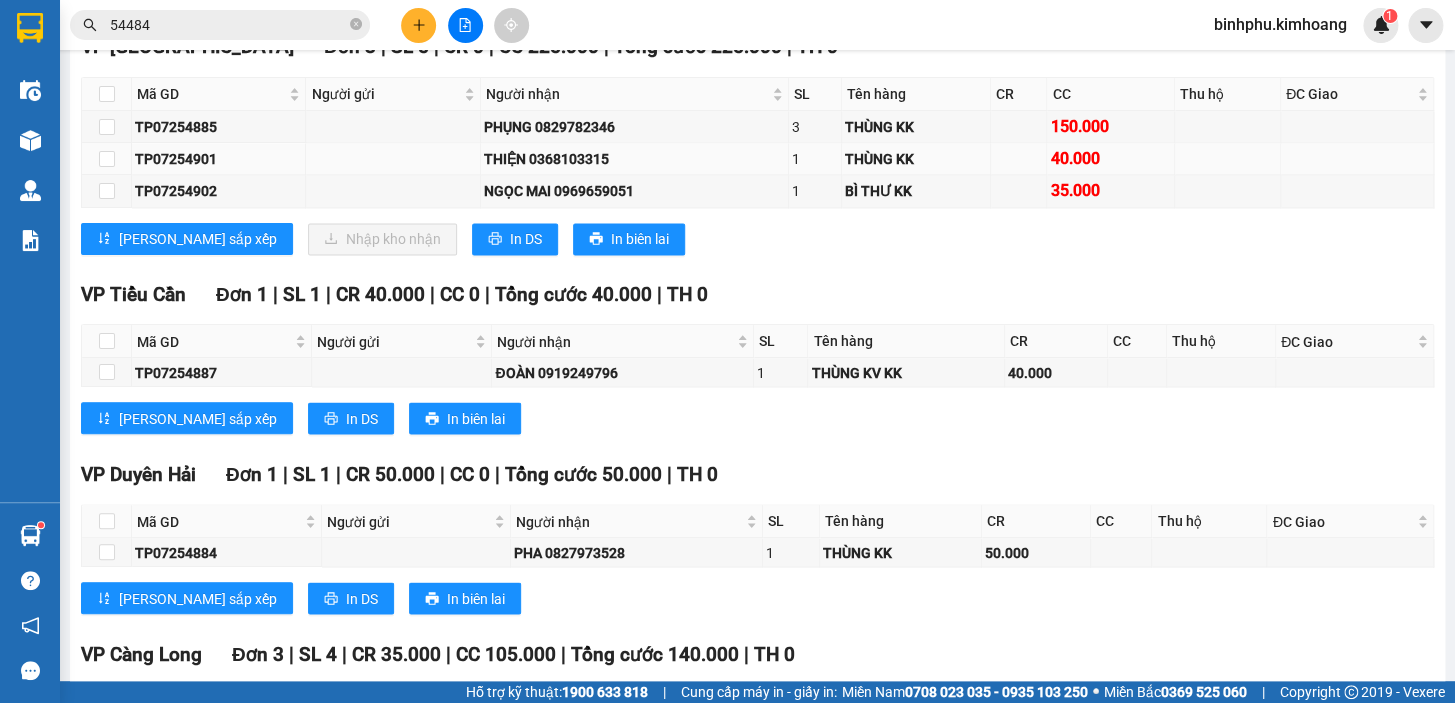 click at bounding box center (107, 159) 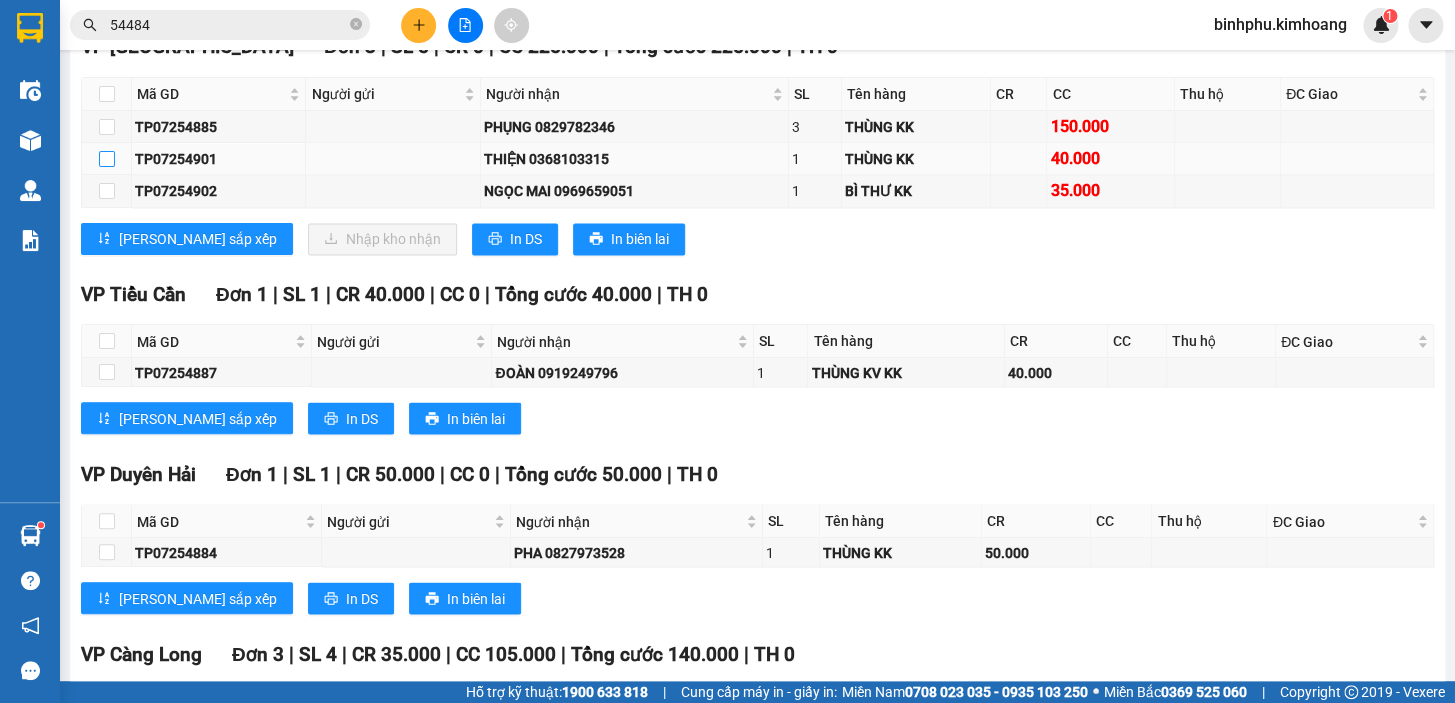 click at bounding box center [107, 159] 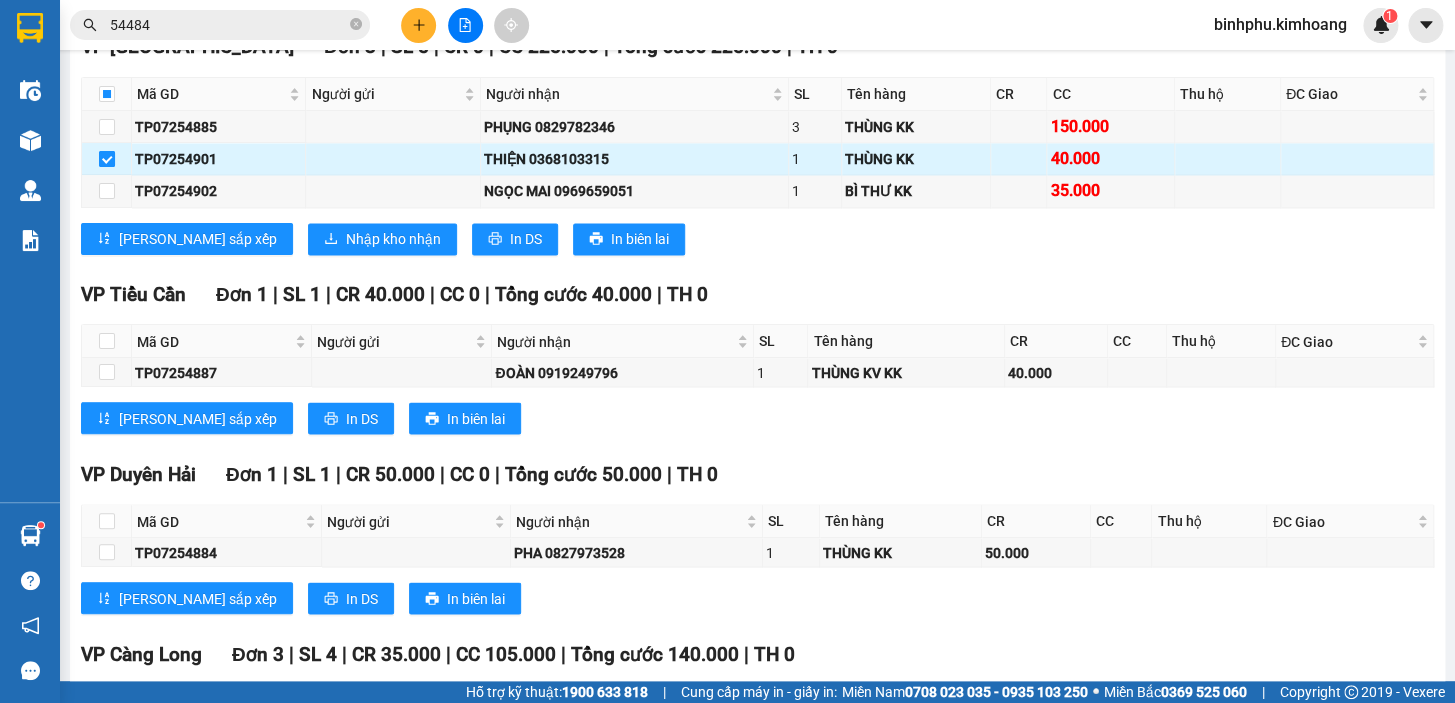 click at bounding box center [107, 159] 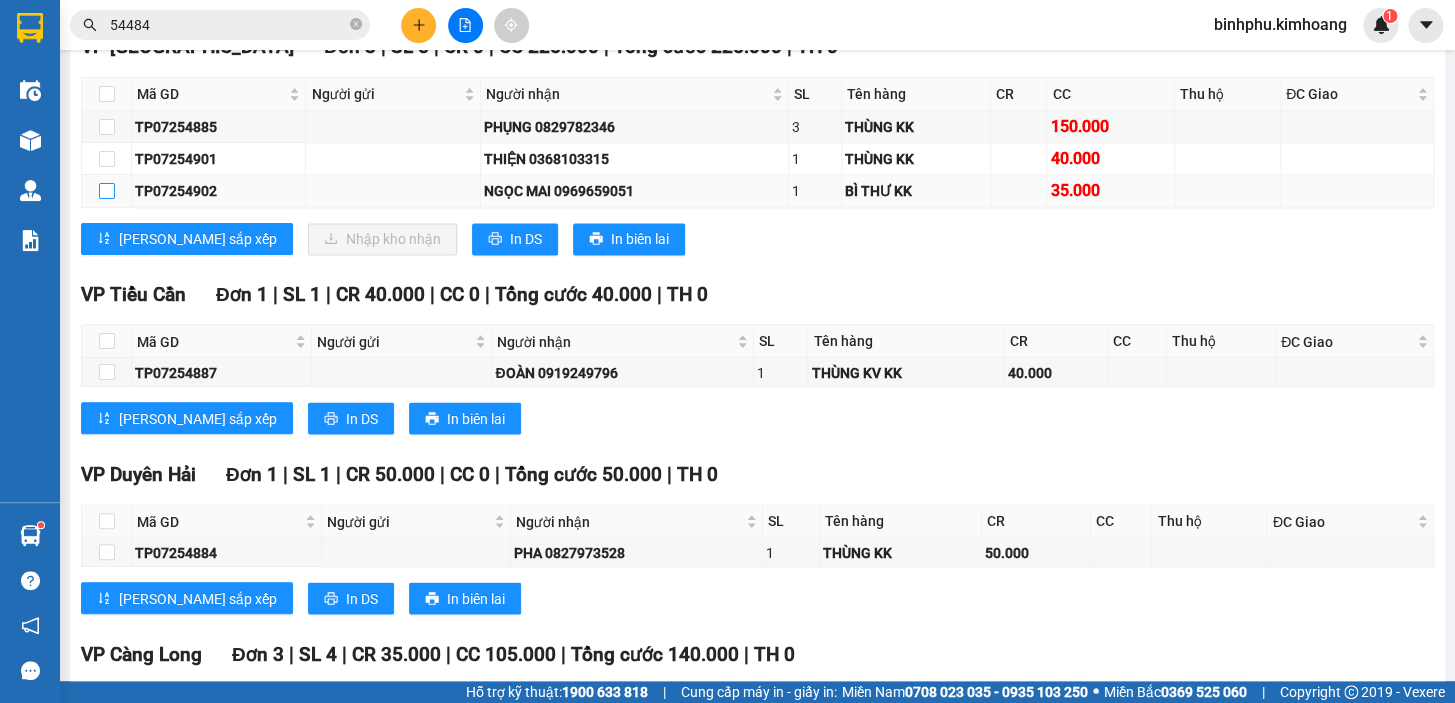 click at bounding box center (107, 191) 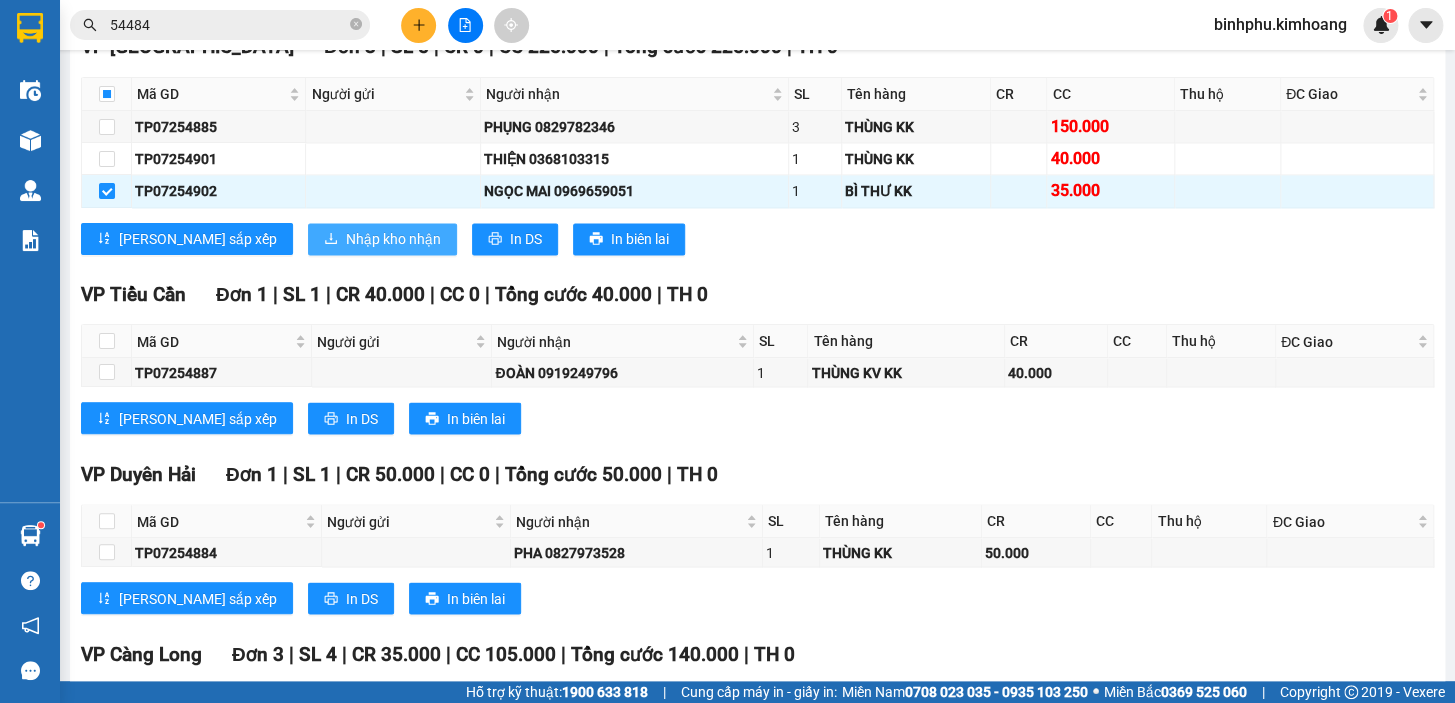 click on "Nhập kho nhận" at bounding box center (382, 239) 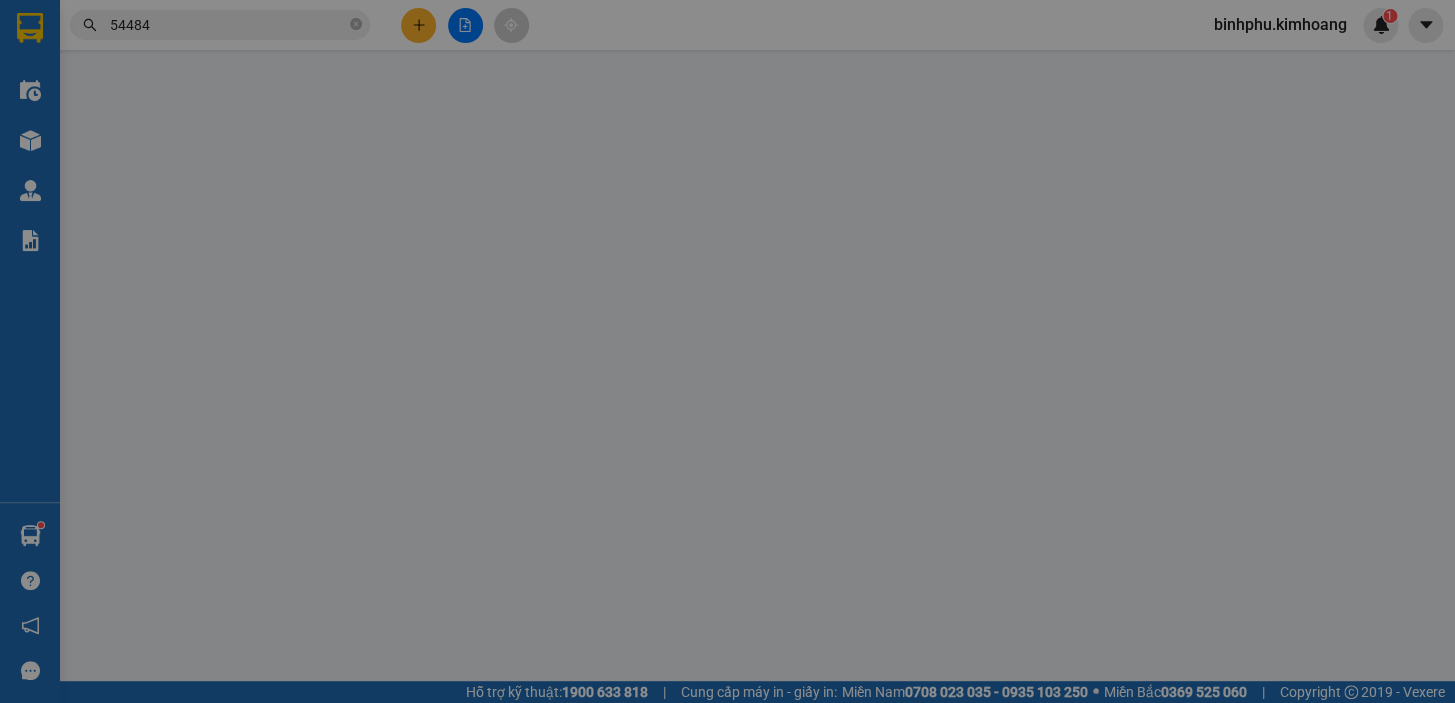 scroll, scrollTop: 0, scrollLeft: 0, axis: both 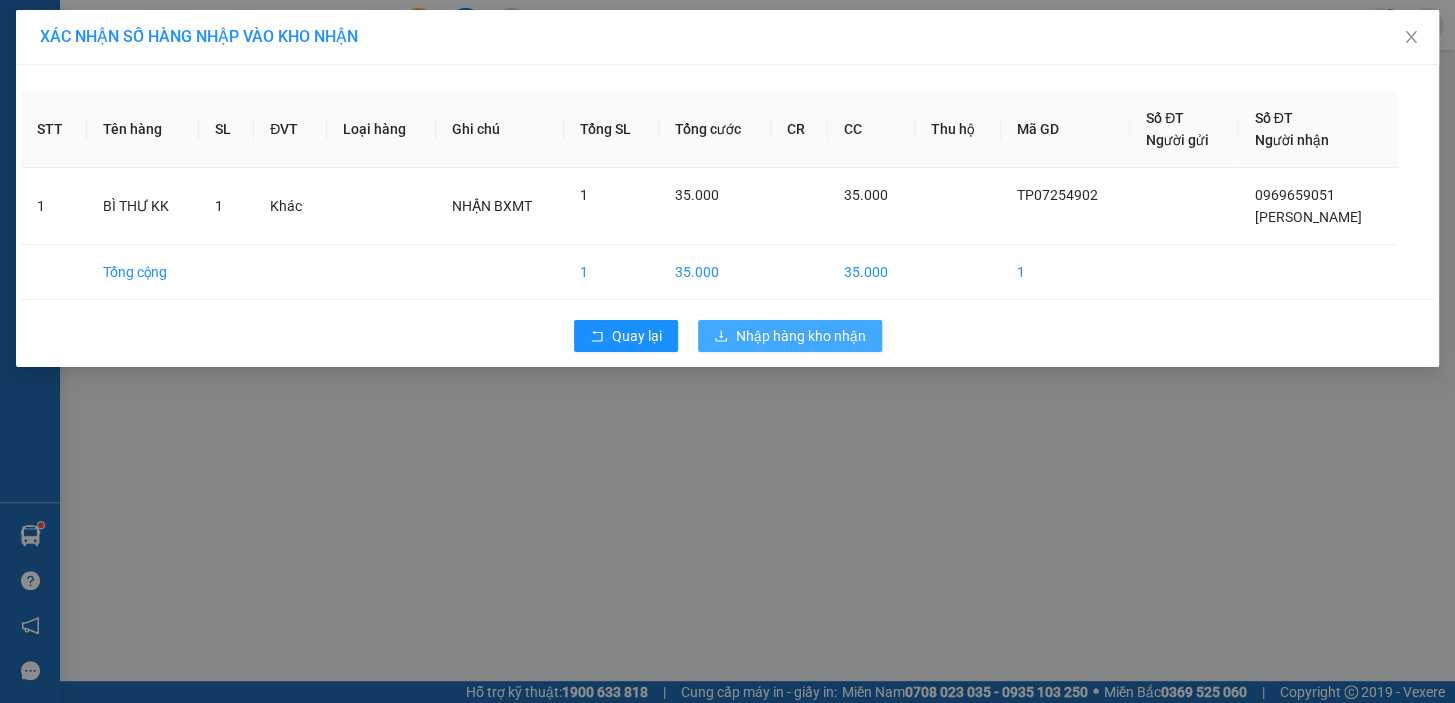 click on "Nhập hàng kho nhận" at bounding box center (801, 336) 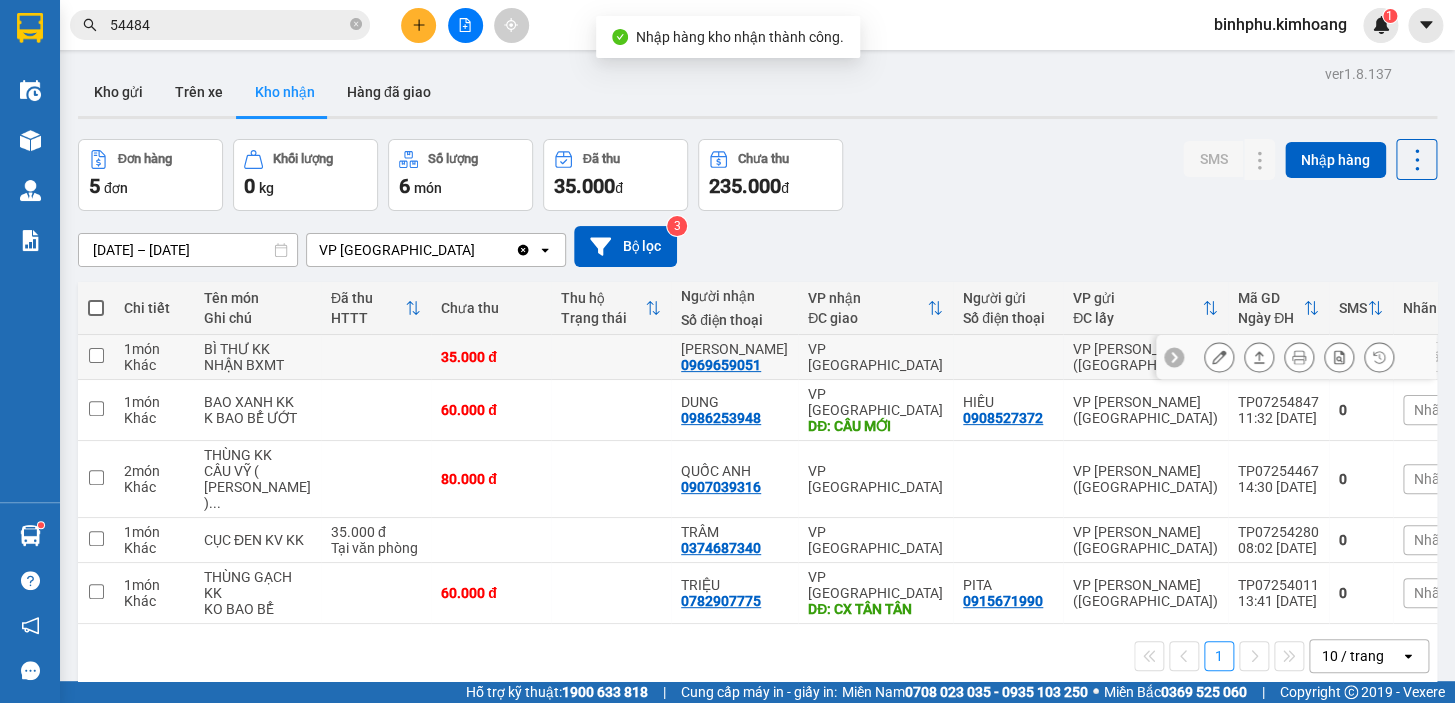 click at bounding box center (1219, 357) 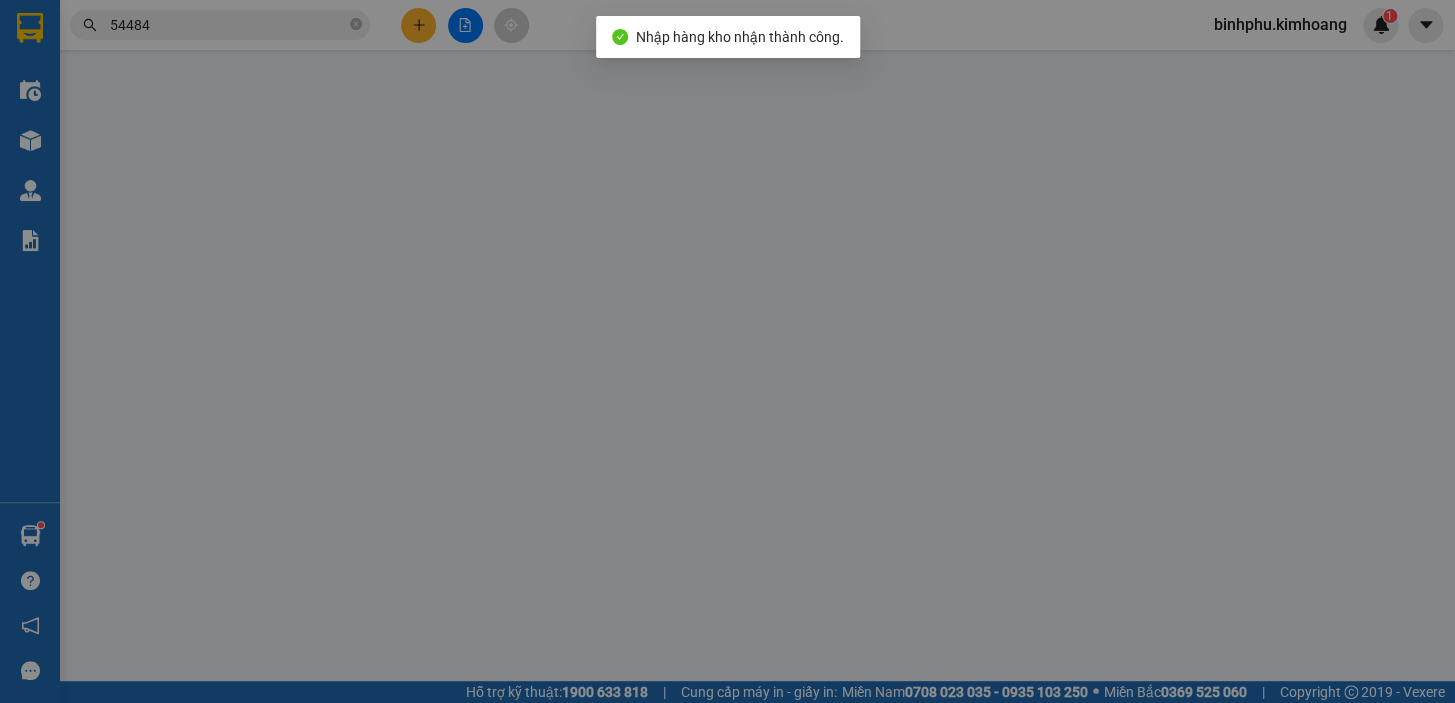 type on "0969659051" 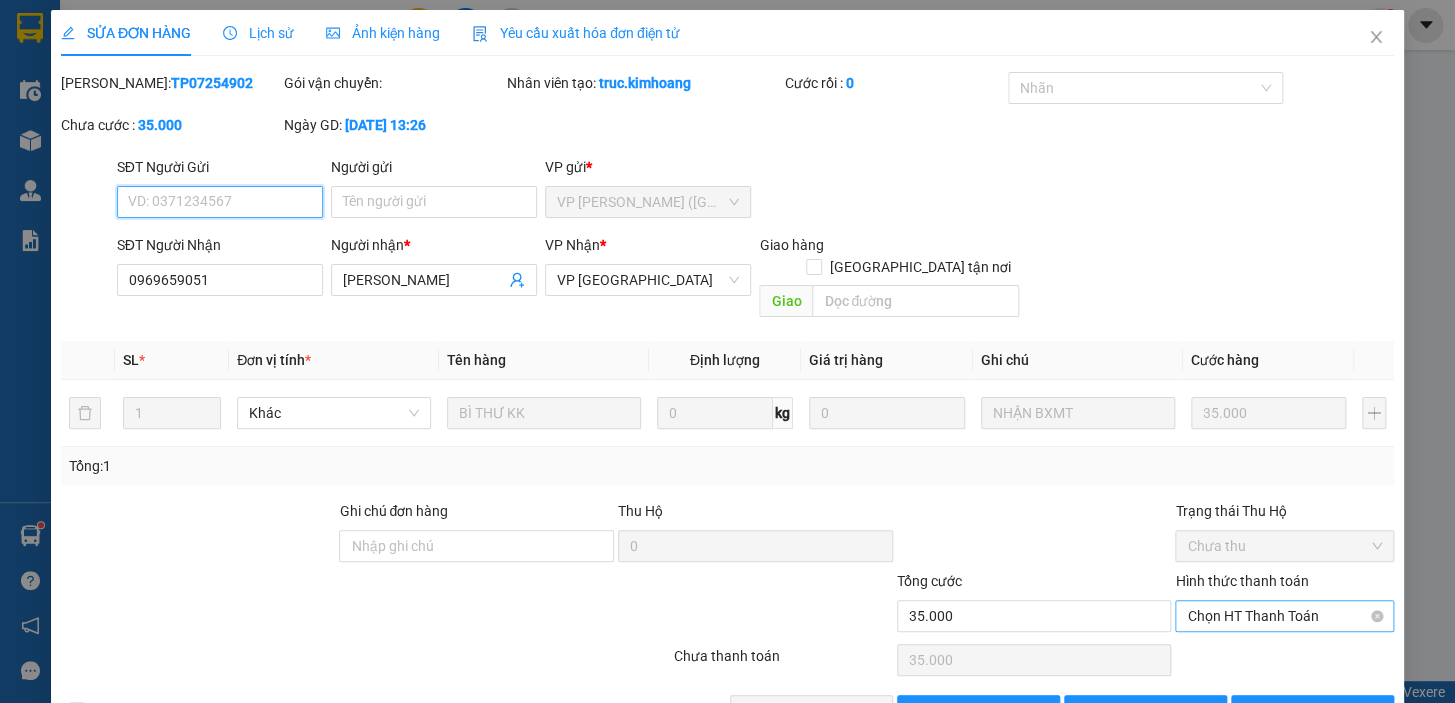 click on "Chọn HT Thanh Toán" at bounding box center (1284, 616) 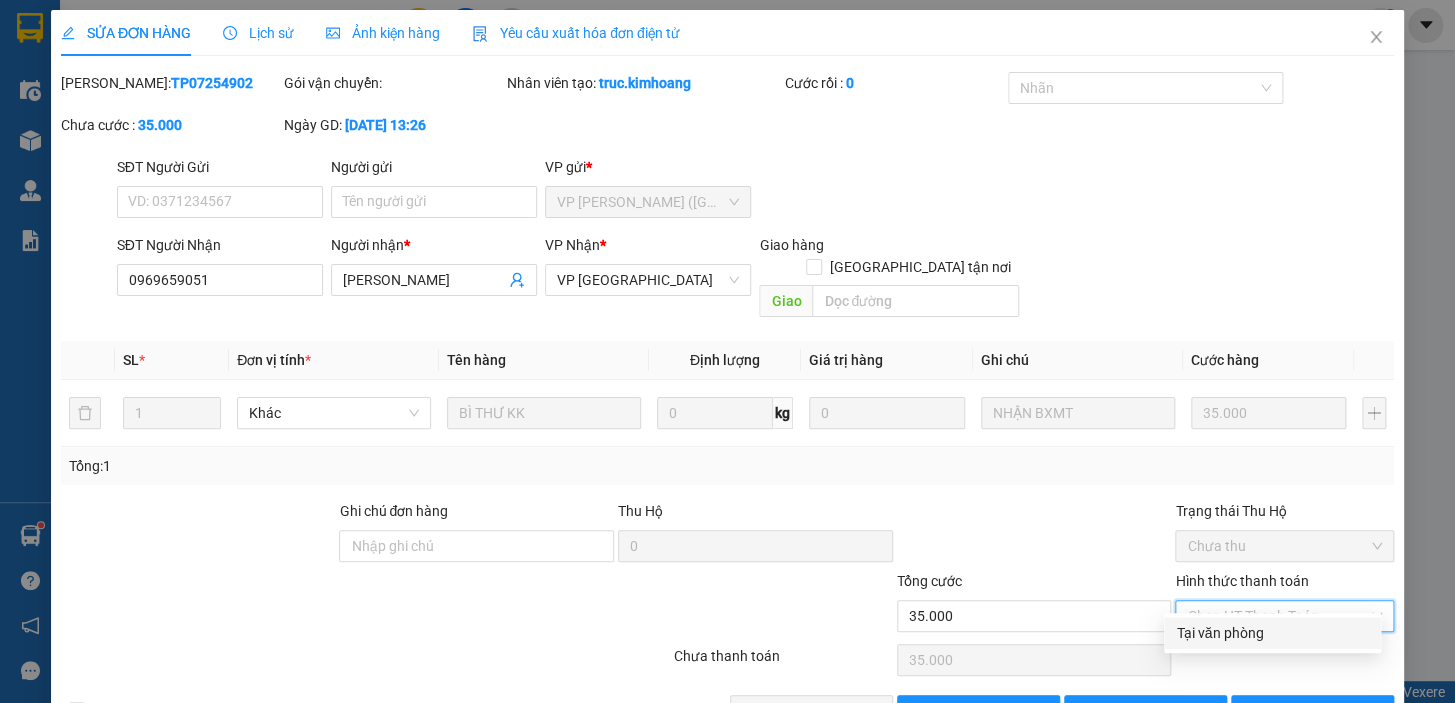 click on "Tại văn phòng" at bounding box center (1272, 633) 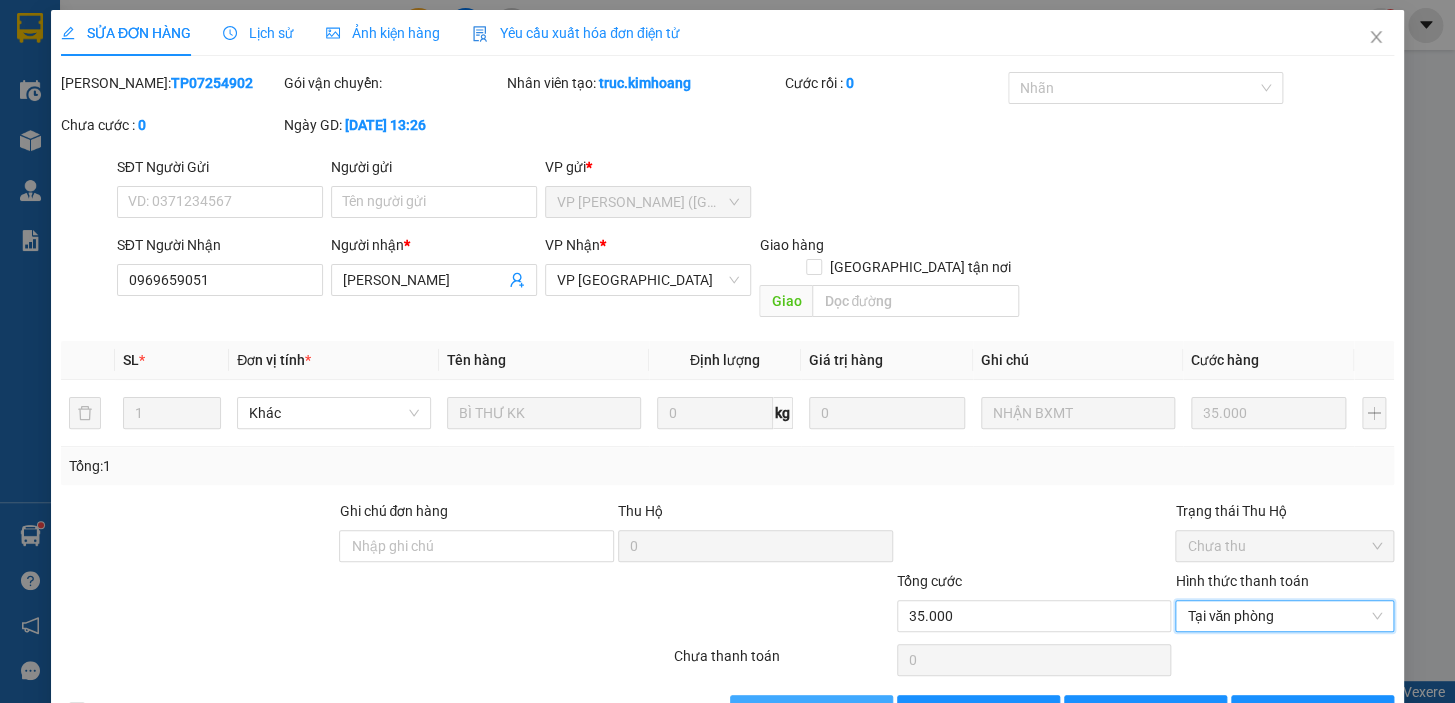 click on "[PERSON_NAME] và Giao hàng" at bounding box center (864, 711) 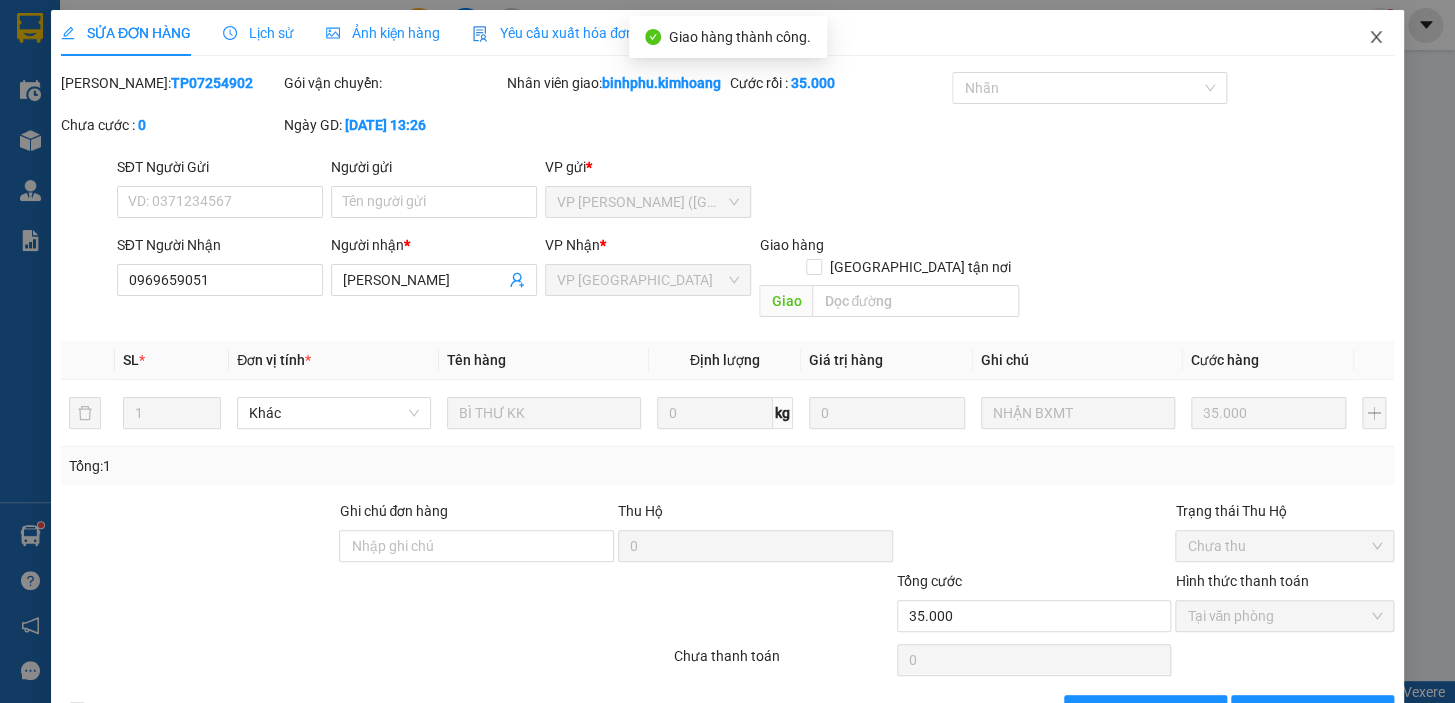 click 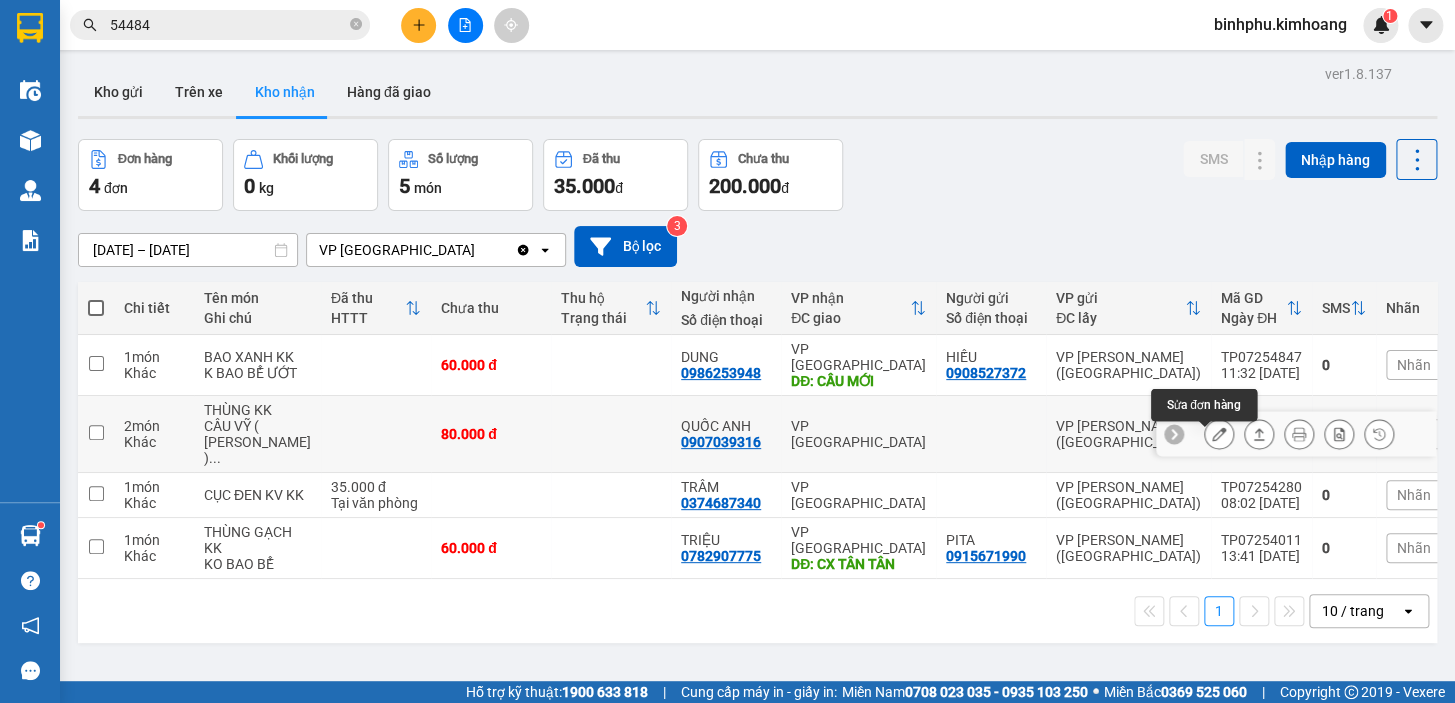 click at bounding box center (1219, 434) 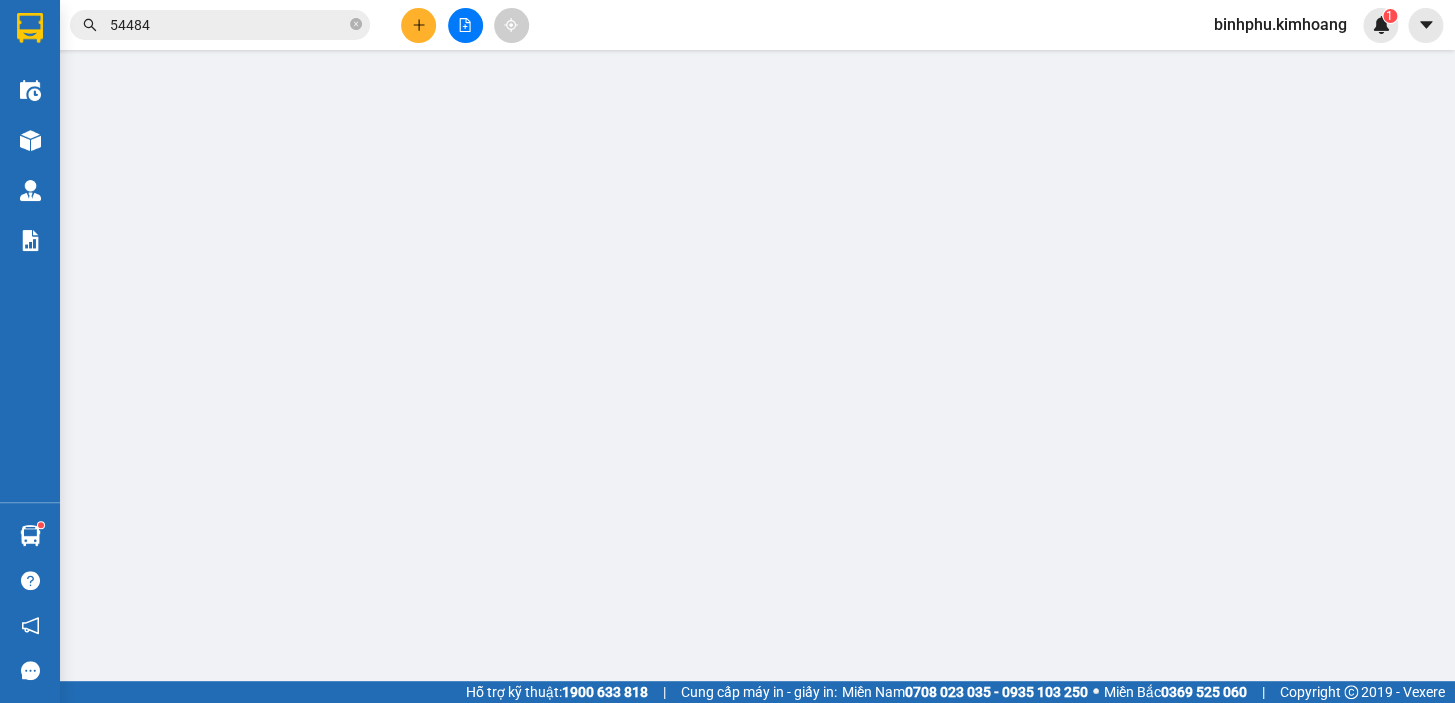 type on "0907039316" 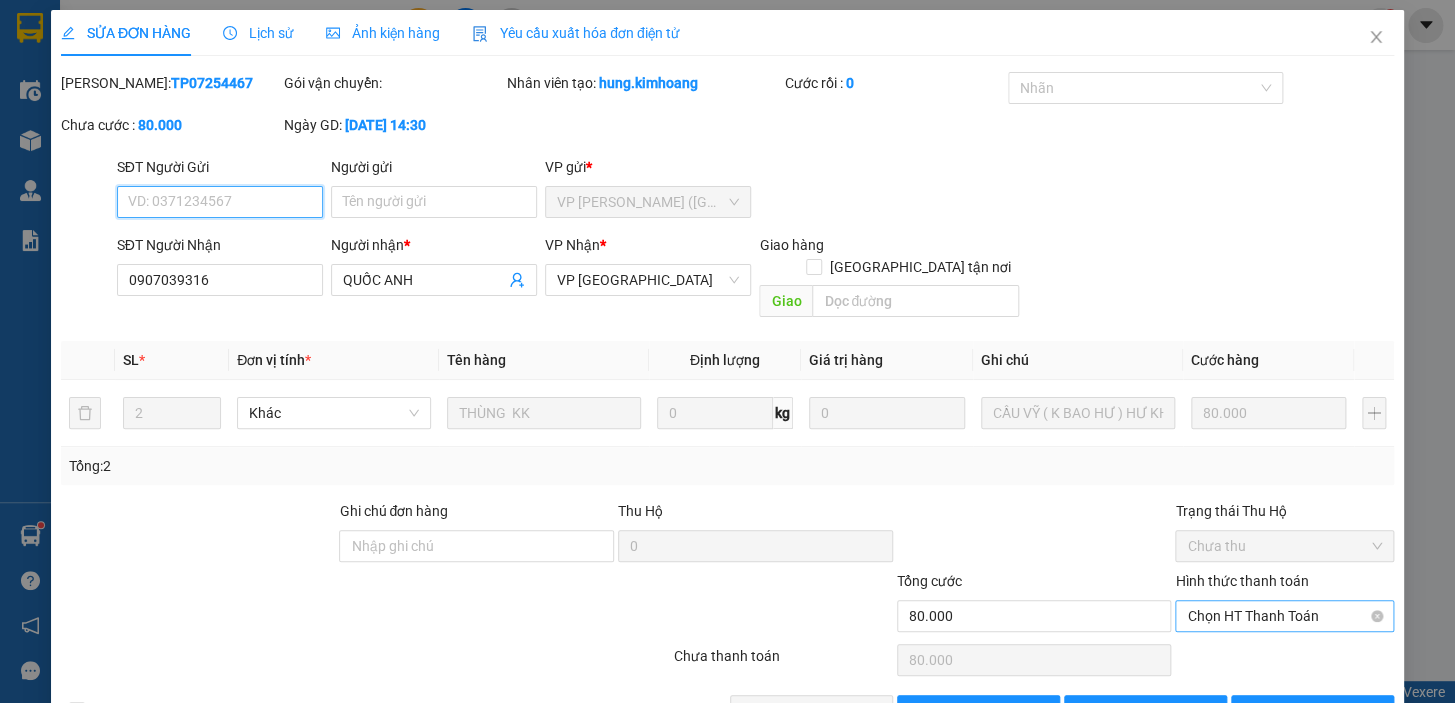 click on "Chọn HT Thanh Toán" at bounding box center [1284, 616] 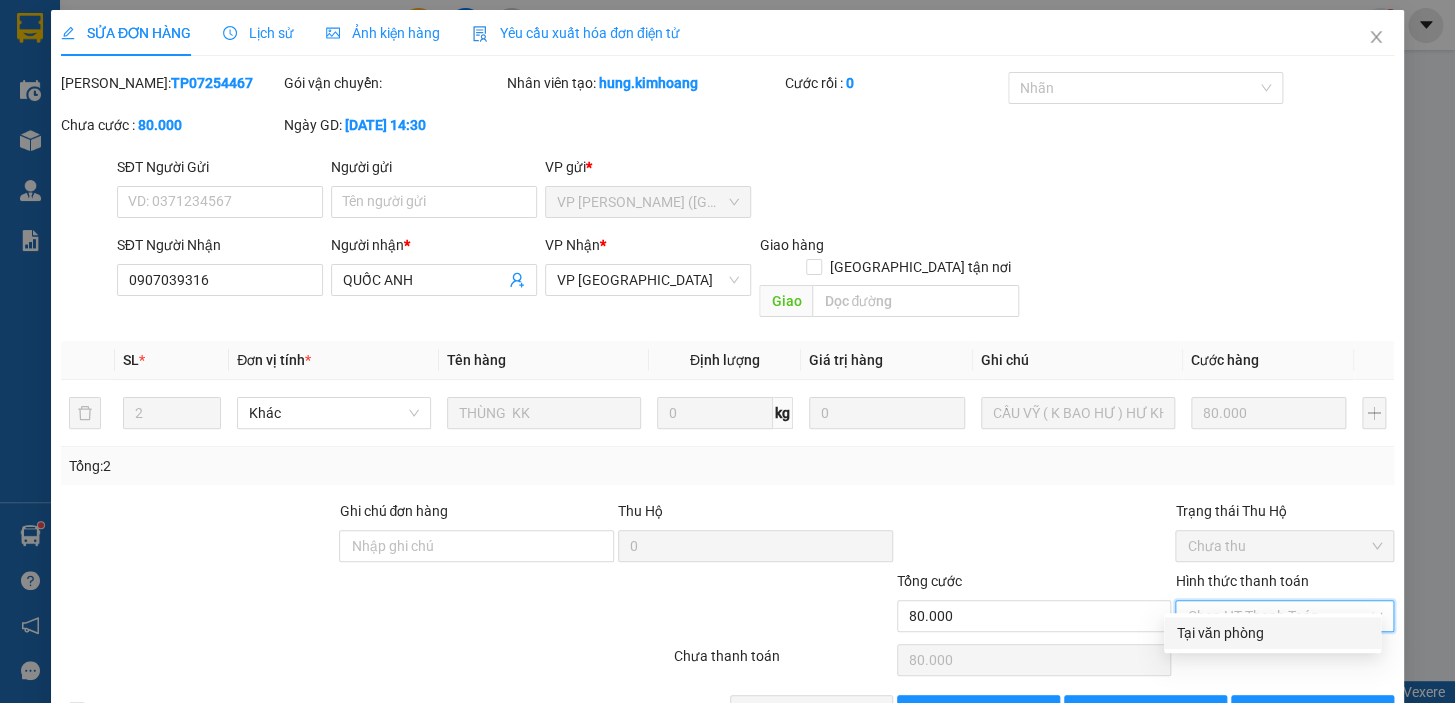 click on "Tại văn phòng" at bounding box center [1272, 633] 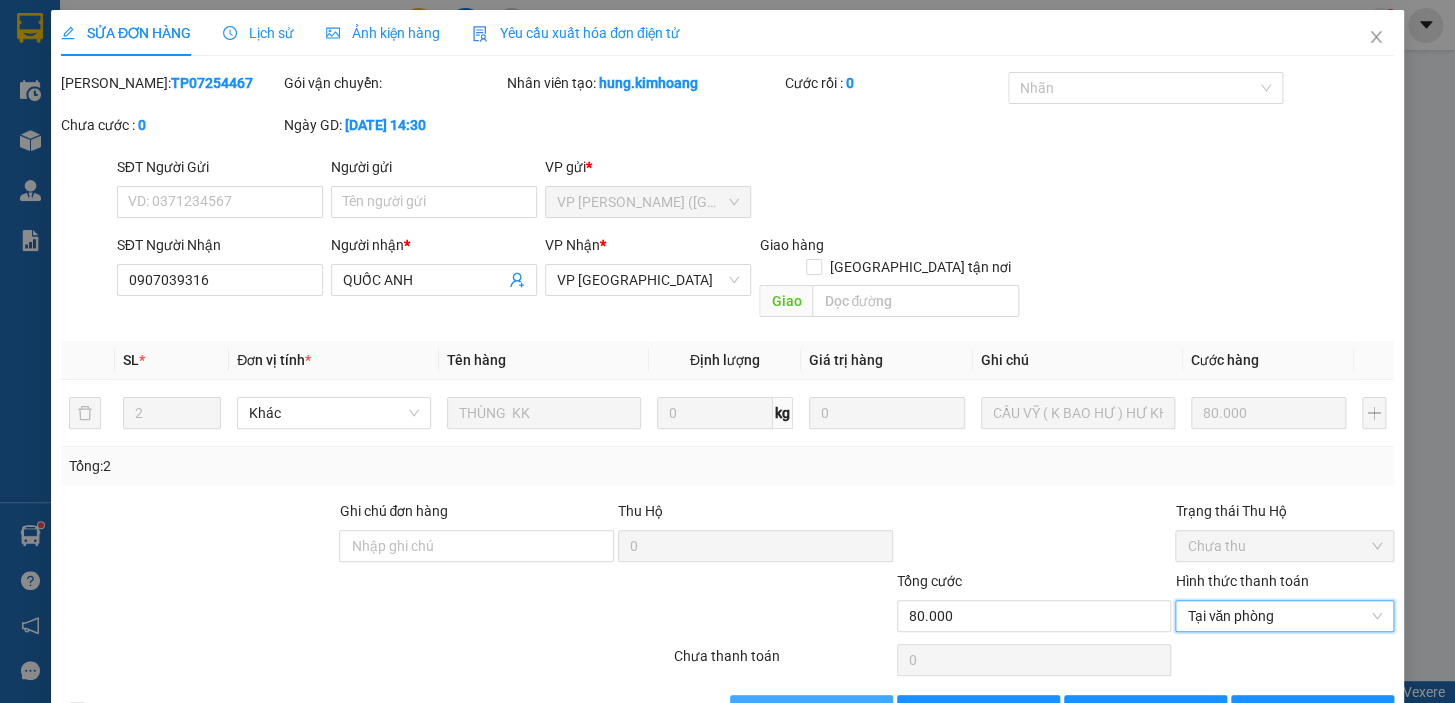 click on "[PERSON_NAME] và Giao hàng" at bounding box center (864, 711) 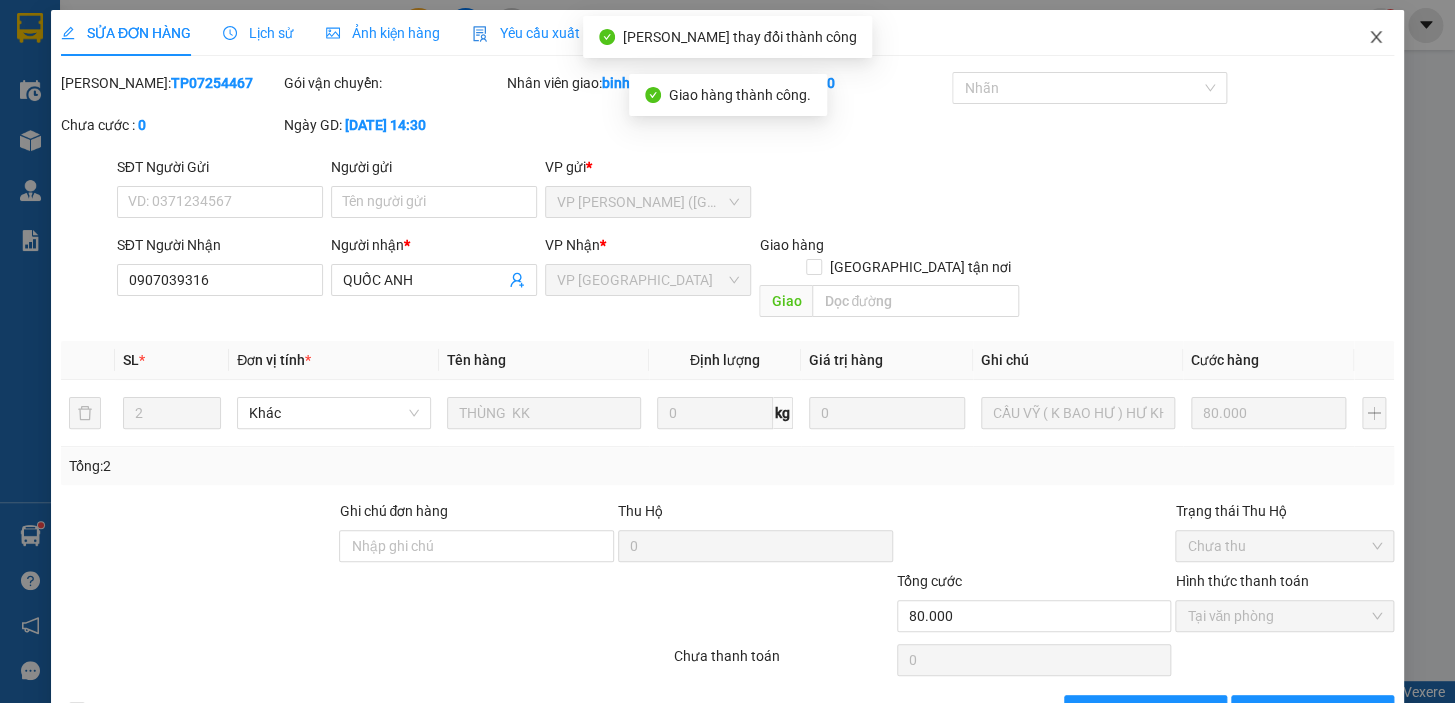 click 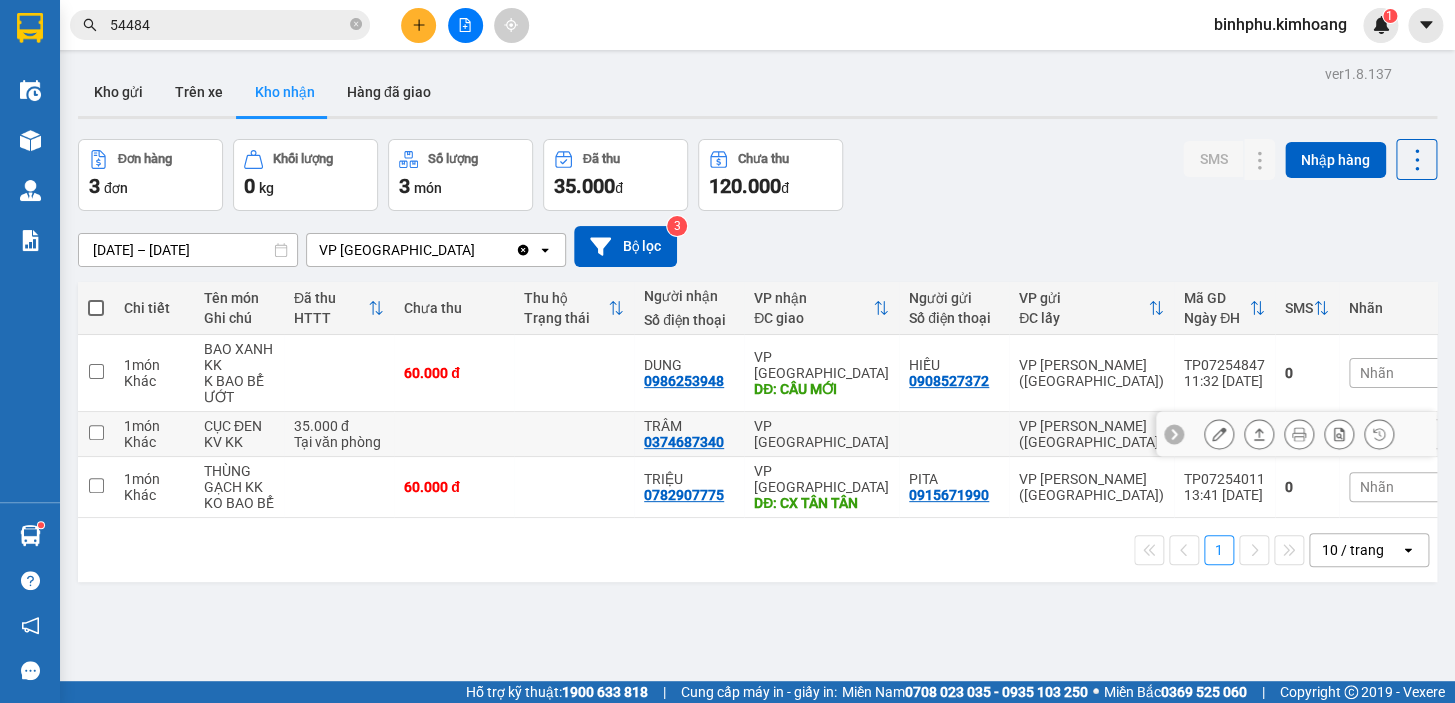click 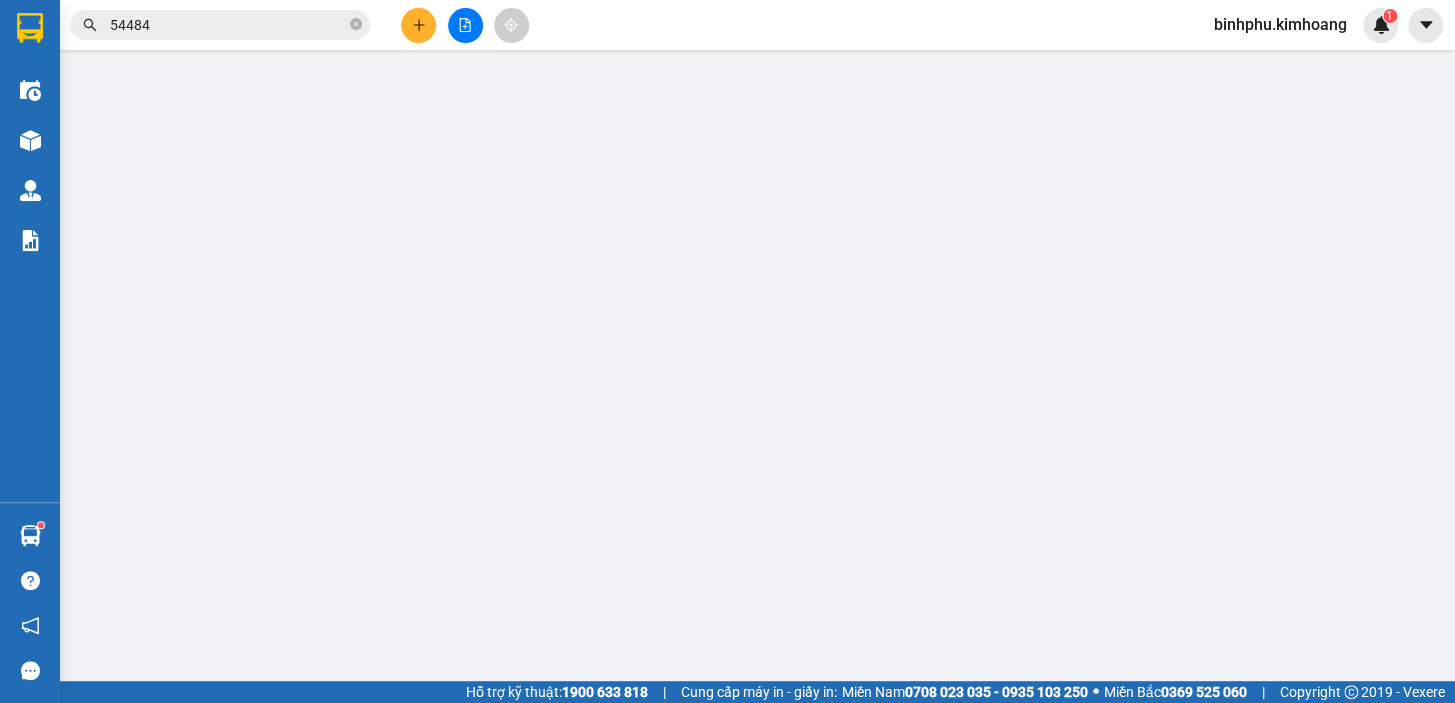 type on "0374687340" 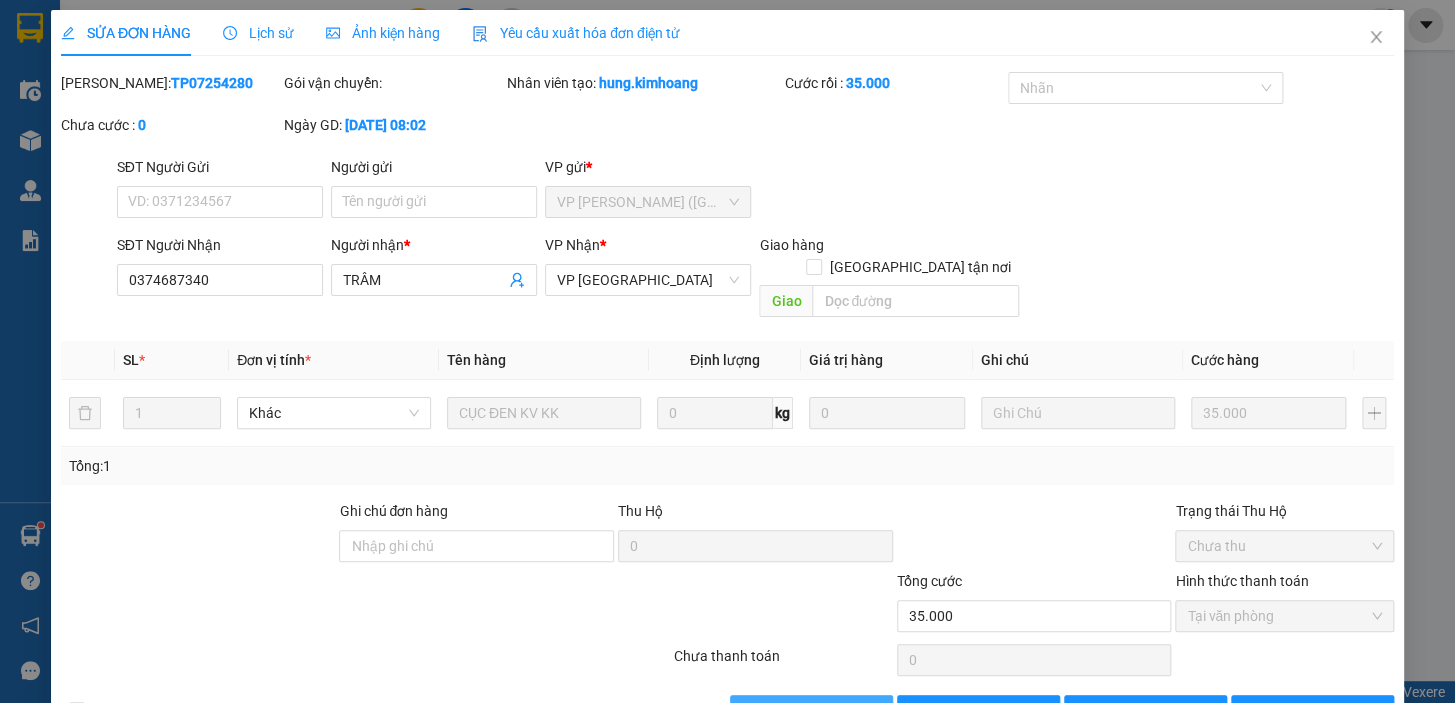 click on "[PERSON_NAME] và Giao hàng" at bounding box center (864, 711) 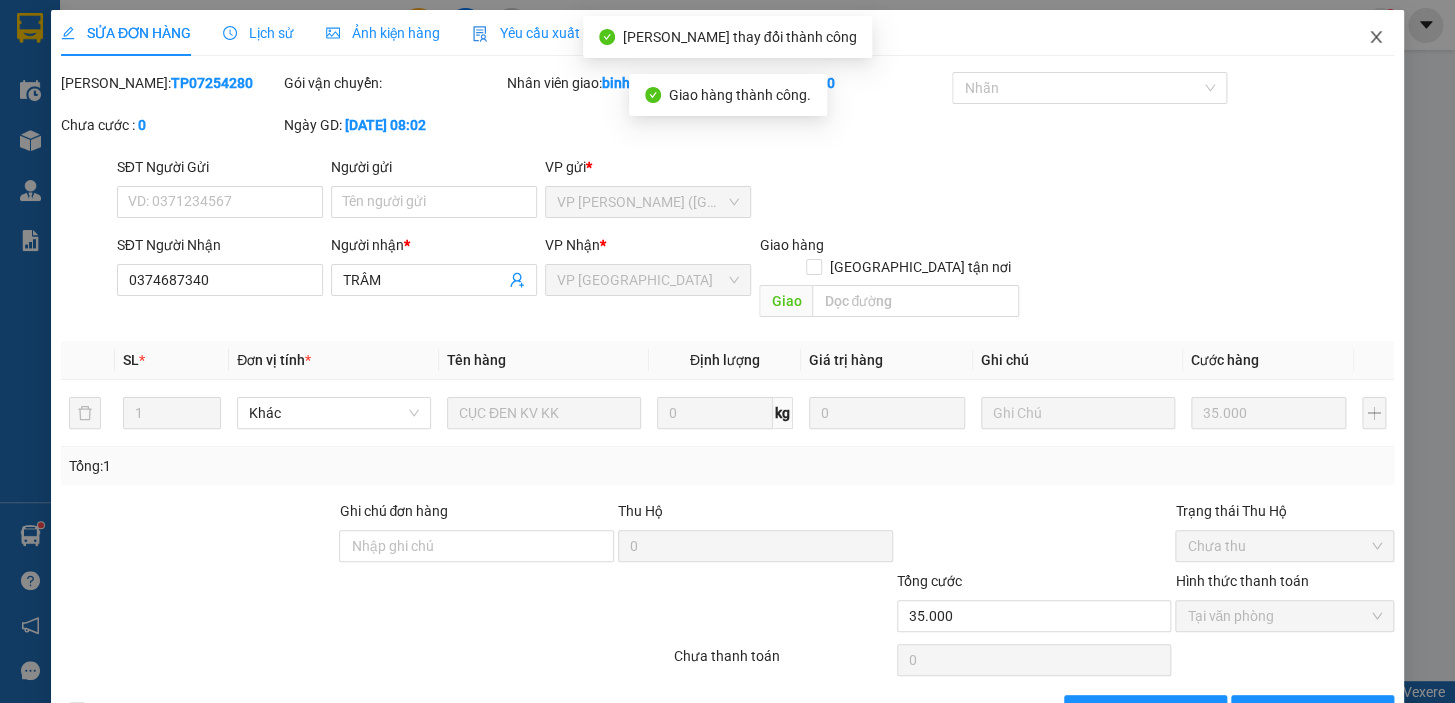 click 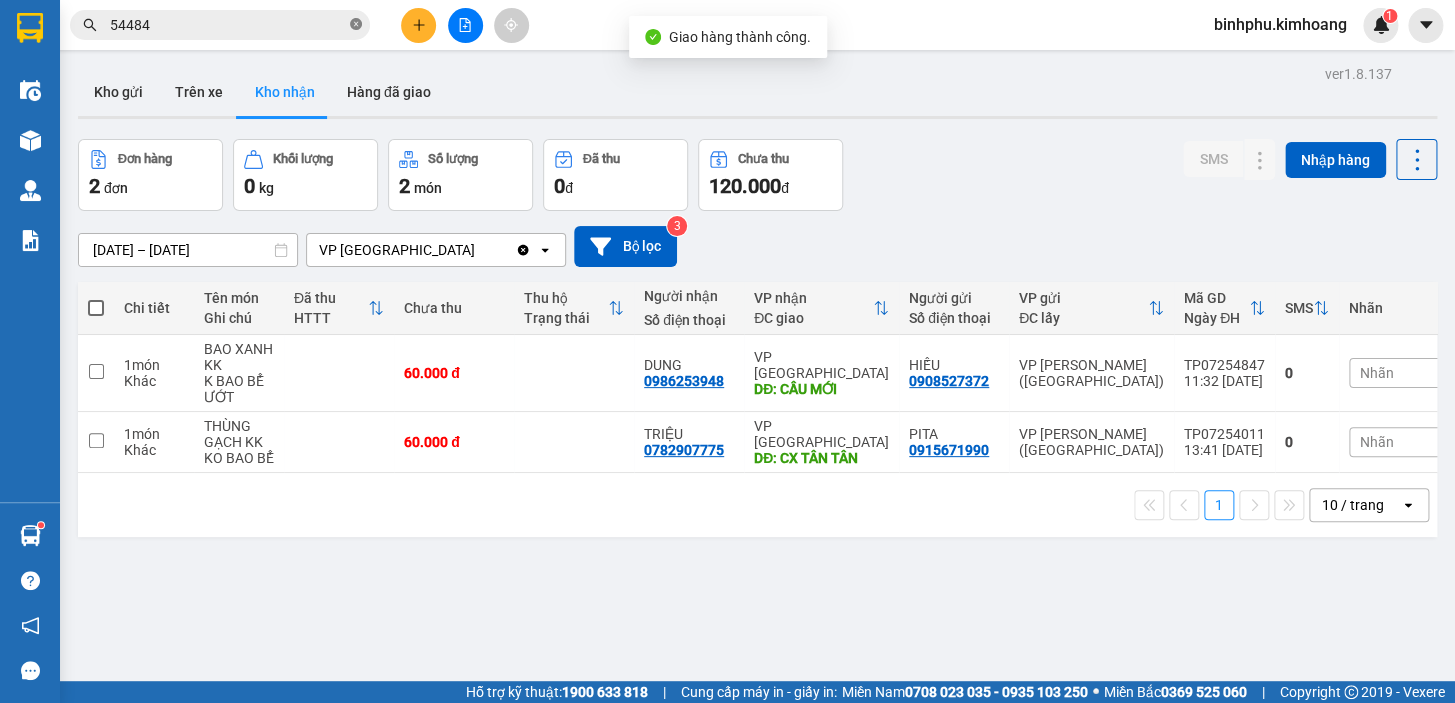 click 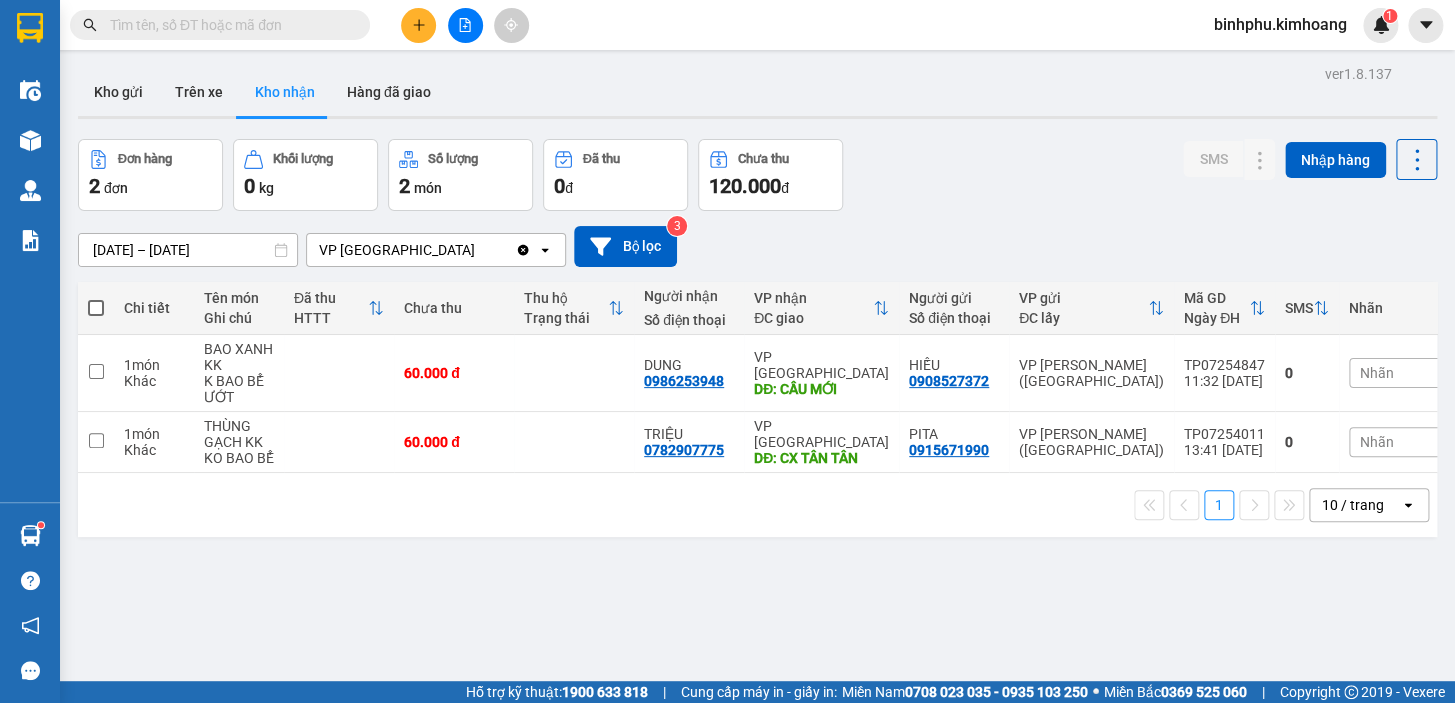 click at bounding box center [228, 25] 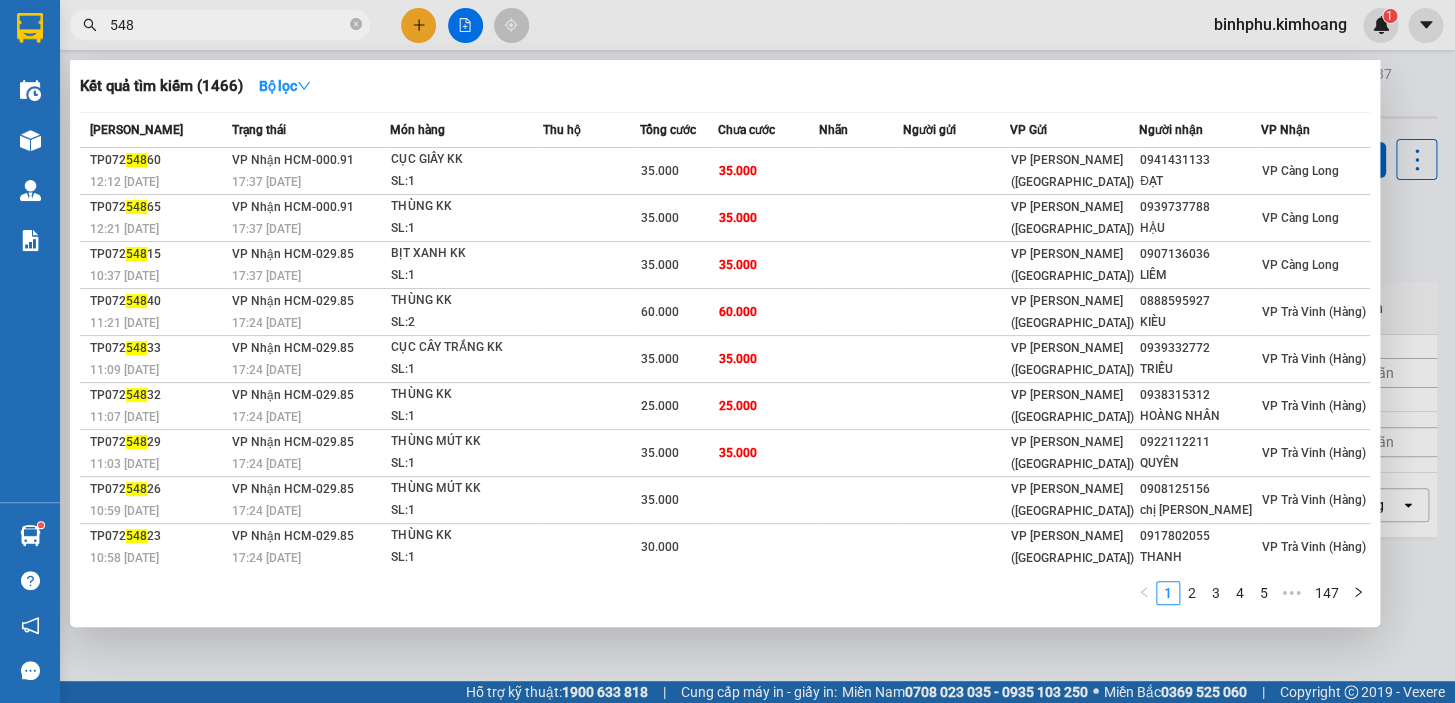 type on "548" 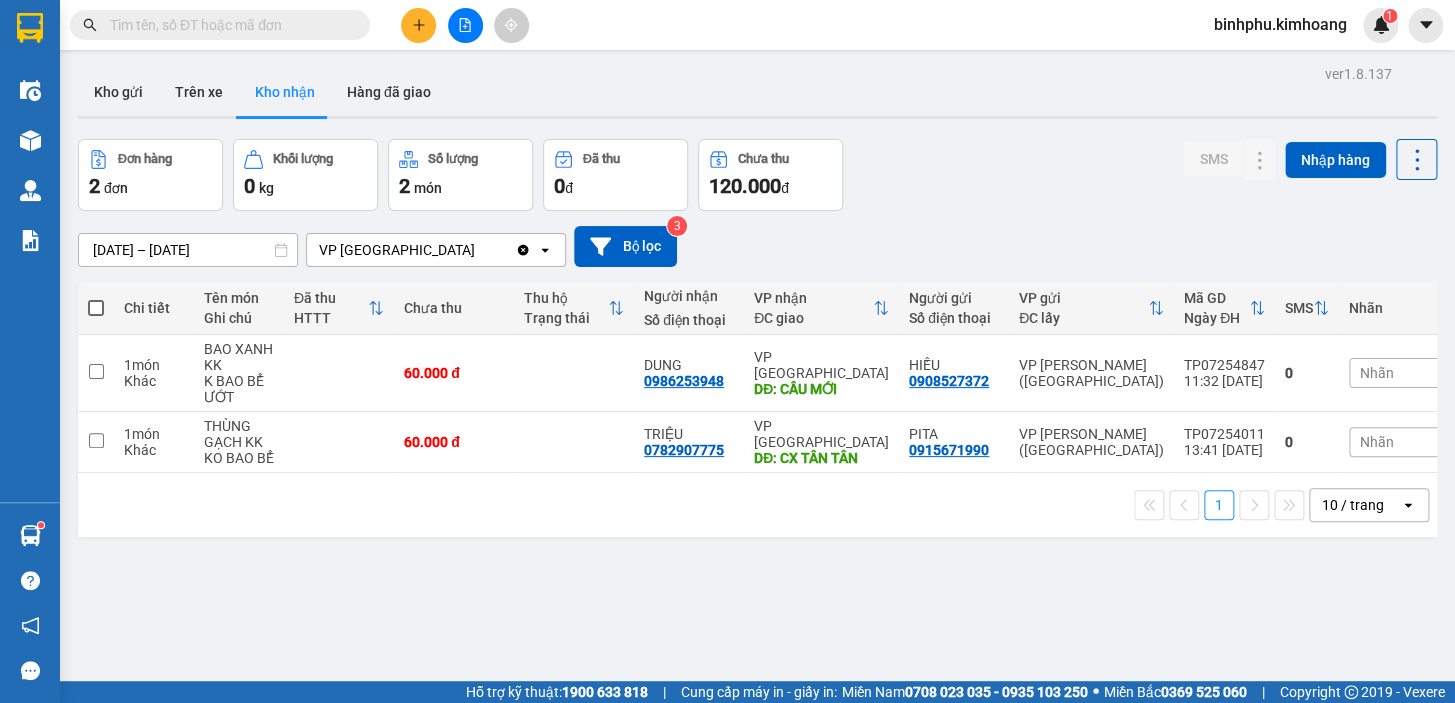click on "Kết quả tìm kiếm ( 1466 )  Bộ lọc  Mã ĐH Trạng thái Món hàng Thu hộ Tổng cước Chưa cước Nhãn Người gửi VP Gửi Người nhận VP Nhận TP07254860 12:12 [DATE] VP Nhận   HCM-000.91 17:37 [DATE] CỤC GIẤY KK SL:  1 35.000 35.000 VP [PERSON_NAME] ([GEOGRAPHIC_DATA]) 0941431133 ĐẠT  VP Càng Long TP07254865 12:21 [DATE] VP Nhận   HCM-000.91 17:37 [DATE] THÙNG KK SL:  1 35.000 35.000 VP [PERSON_NAME] ([GEOGRAPHIC_DATA]) 0939737788 HẬU  VP Càng Long TP07254815 10:37 [DATE] VP Nhận   HCM-029.85 17:37 [DATE] BỊT XANH KK SL:  1 35.000 35.000 VP [PERSON_NAME] ([GEOGRAPHIC_DATA]) 0907136036 LIÊM VP Càng Long TP07254840 11:21 [DATE] VP Nhận   HCM-029.85 17:24 [DATE] THÙNG  KK SL:  2 60.000 60.000 VP [PERSON_NAME] ([GEOGRAPHIC_DATA]) 0888595927 KIÈU VP Trà Vinh (Hàng) TP07254833 11:09 [DATE] VP Nhận   HCM-029.85 17:24 [DATE] CỤC CÂY TRẮNG KK SL:  1 35.000 35.000 VP [PERSON_NAME] ([GEOGRAPHIC_DATA]) 0939332772 TRIỀU VP Trà Vinh (Hàng) TP07254832 11:07 [DATE] VP Nhận   HCM-029.85 17:24 [DATE] THÙNG KK 1" at bounding box center [727, 25] 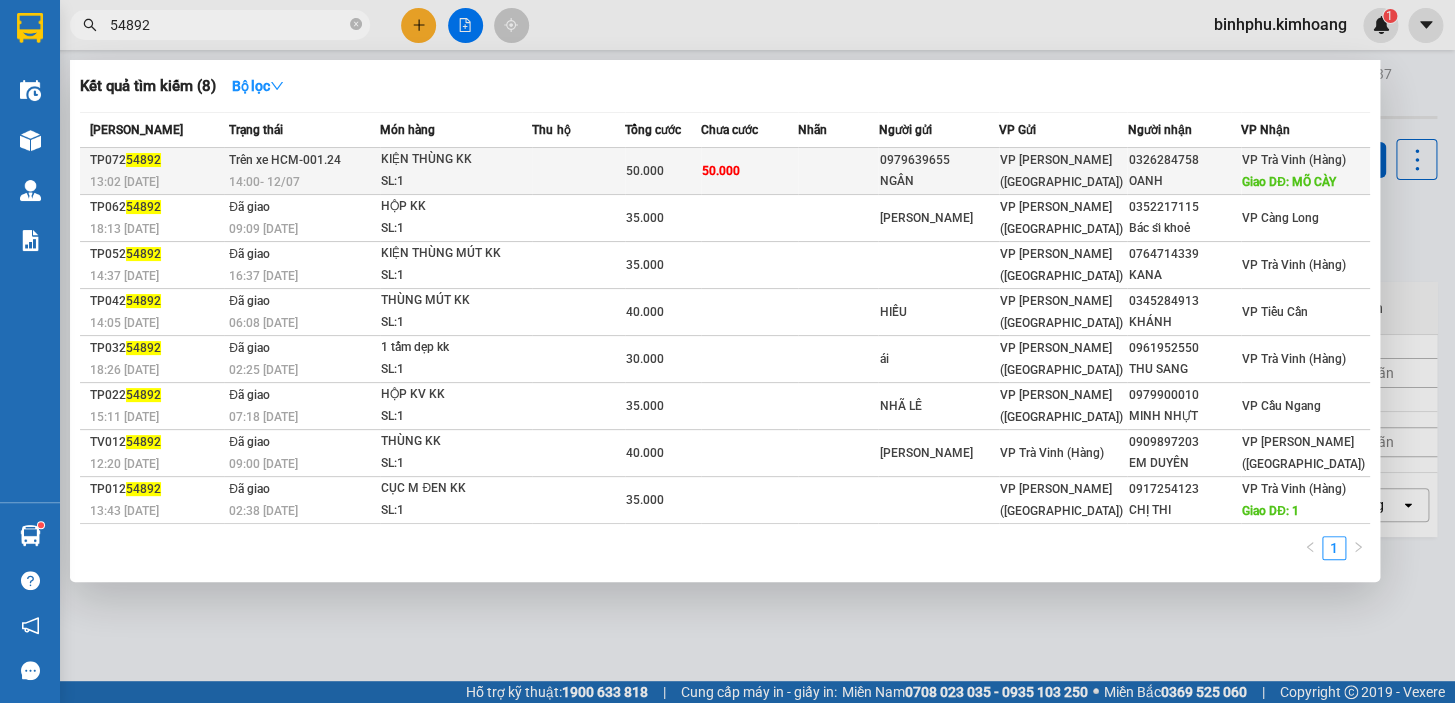 type on "54892" 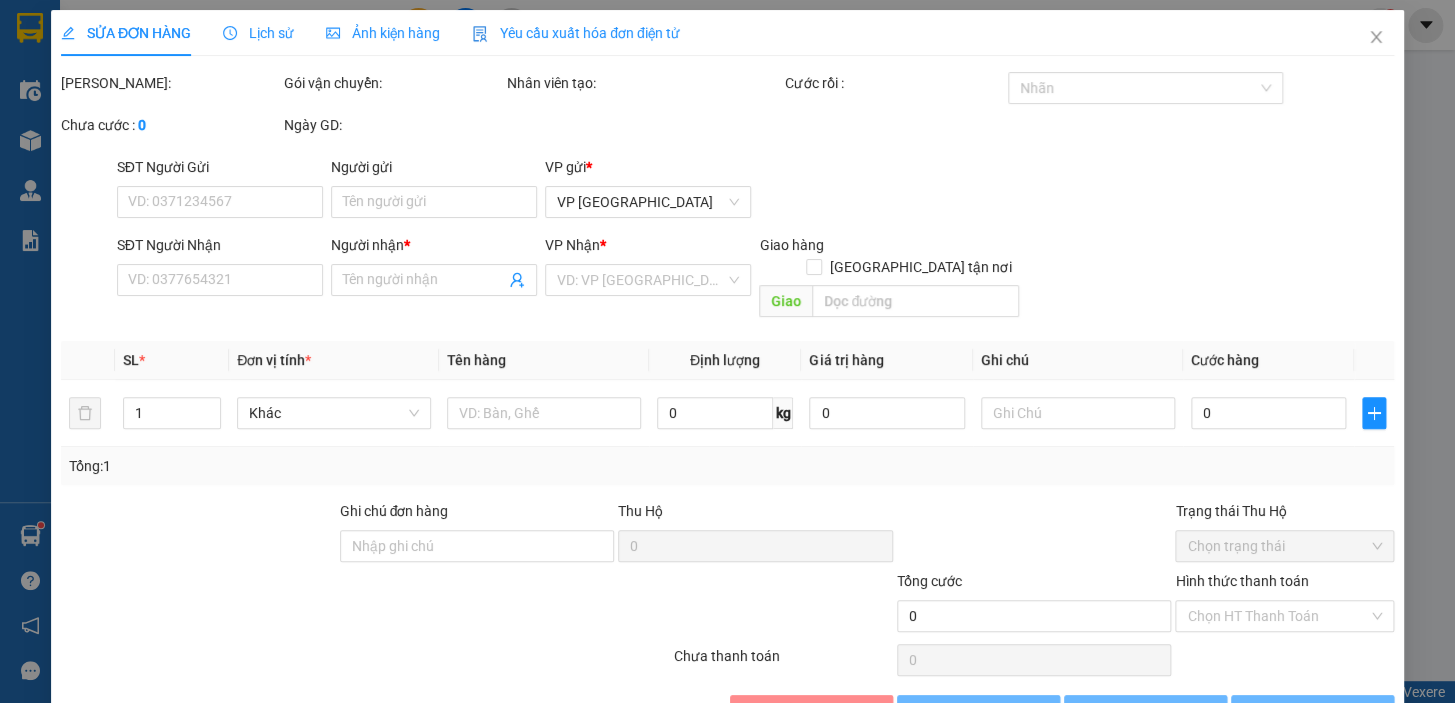 type on "0979639655" 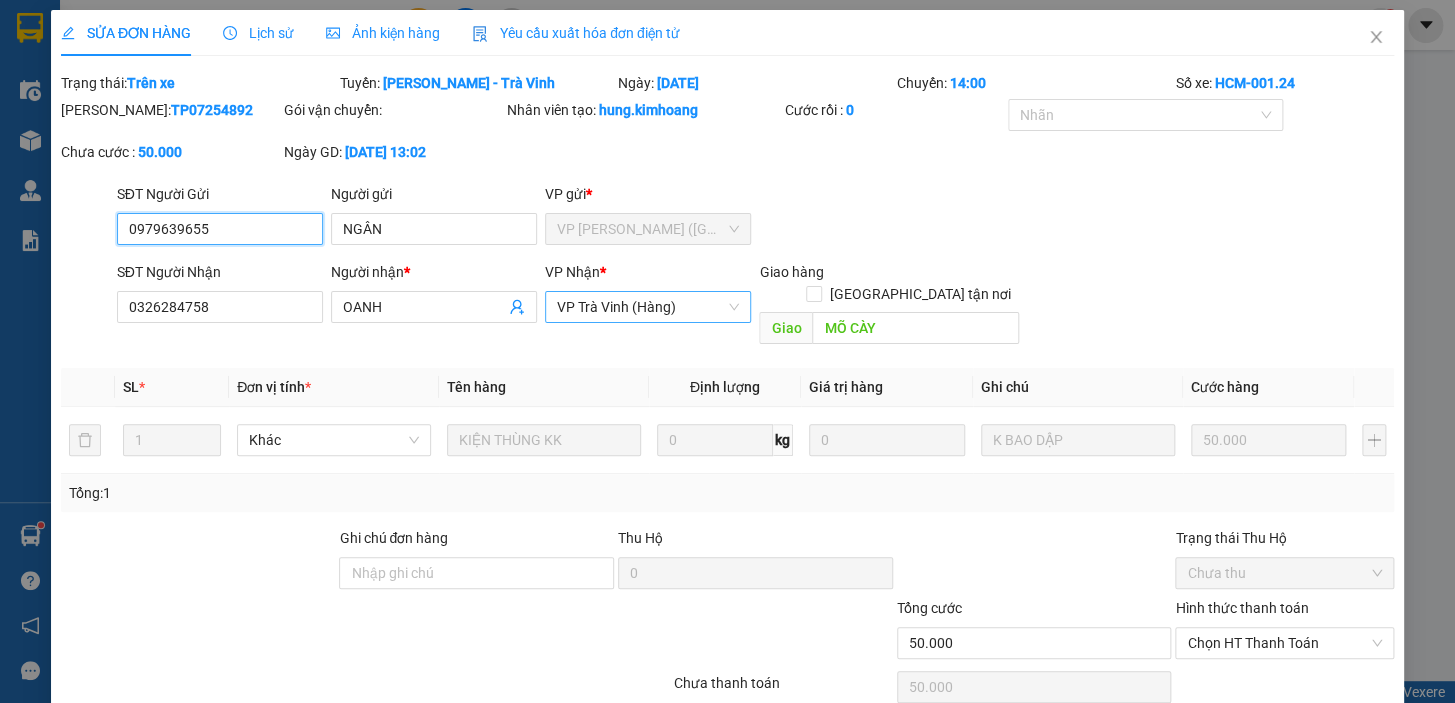 click on "VP Trà Vinh (Hàng)" at bounding box center (648, 307) 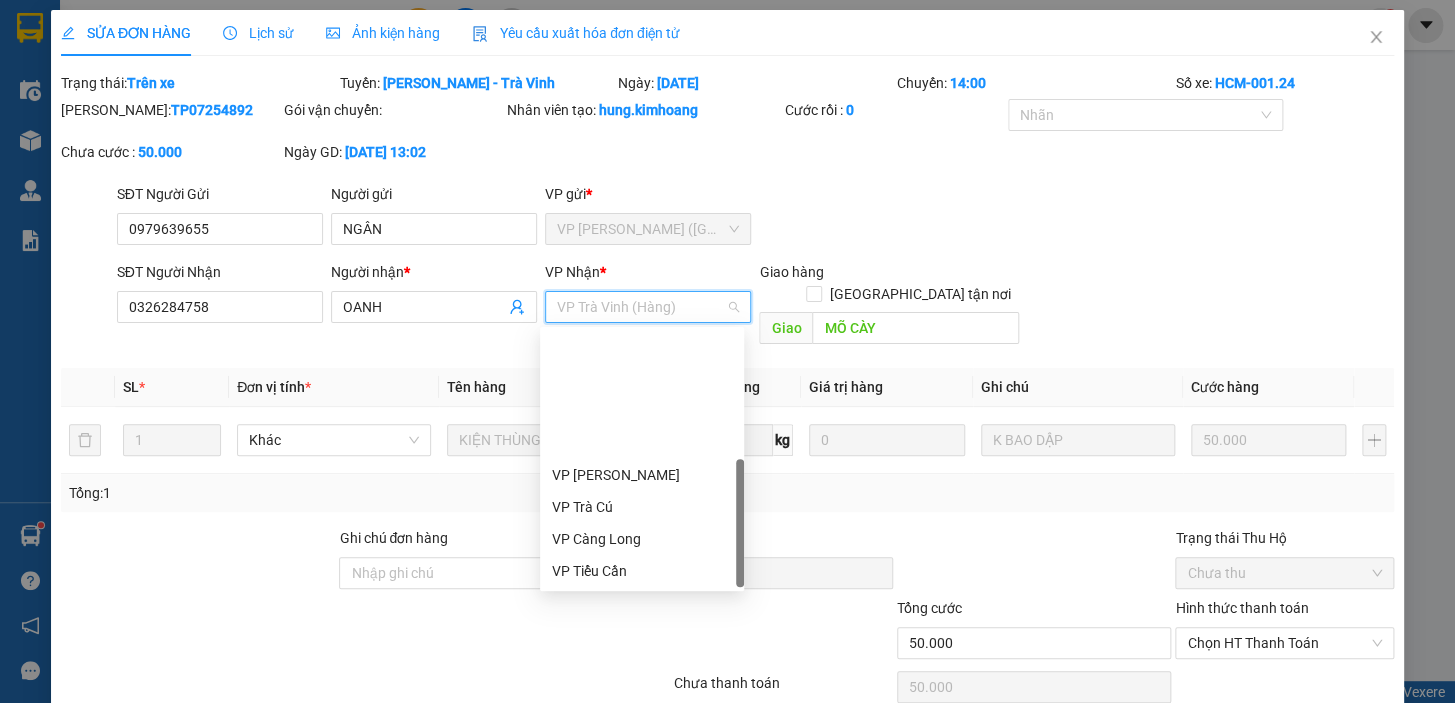 scroll, scrollTop: 160, scrollLeft: 0, axis: vertical 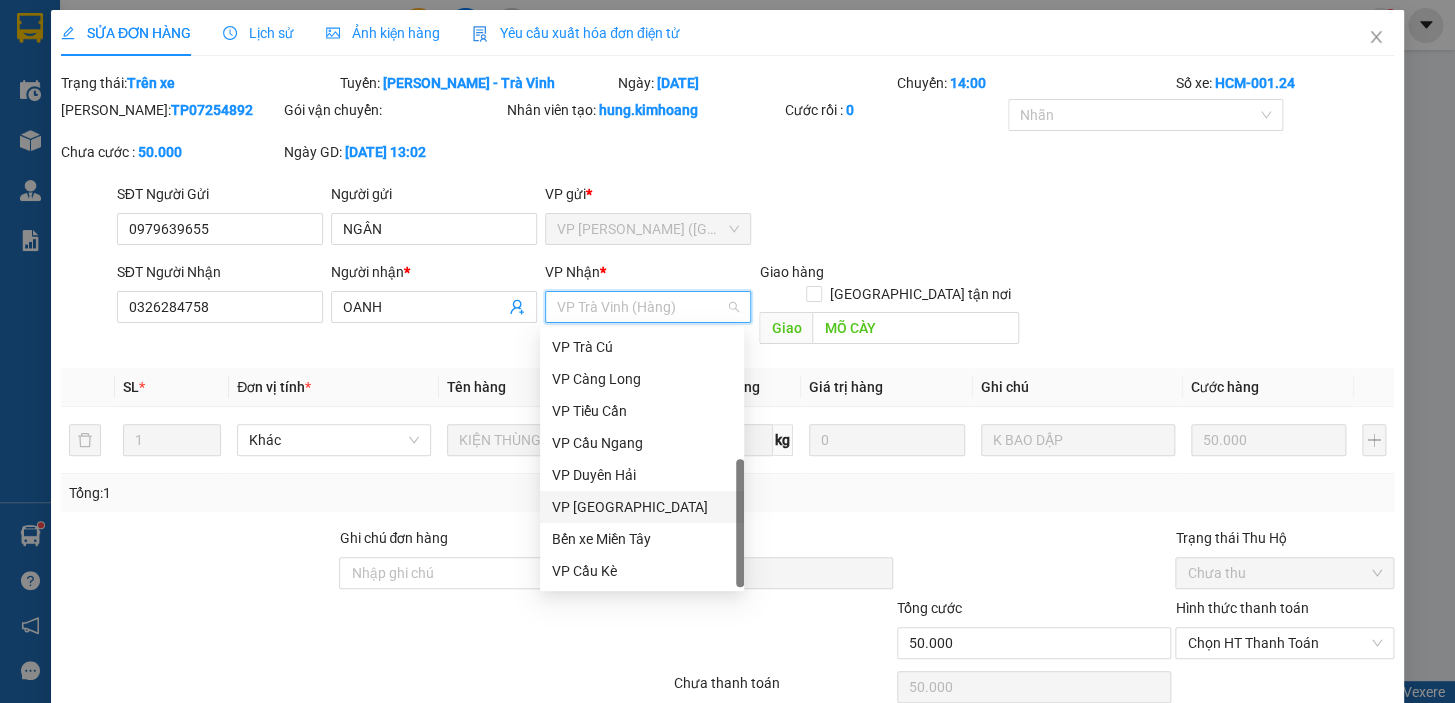 click on "VP [GEOGRAPHIC_DATA]" at bounding box center (642, 507) 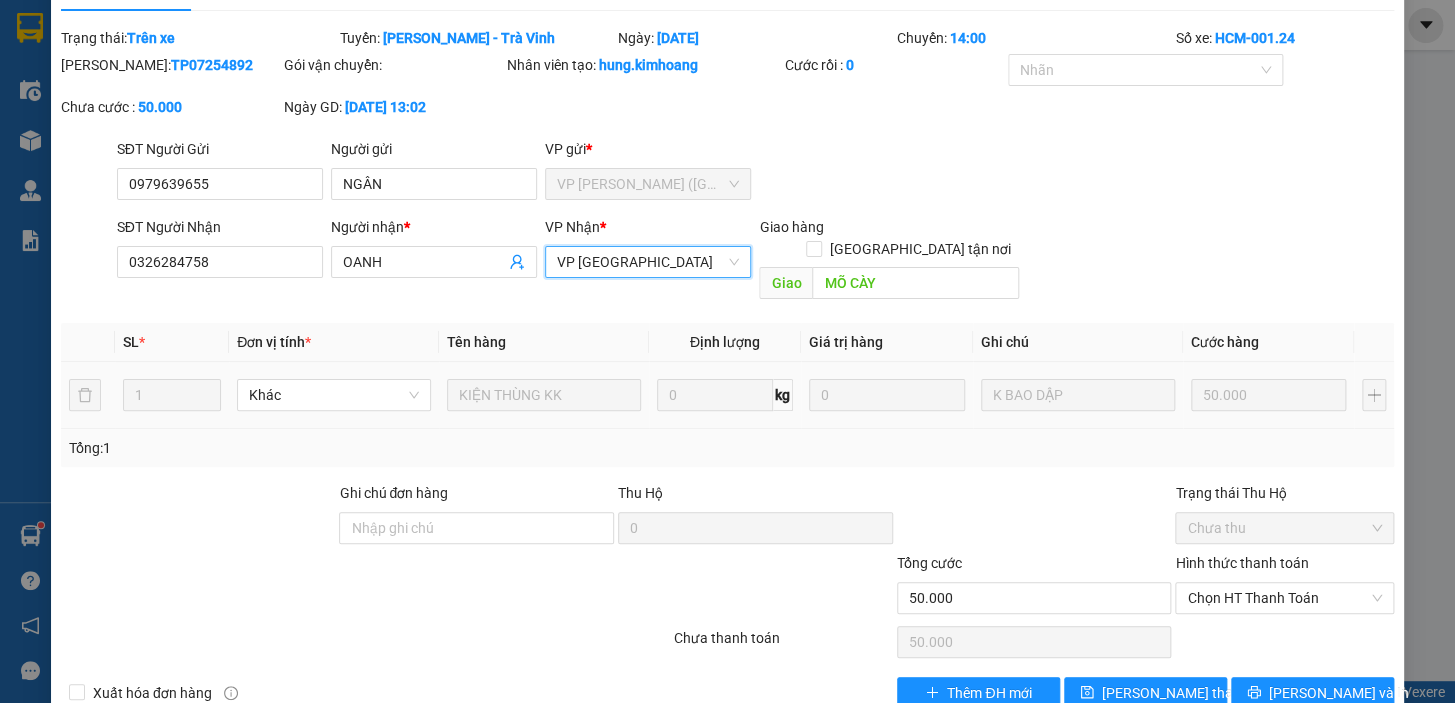 scroll, scrollTop: 67, scrollLeft: 0, axis: vertical 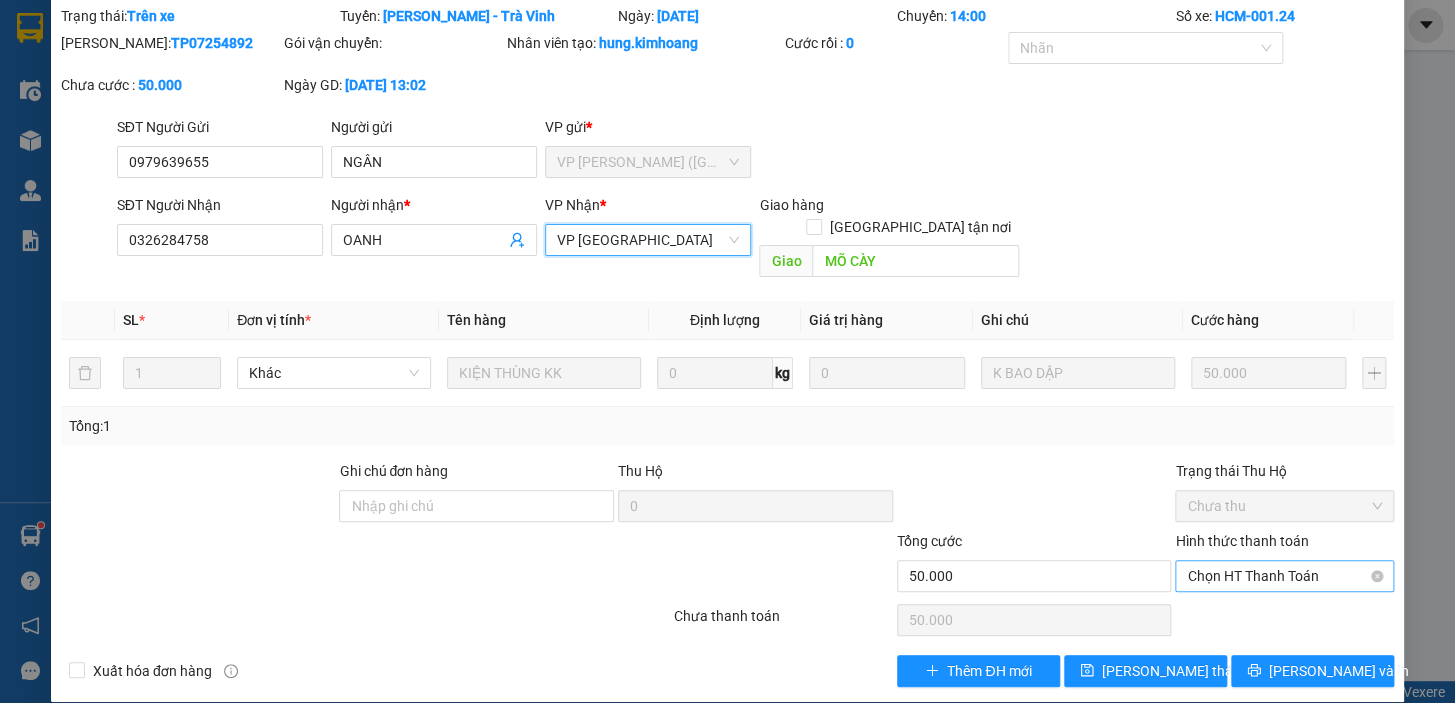 click on "Chọn HT Thanh Toán" at bounding box center [1284, 576] 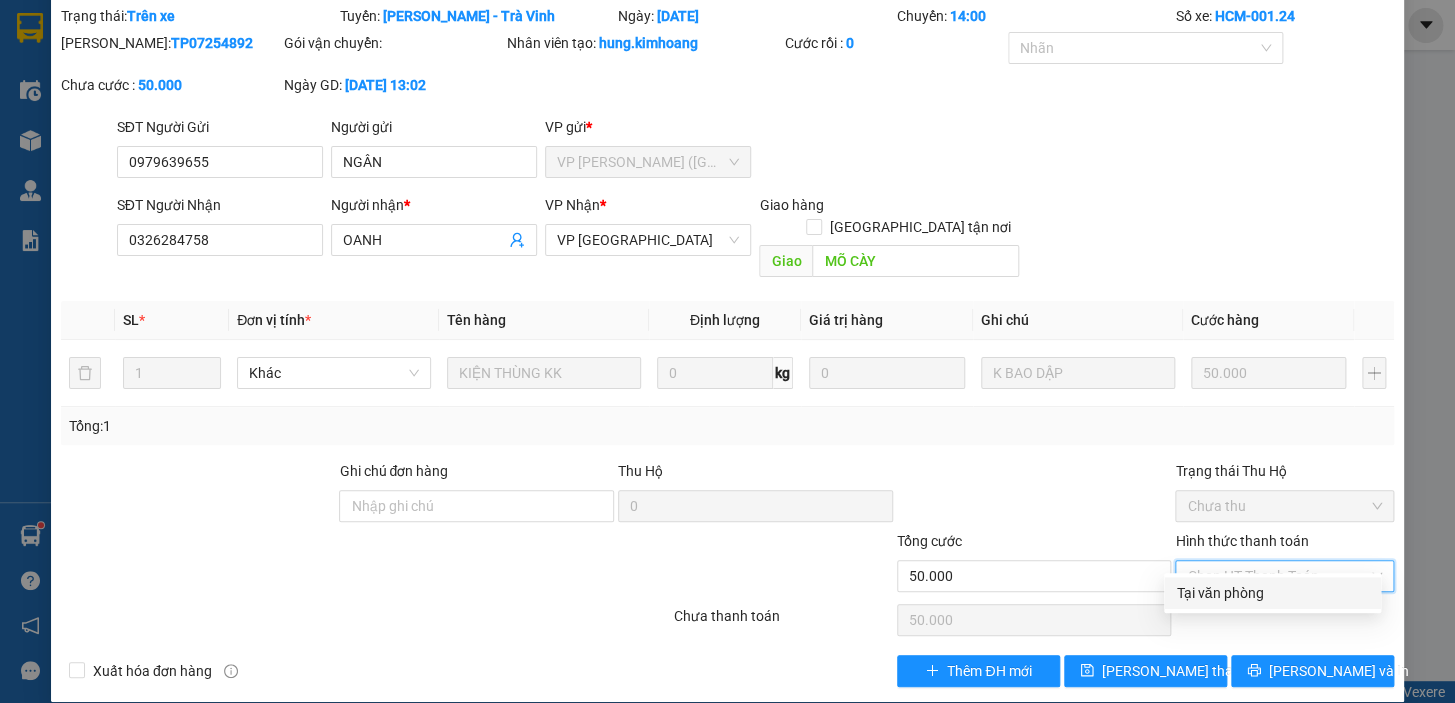 click on "Tại văn phòng" at bounding box center [1272, 593] 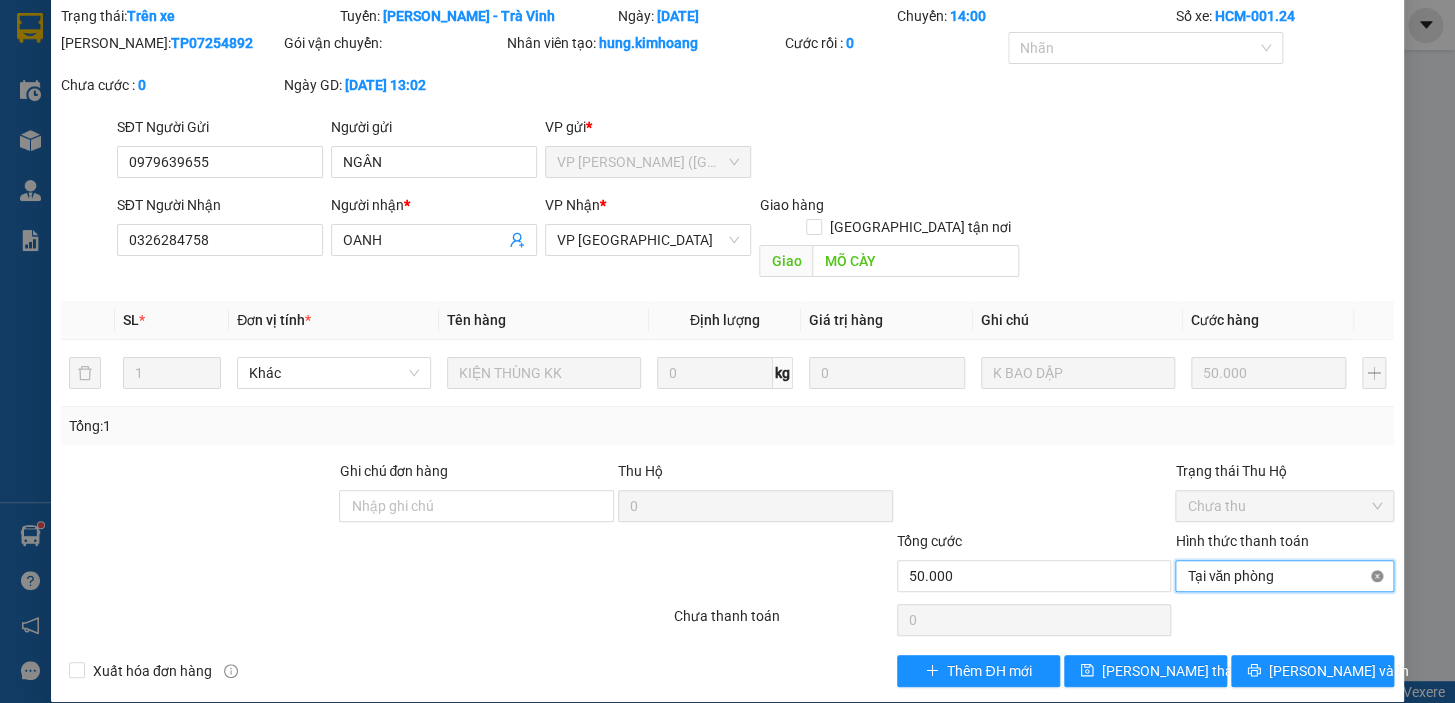 type on "50.000" 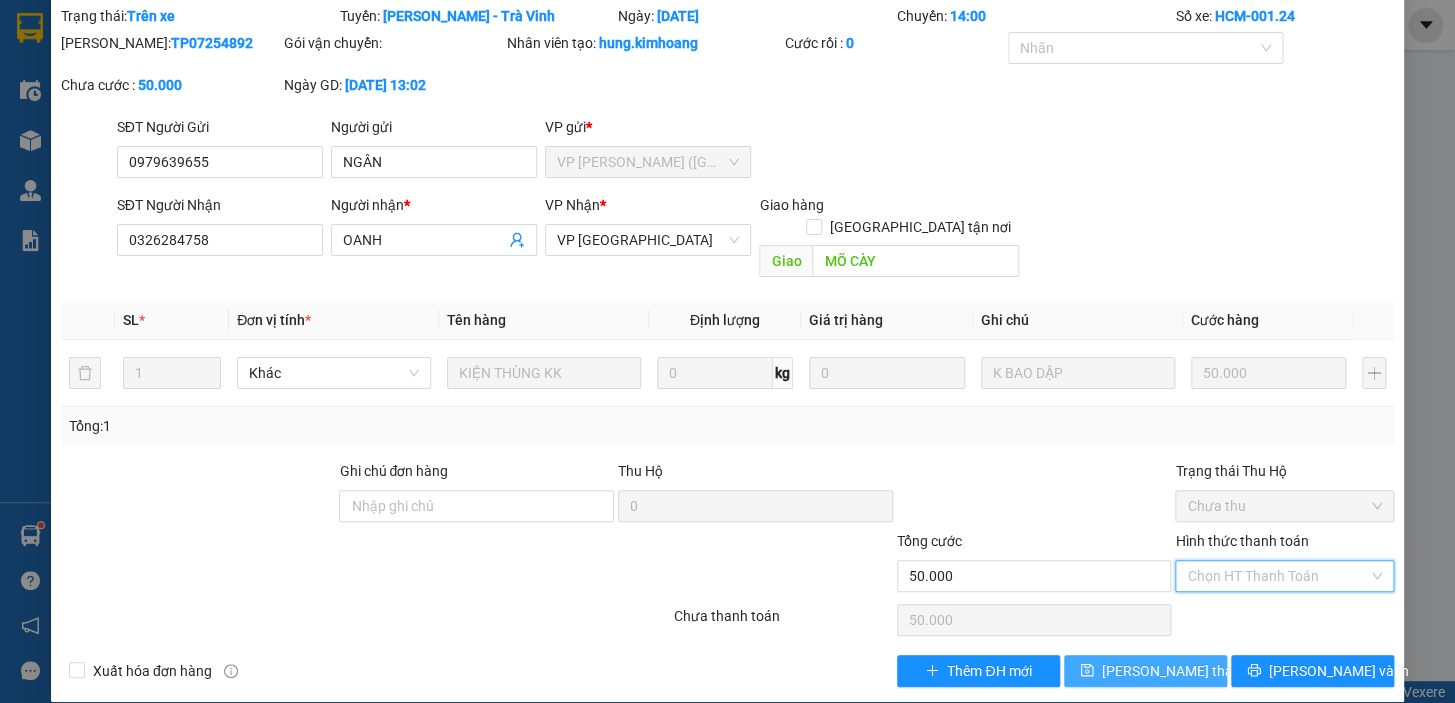 click on "[PERSON_NAME] thay đổi" at bounding box center (1145, 671) 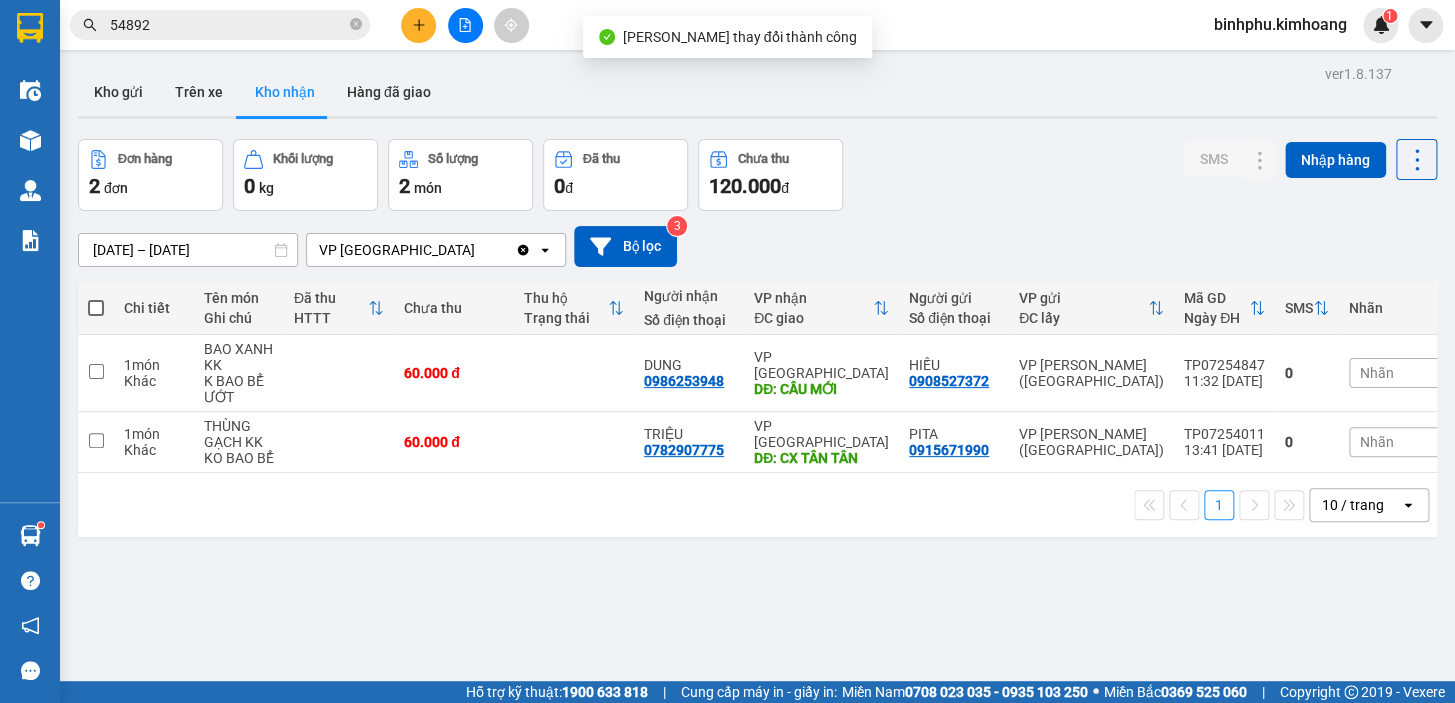click on "54892" at bounding box center [228, 25] 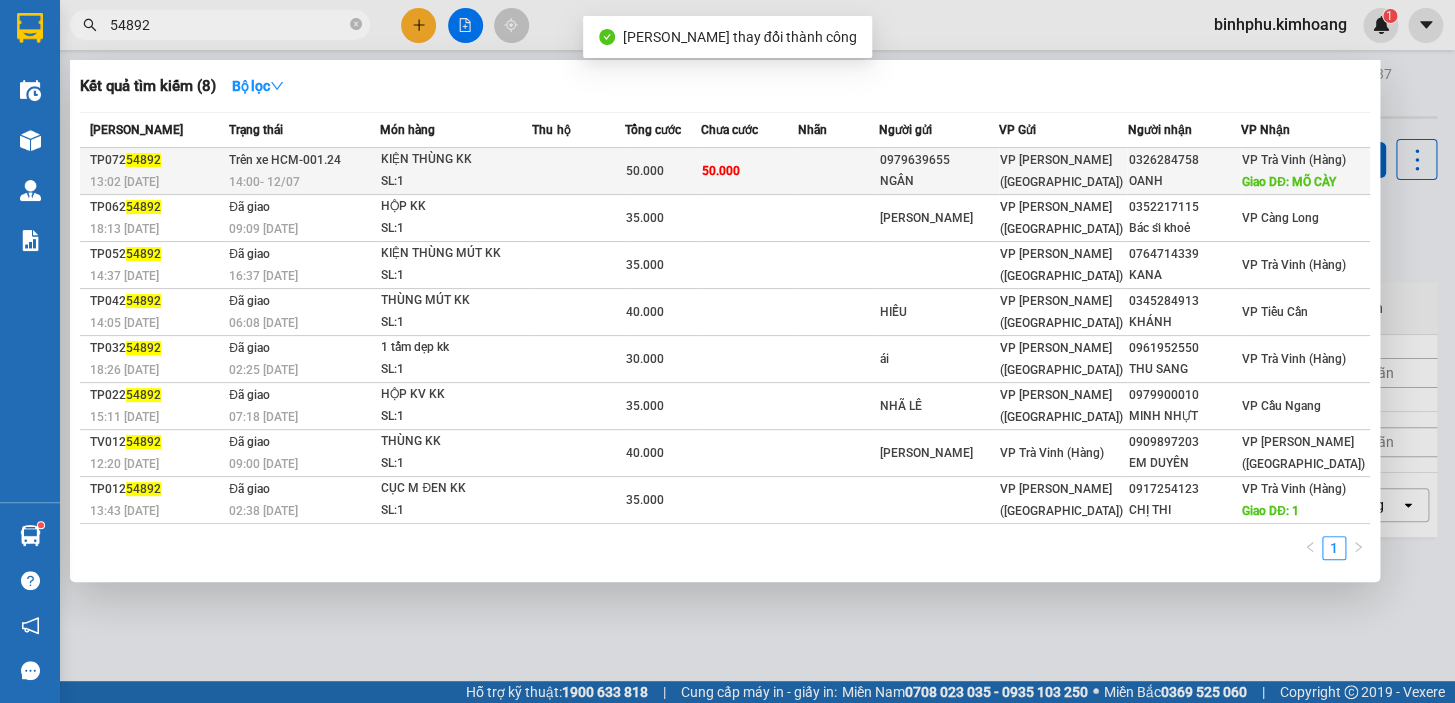 click on "KIỆN THÙNG KK" at bounding box center (456, 160) 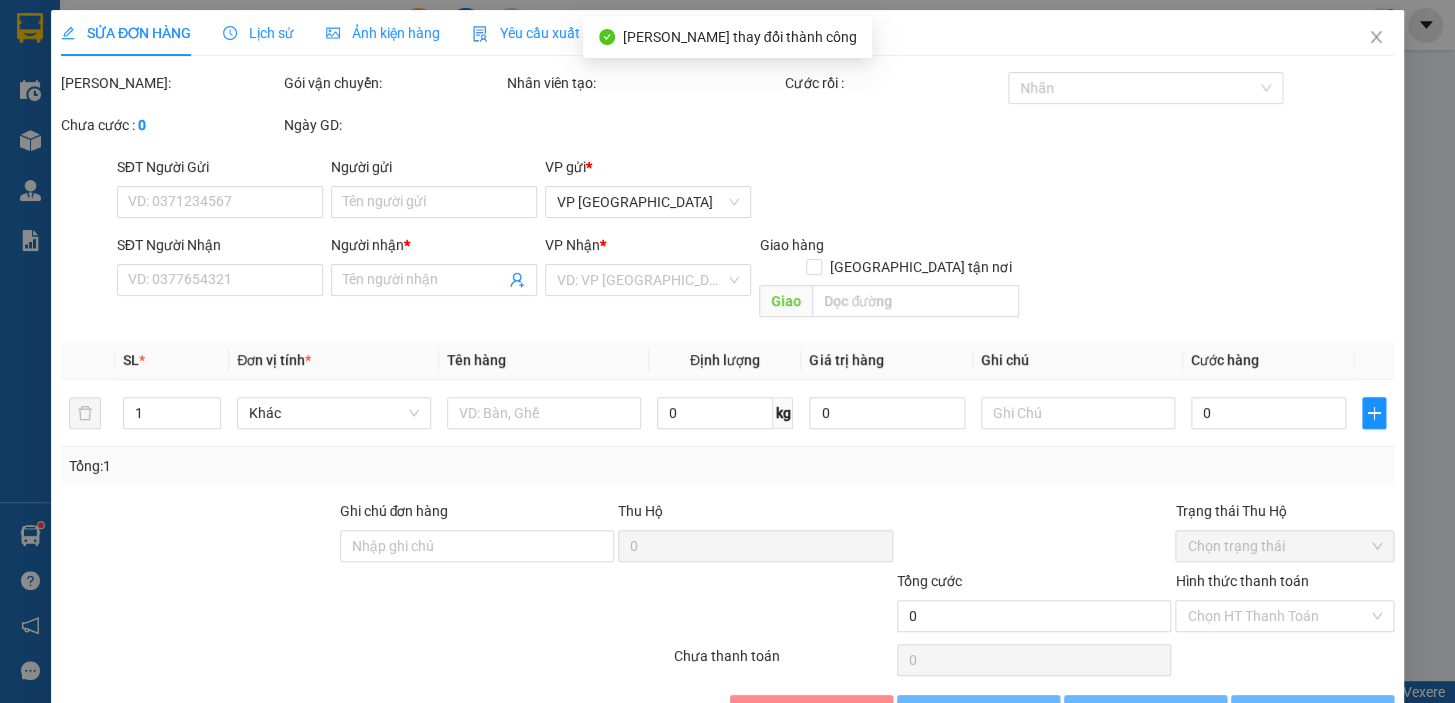 type on "0979639655" 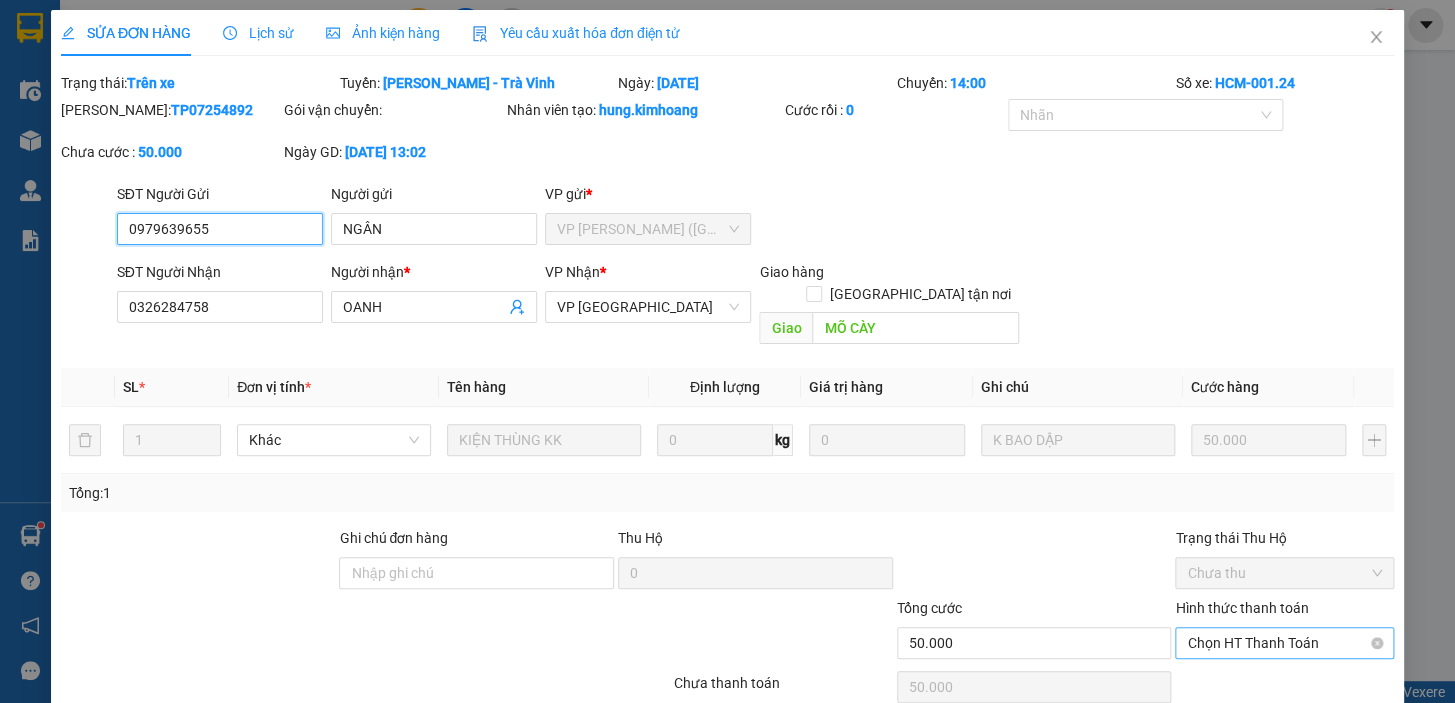 click on "Chọn HT Thanh Toán" at bounding box center [1284, 643] 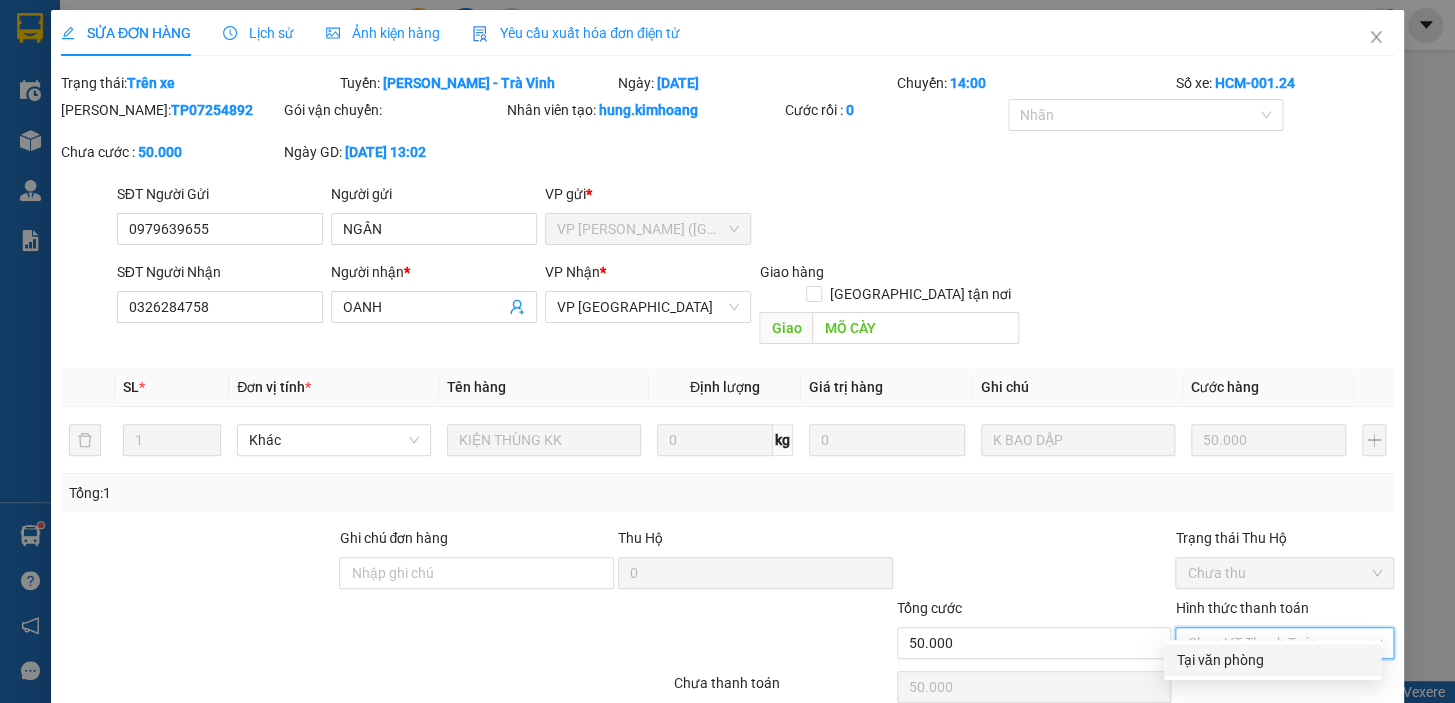 click on "Tại văn phòng" at bounding box center [1272, 660] 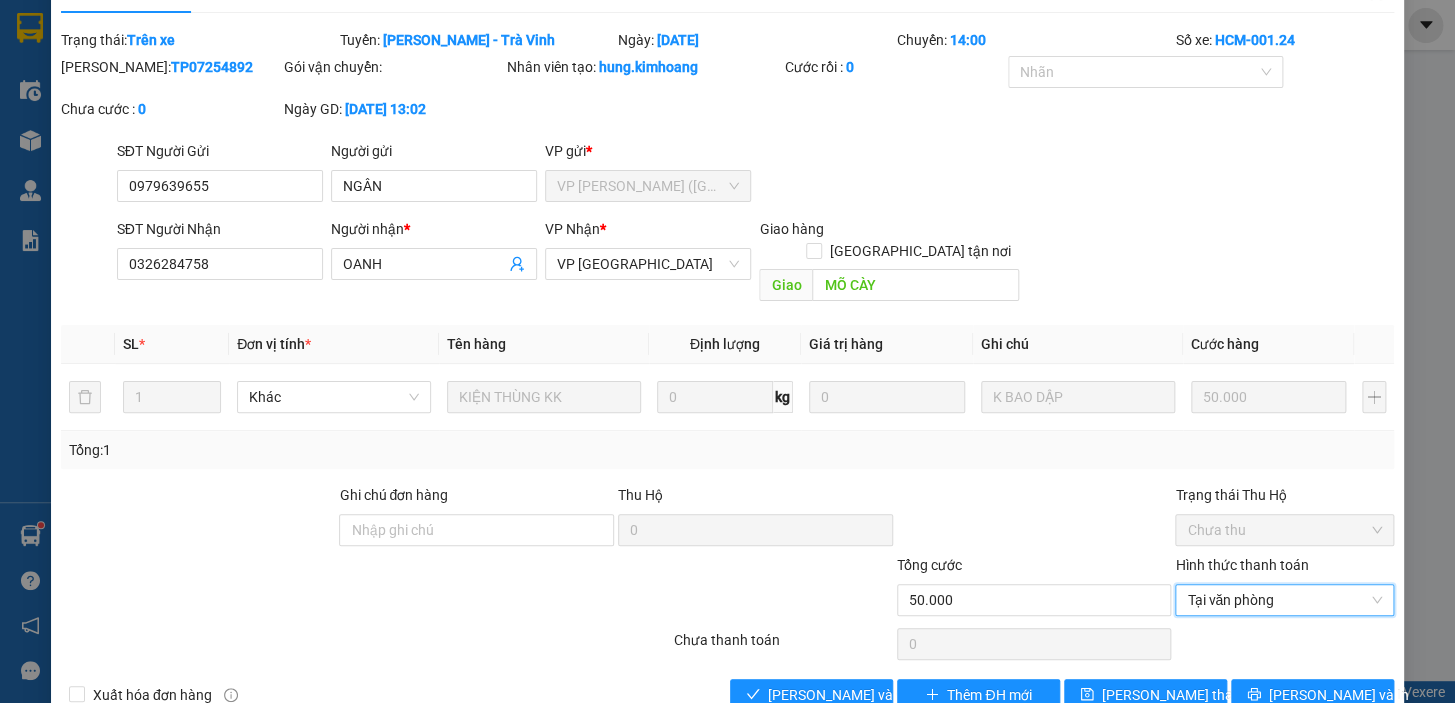 scroll, scrollTop: 67, scrollLeft: 0, axis: vertical 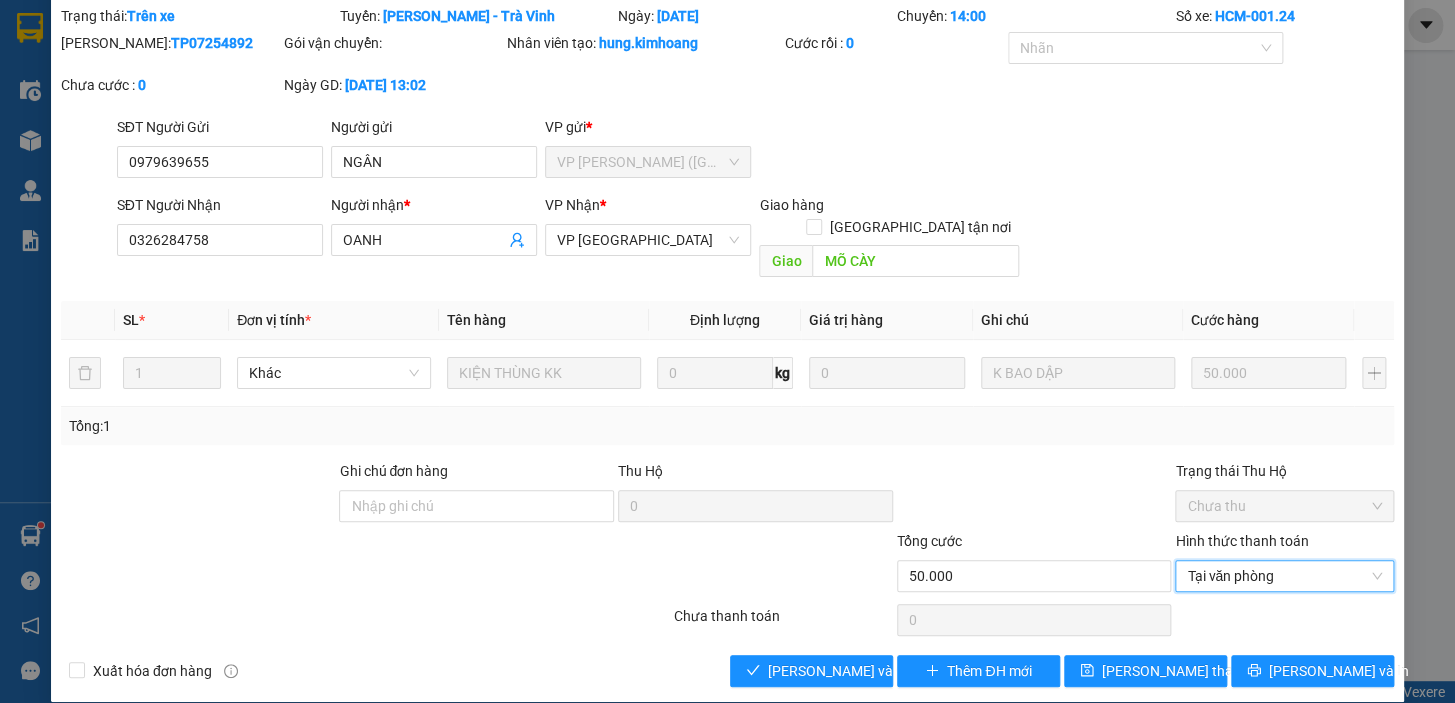 click on "Total Paid Fee 0 Total UnPaid Fee 50.000 Cash Collection Total Fee Trạng thái:  Trên xe Tuyến:   [PERSON_NAME] - [GEOGRAPHIC_DATA] Ngày:   [DATE] Chuyến:   14:00 Số xe:   HCM-001.24 Mã ĐH:  TP07254892 Gói vận chuyển:   Nhân viên tạo:   hung.kimhoang Cước rồi :   0   Nhãn Chưa cước :   0 Ngày GD:   [DATE] 13:02 SĐT Người Gửi 0979639655 Người gửi NGÂN VP gửi  * VP [PERSON_NAME] ([GEOGRAPHIC_DATA]) SĐT Người Nhận 0326284758 Người nhận  * OANH VP Nhận  * VP Bình Phú Giao hàng Giao tận nơi Giao MÕ CÀY SL  * Đơn vị tính  * Tên hàng  Định lượng Giá trị hàng Ghi chú Cước hàng                   1 Khác KIỆN THÙNG KK 0 kg 0 K BAO DẬP 50.000 Tổng:  1 Ghi chú đơn hàng Thu Hộ 0 Trạng thái Thu Hộ   Chưa thu Tổng cước 50.000 Hình thức thanh toán Tại văn phòng Tại văn phòng Số tiền thu trước 0 Tại văn phòng Chưa thanh toán 0 Xuất hóa đơn hàng Lưu và Giao hàng Thêm ĐH mới" at bounding box center (727, 346) 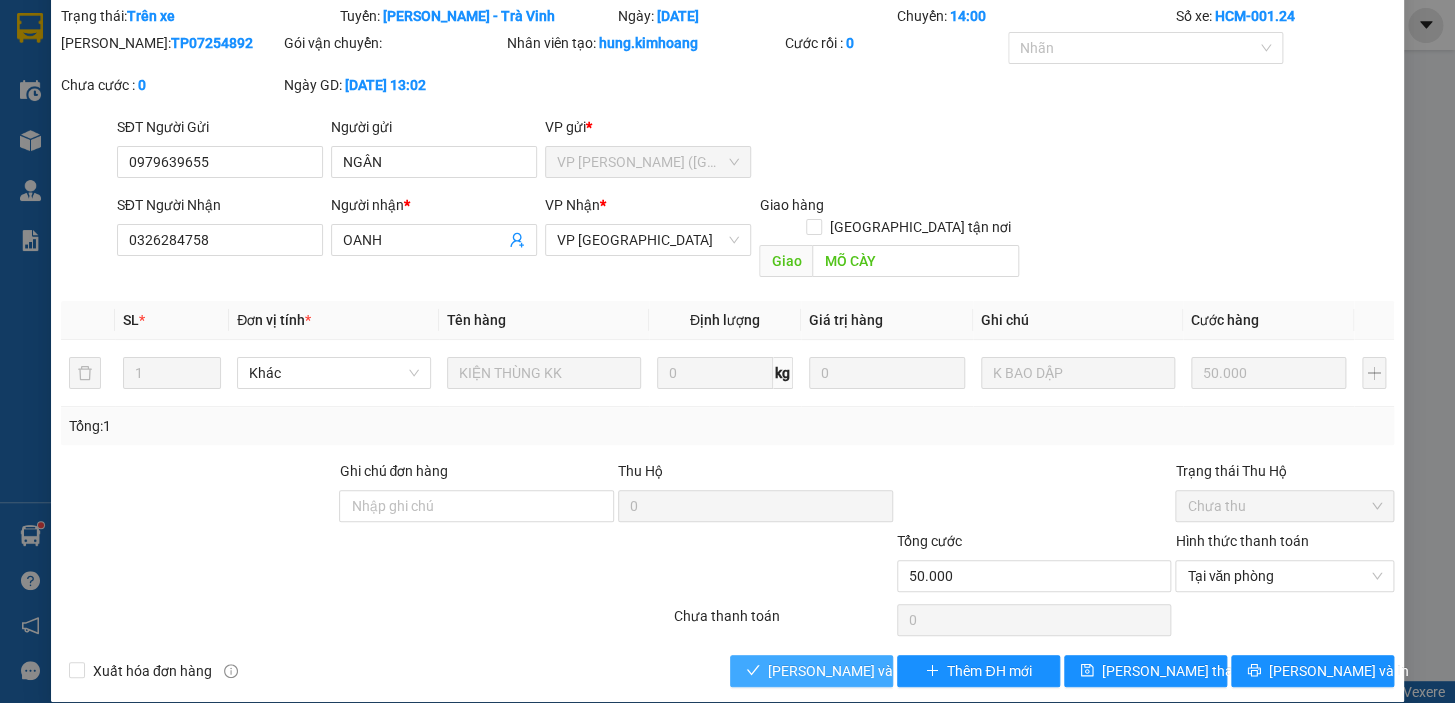 click on "[PERSON_NAME] và Giao hàng" at bounding box center (811, 671) 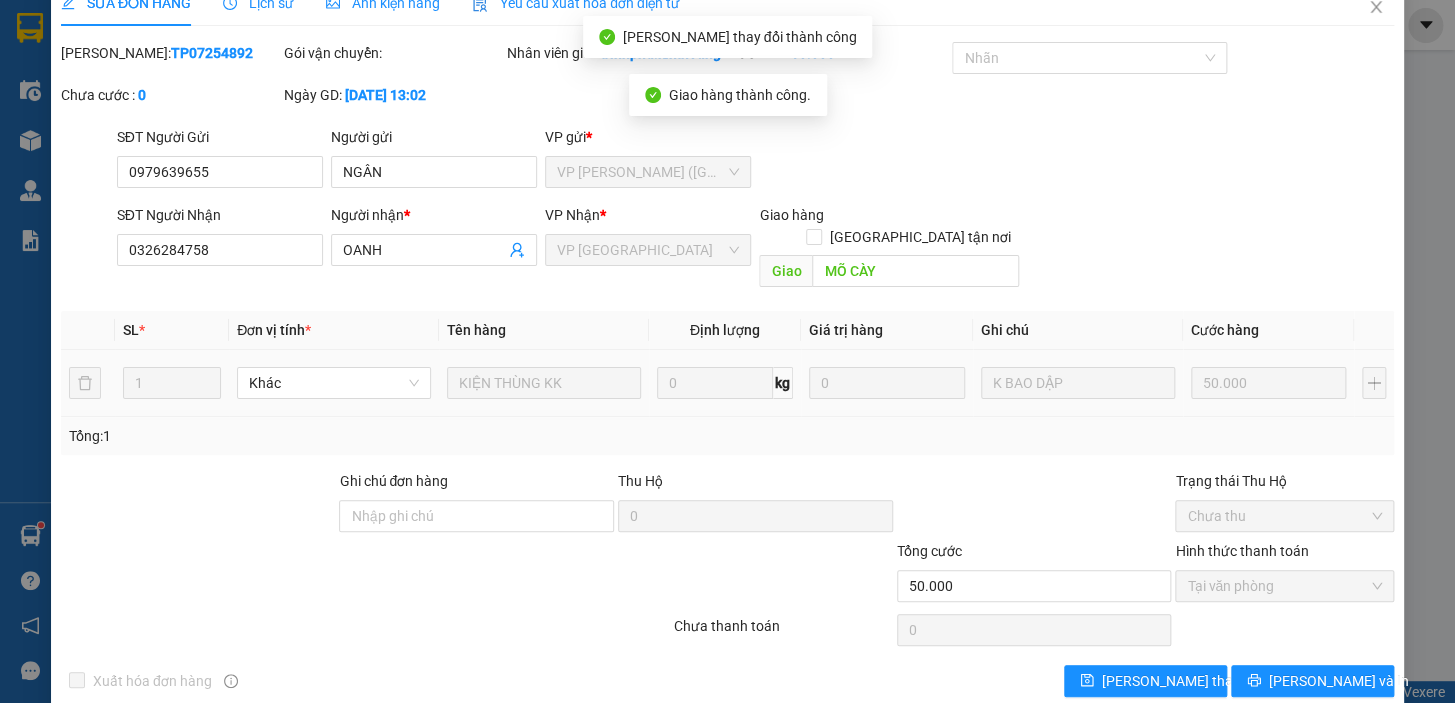 scroll, scrollTop: 0, scrollLeft: 0, axis: both 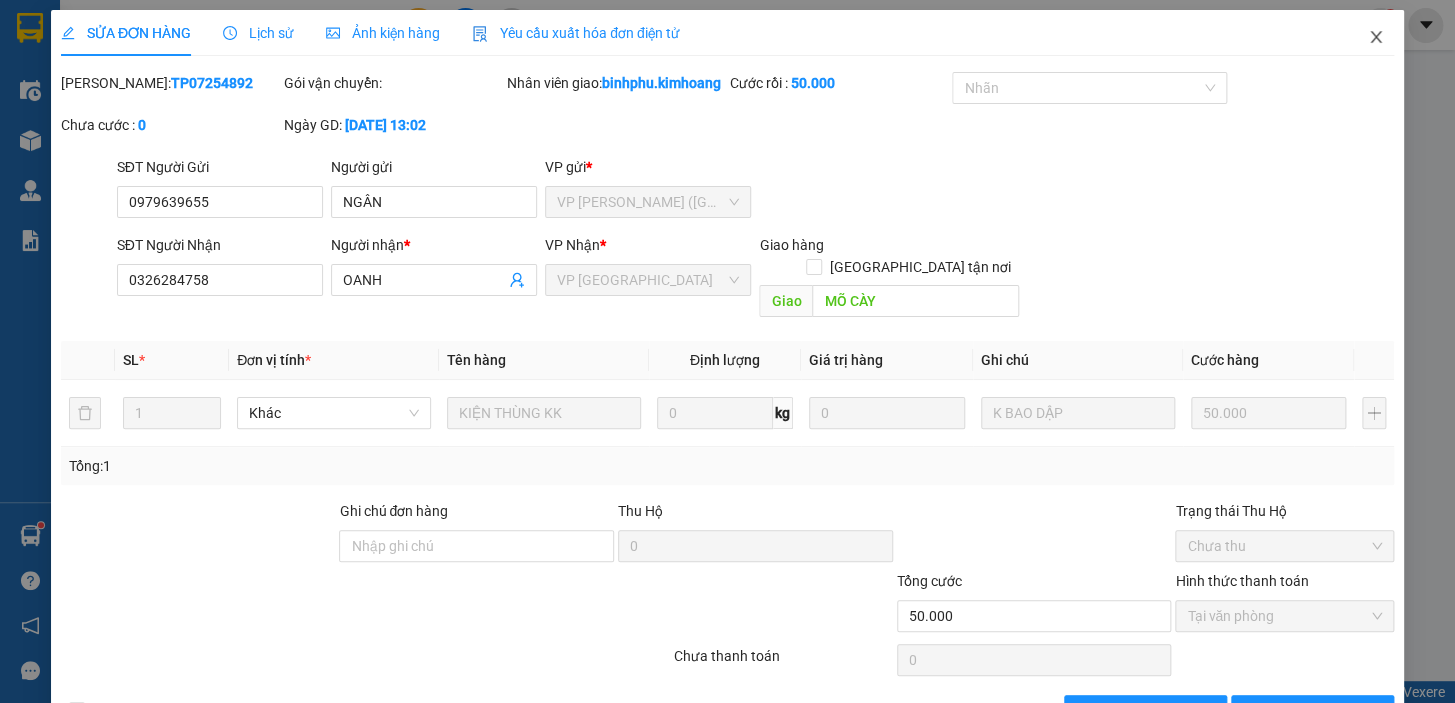 click 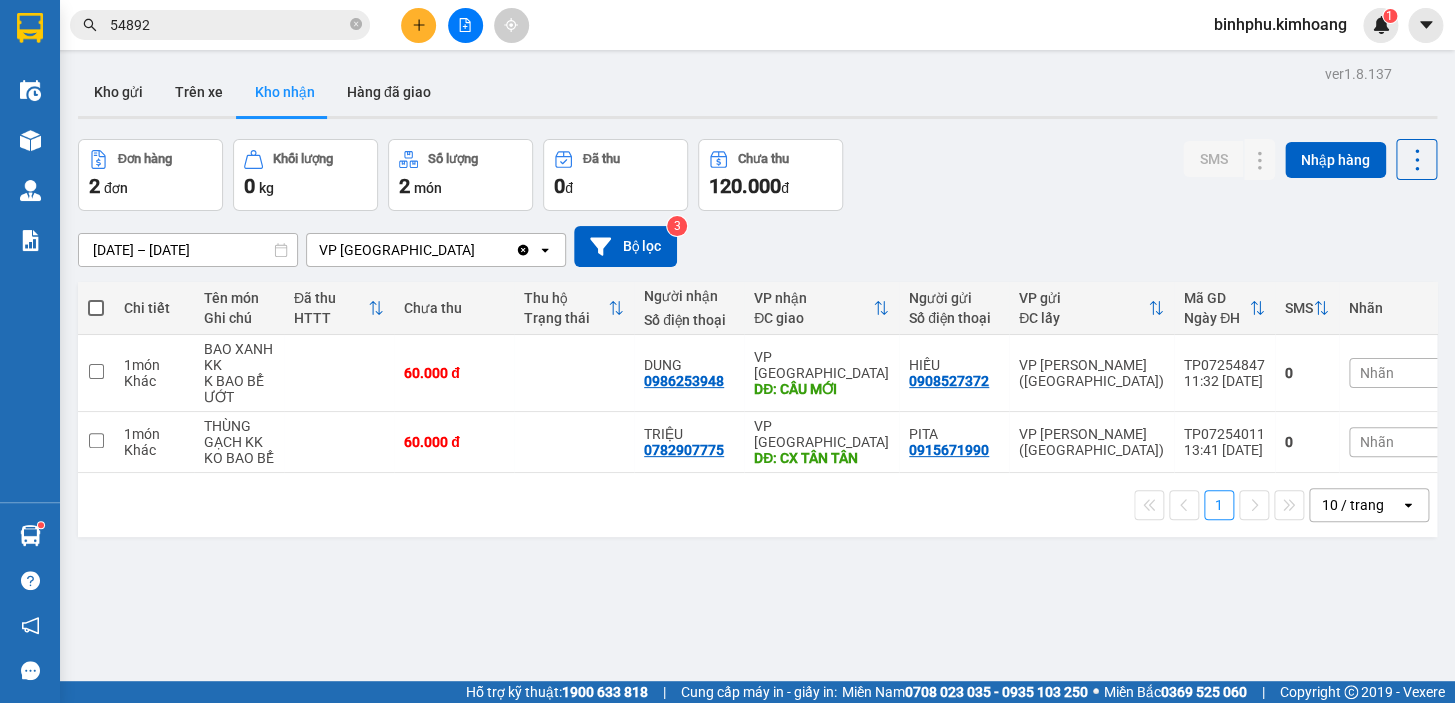 click on "ver  1.8.137 Kho gửi Trên xe Kho nhận Hàng đã giao Đơn hàng 2 đơn Khối lượng 0 kg Số lượng 2 món Đã thu 0  đ Chưa thu 120.000  đ SMS Nhập hàng [DATE] – [DATE] Press the down arrow key to interact with the calendar and select a date. Press the escape button to close the calendar. Selected date range is from [DATE] to [DATE]. VP Bình Phú Clear value open Bộ lọc 3 Chi tiết Tên món Ghi chú Đã thu HTTT Chưa thu Thu hộ Trạng thái Người nhận Số điện thoại VP nhận ĐC giao Người gửi Số điện thoại VP gửi ĐC lấy Mã GD Ngày ĐH SMS Nhãn 1  món Khác  BAO XANH KK  K BAO BỂ ƯỚT  60.000 đ DUNG 0986253948 VP Bình Phú DĐ: CẦU MỚI  HIẾU 0908527372 VP [PERSON_NAME] ([GEOGRAPHIC_DATA]) TP07254847 11:32 [DATE] 0 Nhãn 1  món Khác THÙNG GẠCH KK  KO BAO BỂ  60.000 đ TRIỆU  0782907775 VP [GEOGRAPHIC_DATA] DĐ: CX [GEOGRAPHIC_DATA]  0915671990 VP [PERSON_NAME] ([GEOGRAPHIC_DATA]) TP07254011 13:41 [DATE] 0 Nhãn 1 10 / trang open" at bounding box center (757, 411) 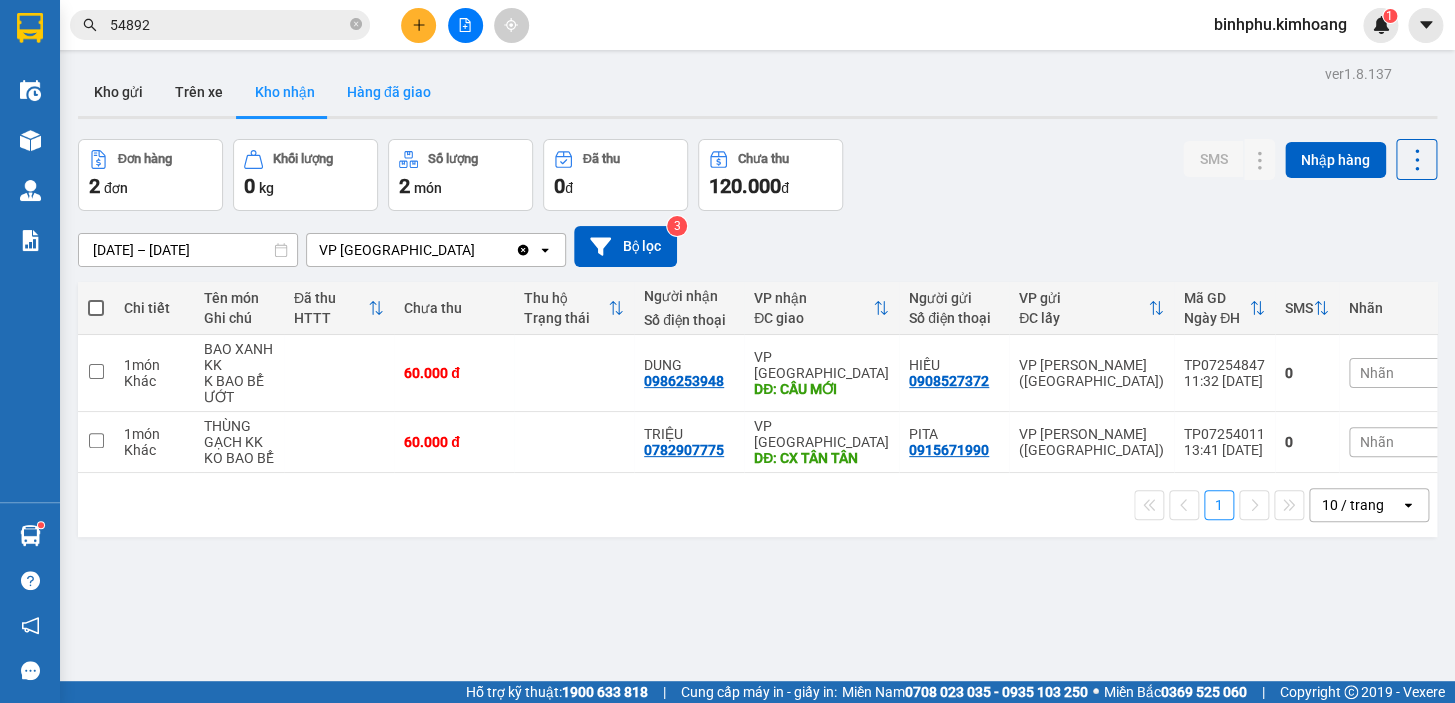click on "Hàng đã giao" at bounding box center [389, 92] 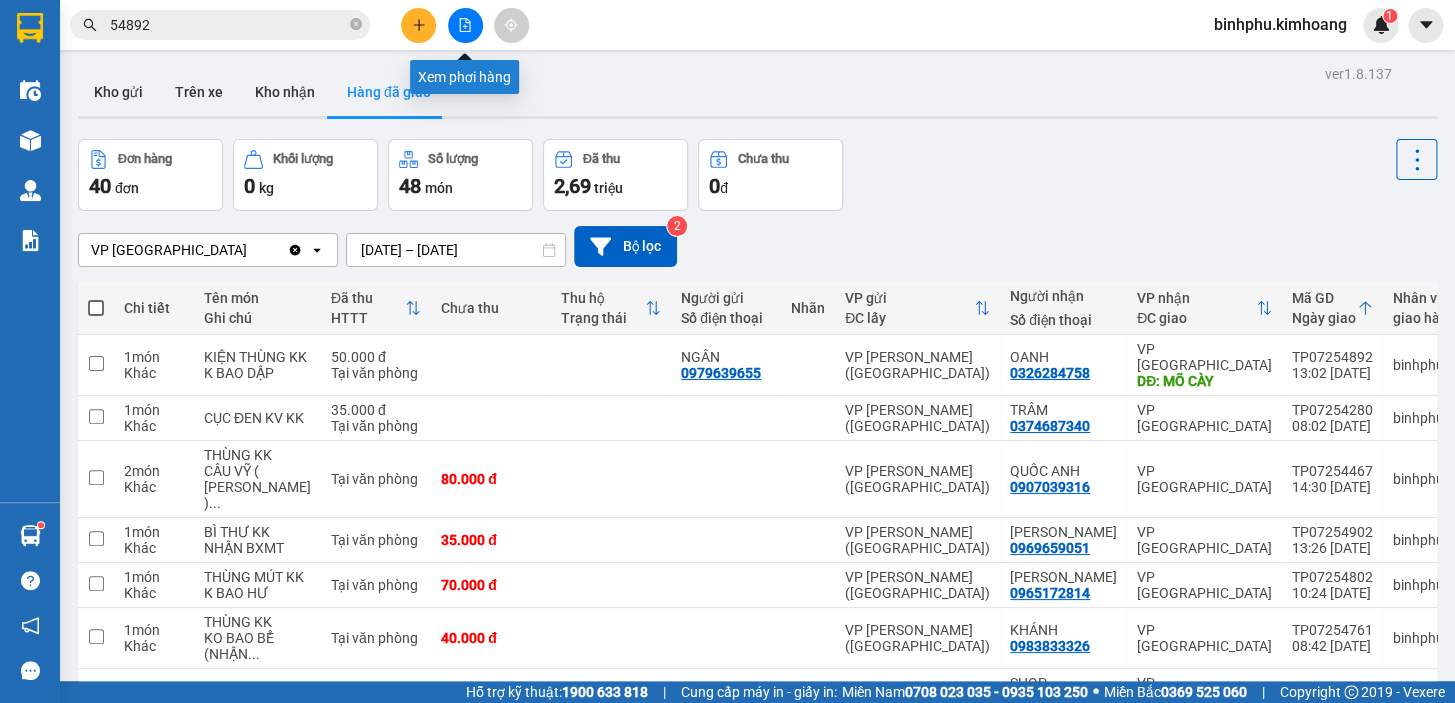 click 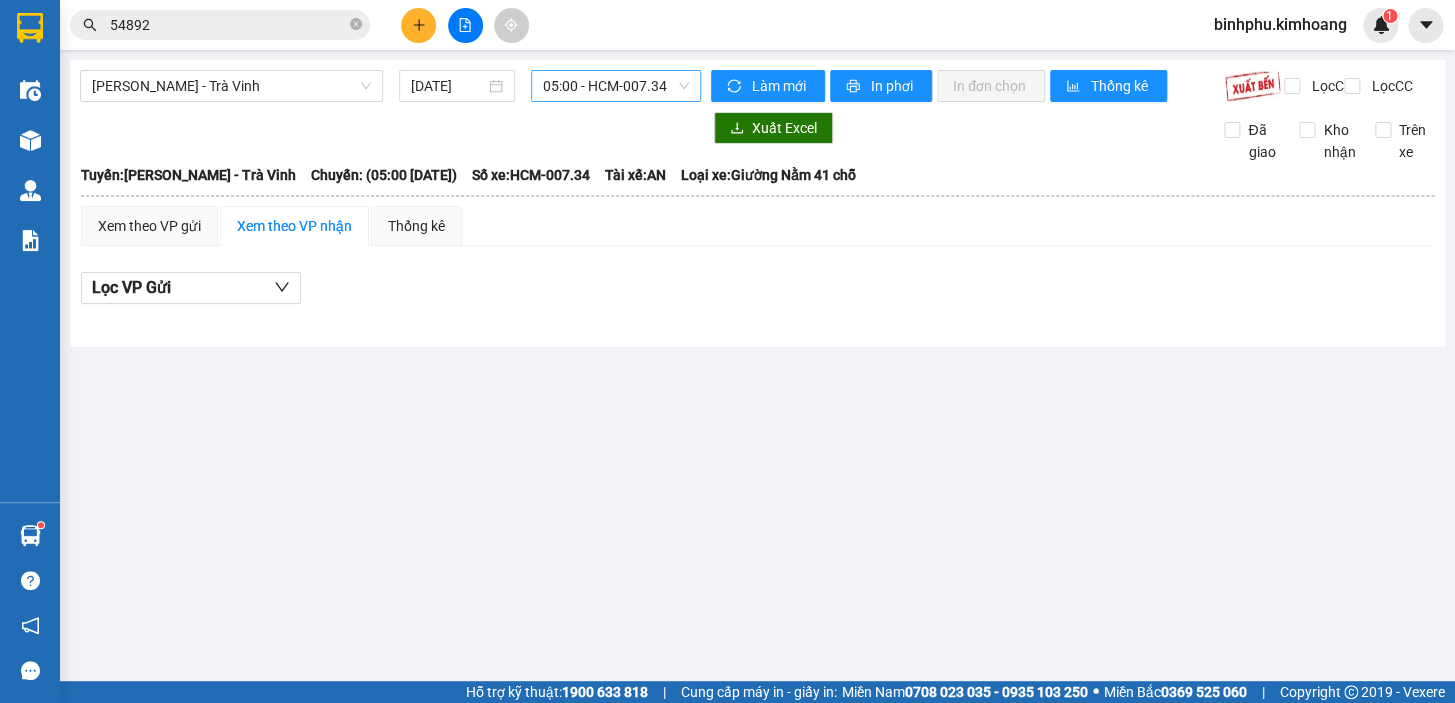 click on "05:00     - HCM-007.34" at bounding box center (616, 86) 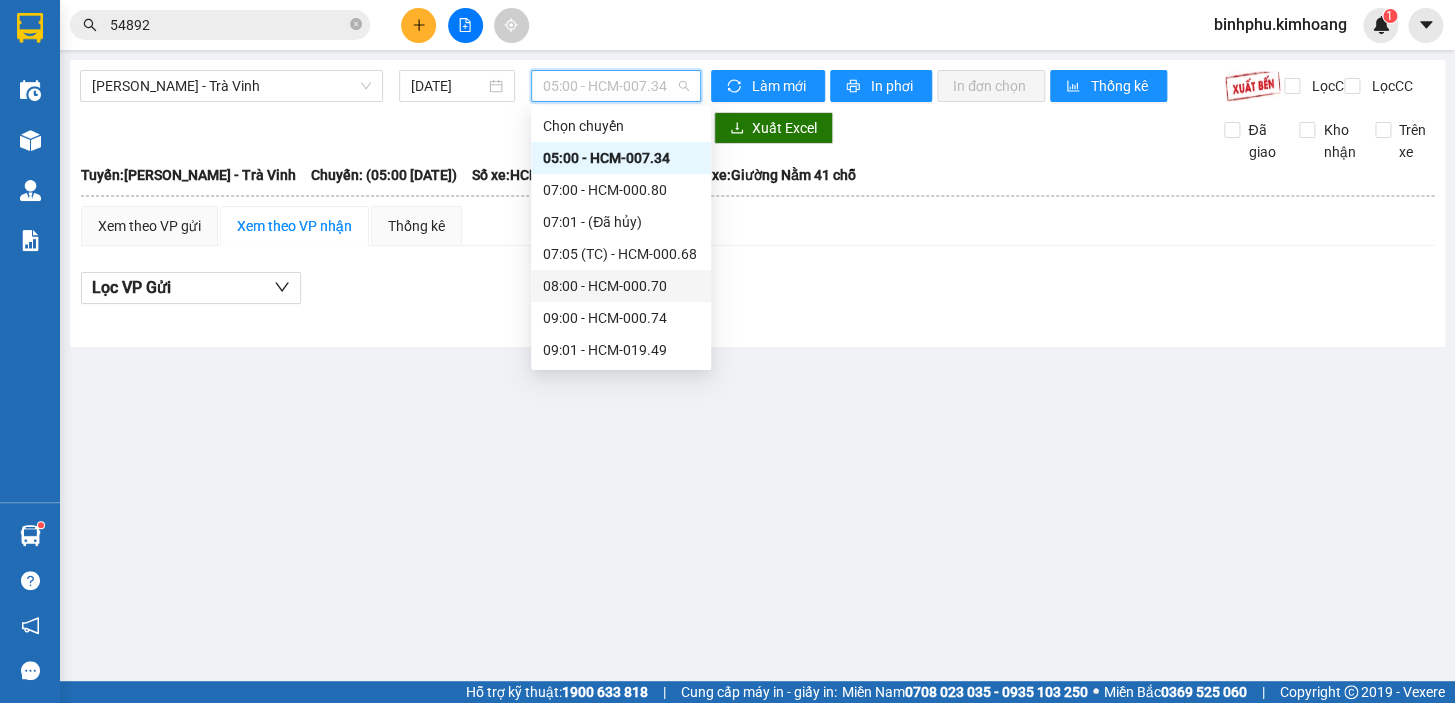scroll, scrollTop: 363, scrollLeft: 0, axis: vertical 